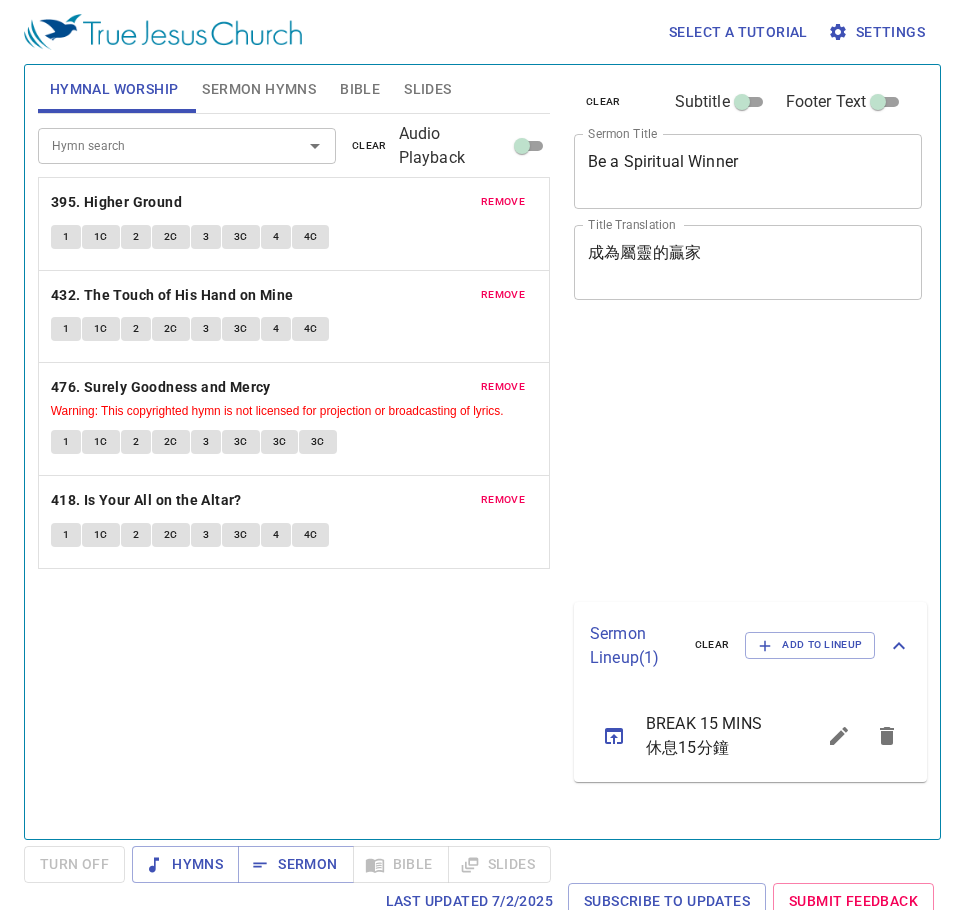 scroll, scrollTop: 0, scrollLeft: 0, axis: both 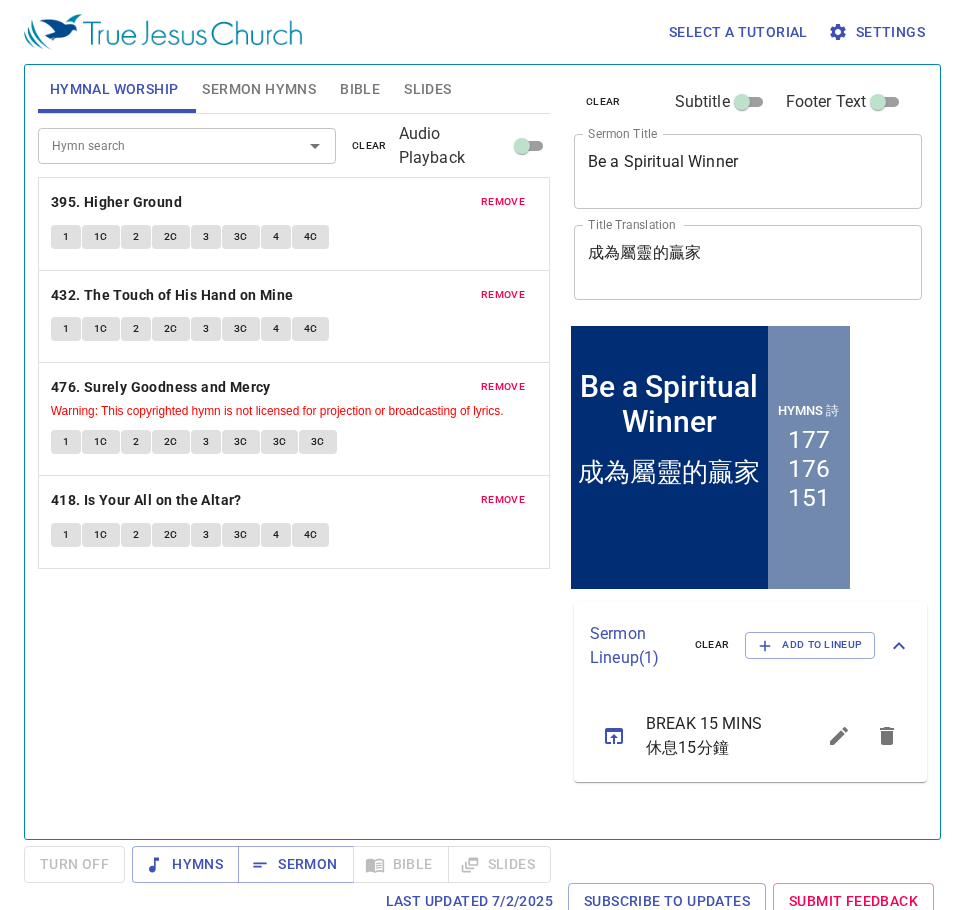 click on "Hymn search Hymn search   clear Audio Playback remove 395. Higher Ground   1 1C 2 2C 3 3C 4 4C remove 432. The Touch of His Hand on Mine   1 1C 2 2C 3 3C 4 4C remove 476. Surely Goodness and Mercy   Warning: This copyrighted hymn is not licensed for projection or broadcasting of lyrics. 1 1C 2 2C 3 3C 3C 3C remove 418. Is Your All on the Altar?   1 1C 2 2C 3 3C 4 4C" at bounding box center (294, 468) 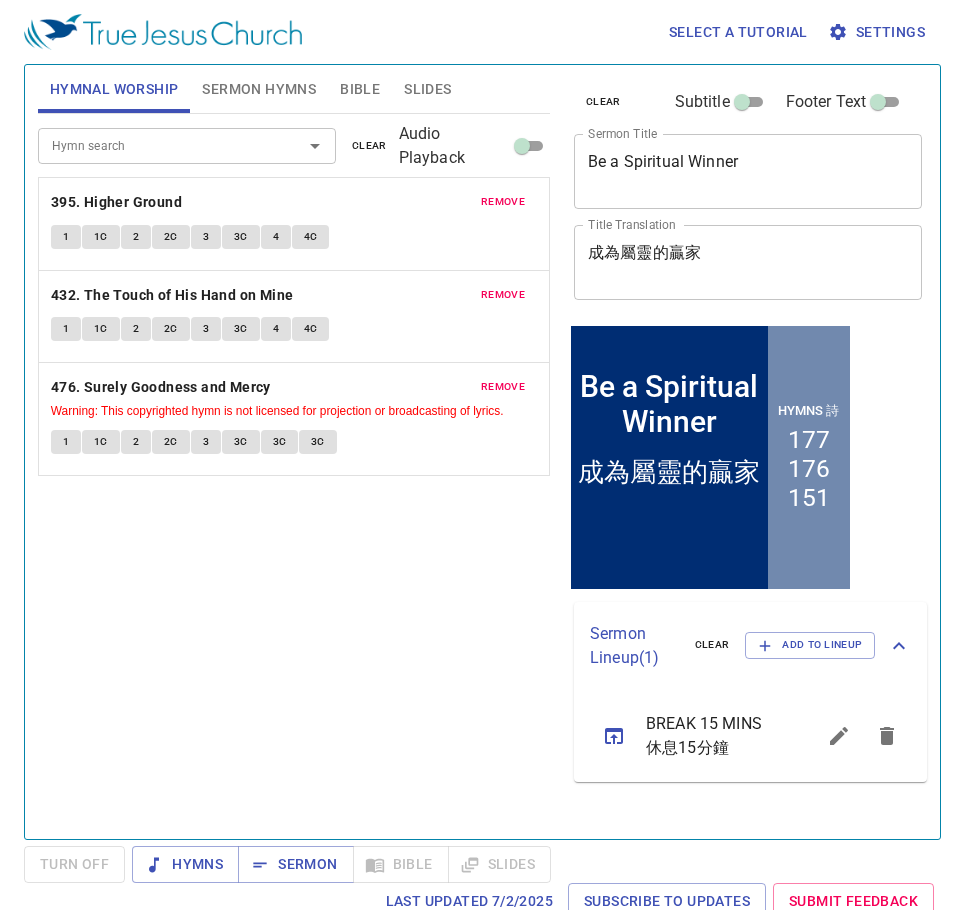 click on "Sermon Hymns" at bounding box center [259, 89] 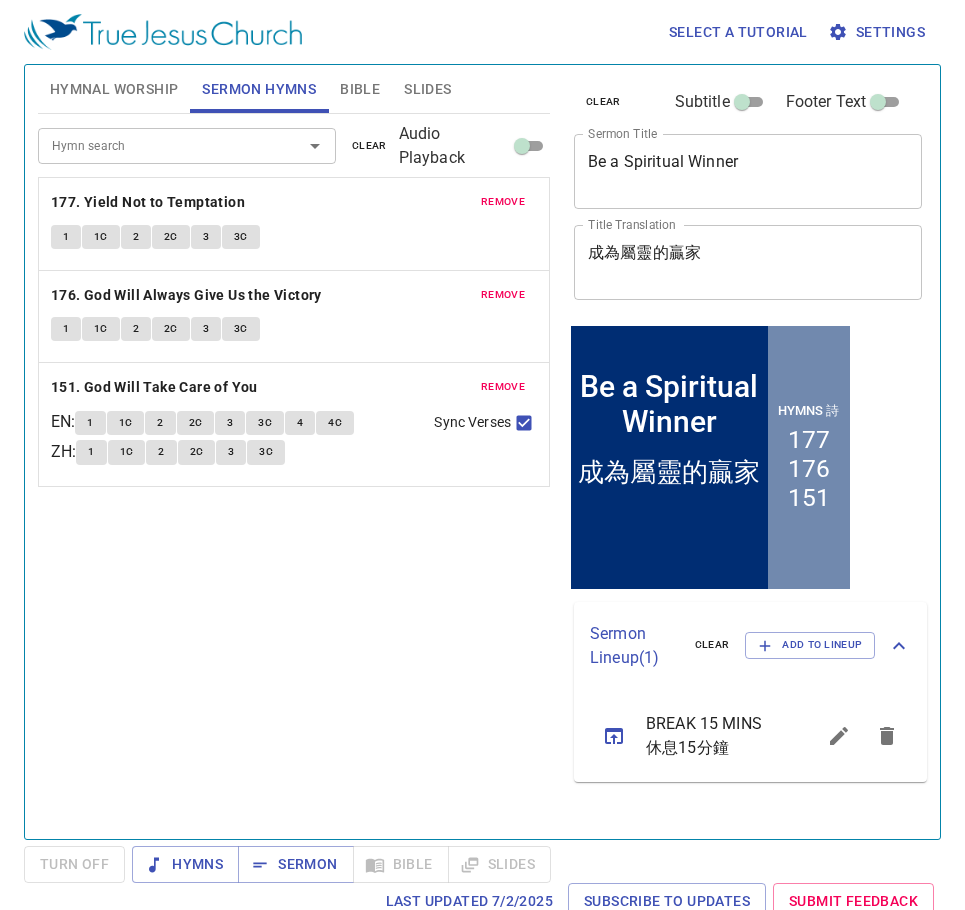 click on "remove 151. God Will Take Care of You   EN :   1 1C 2 2C 3 3C 4 4C ZH :   1 1C 2 2C 3 3C Sync Verses" at bounding box center [294, 424] 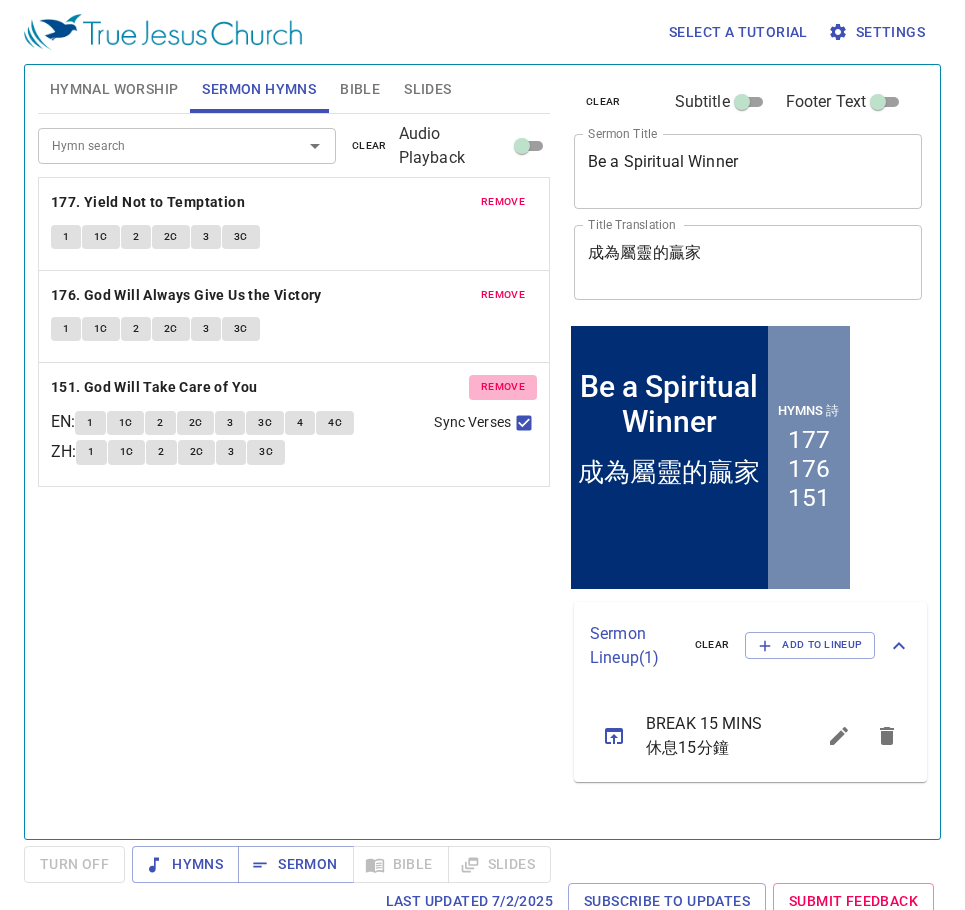 click on "remove" at bounding box center [503, 387] 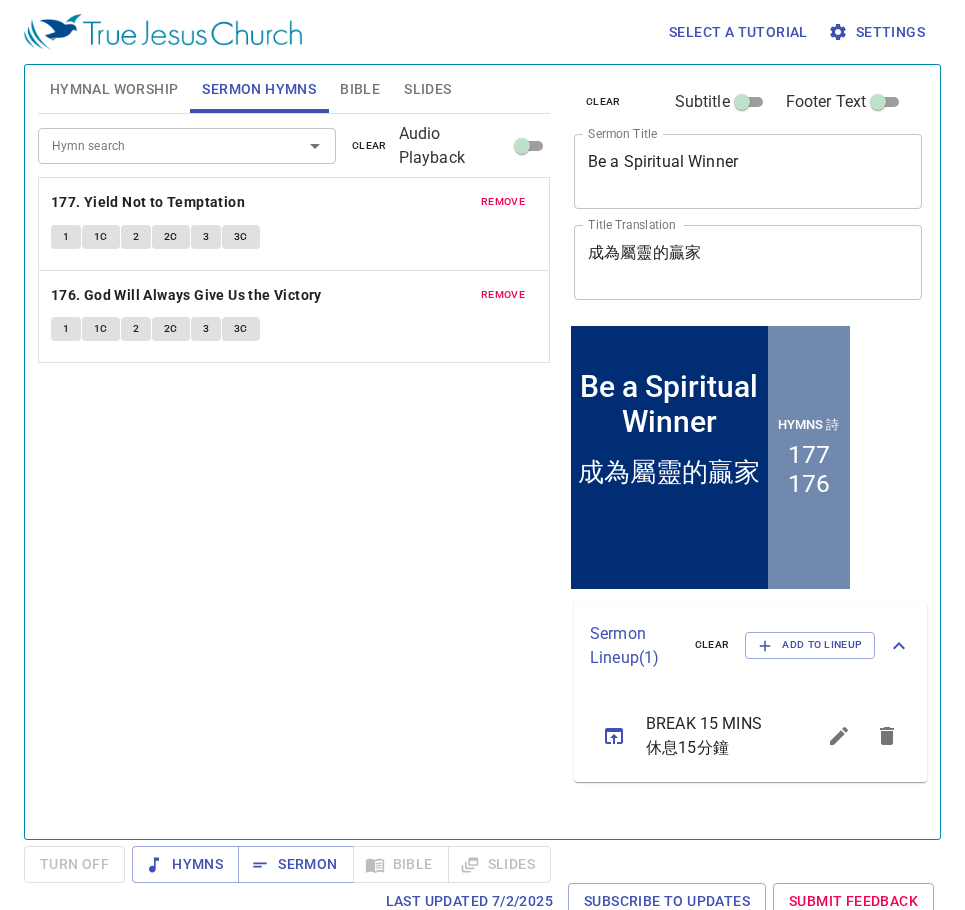 click on "Hymn search Hymn search   clear Audio Playback remove 177. Yield Not to Temptation   1 1C 2 2C 3 3C remove 176. God Will Always Give Us the Victory   1 1C 2 2C 3 3C" at bounding box center (294, 468) 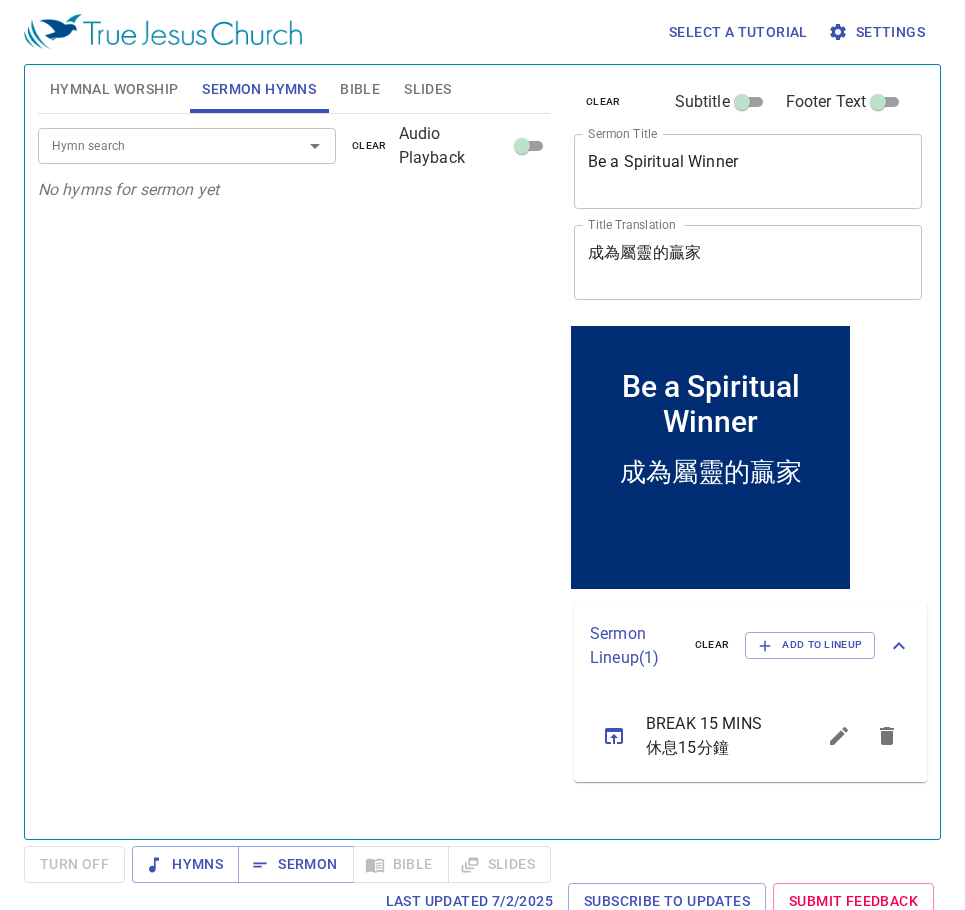 click on "Hymn search" at bounding box center [157, 145] 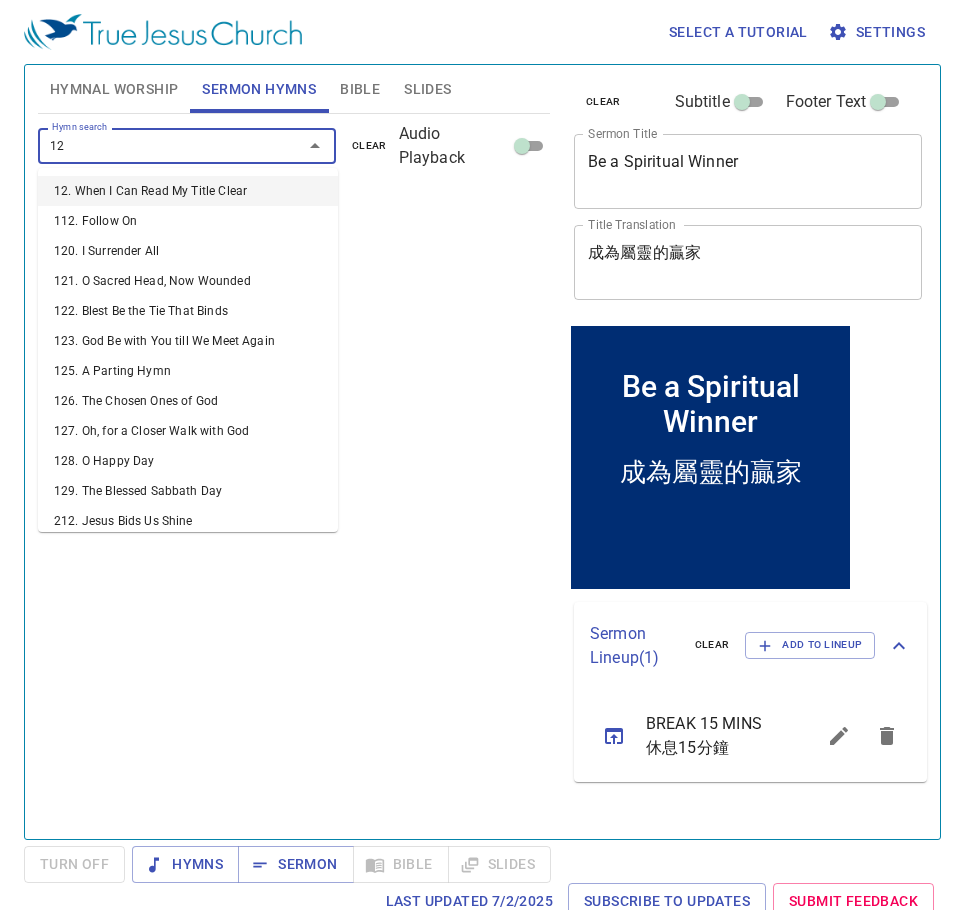 type on "1" 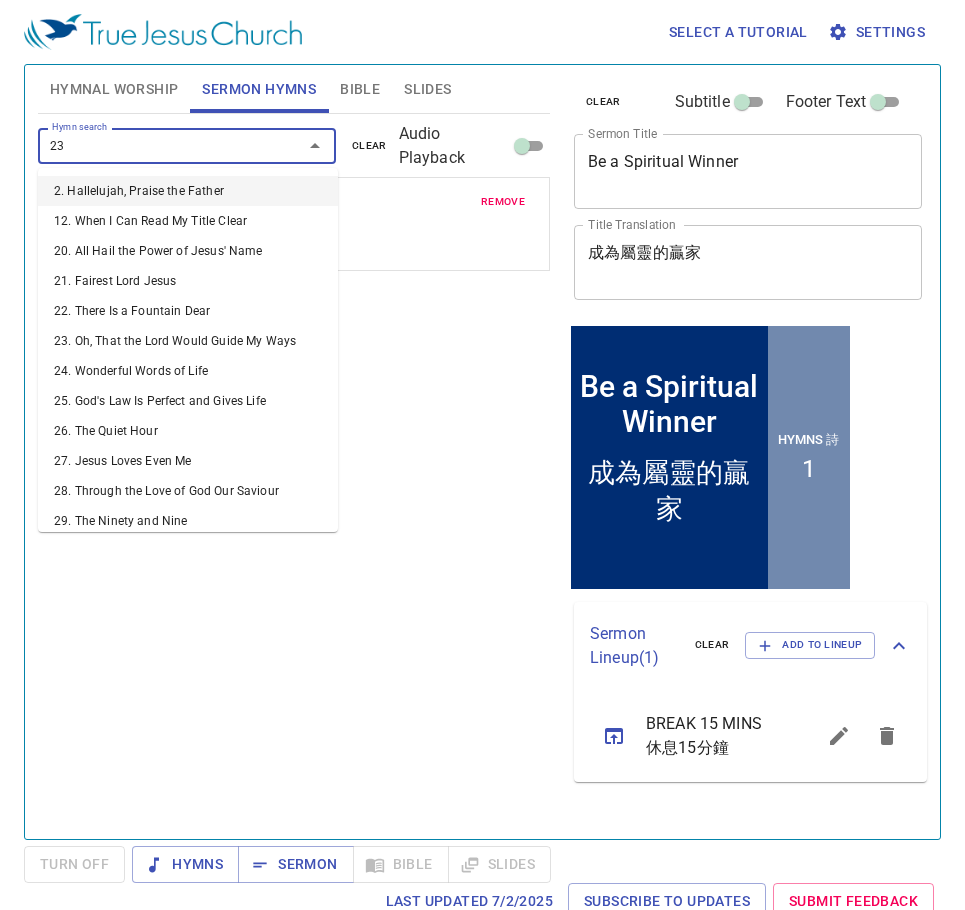 type on "231" 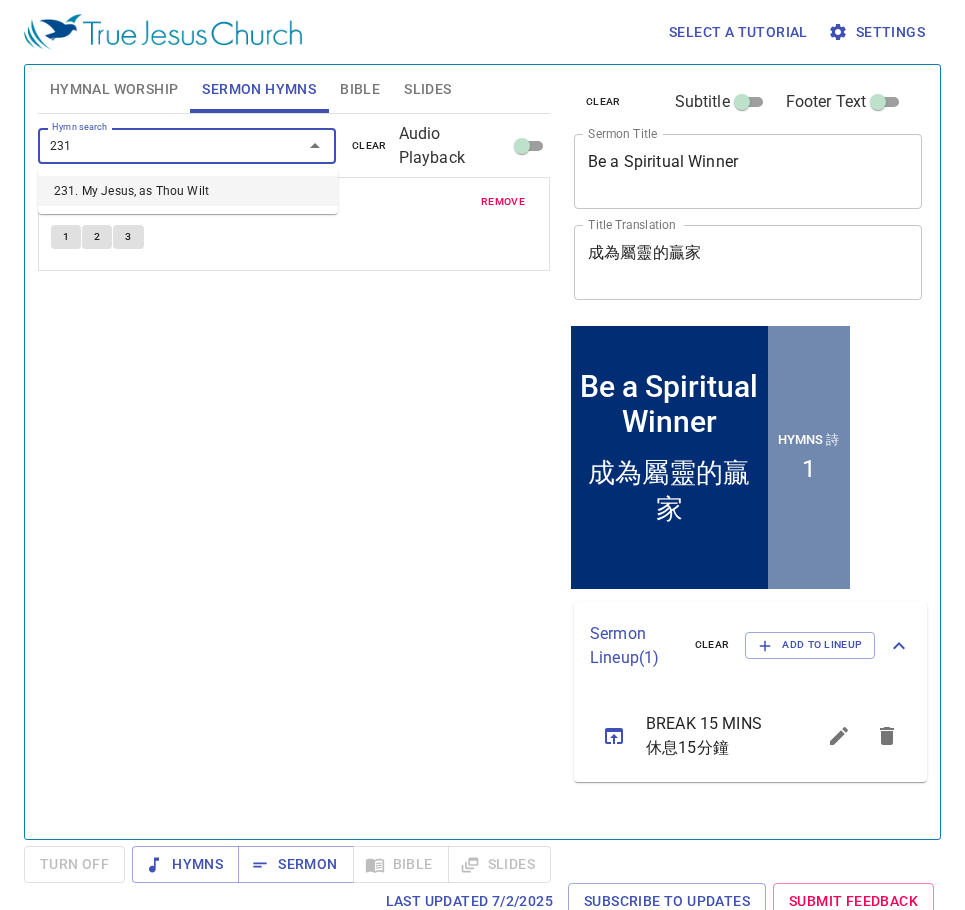 type 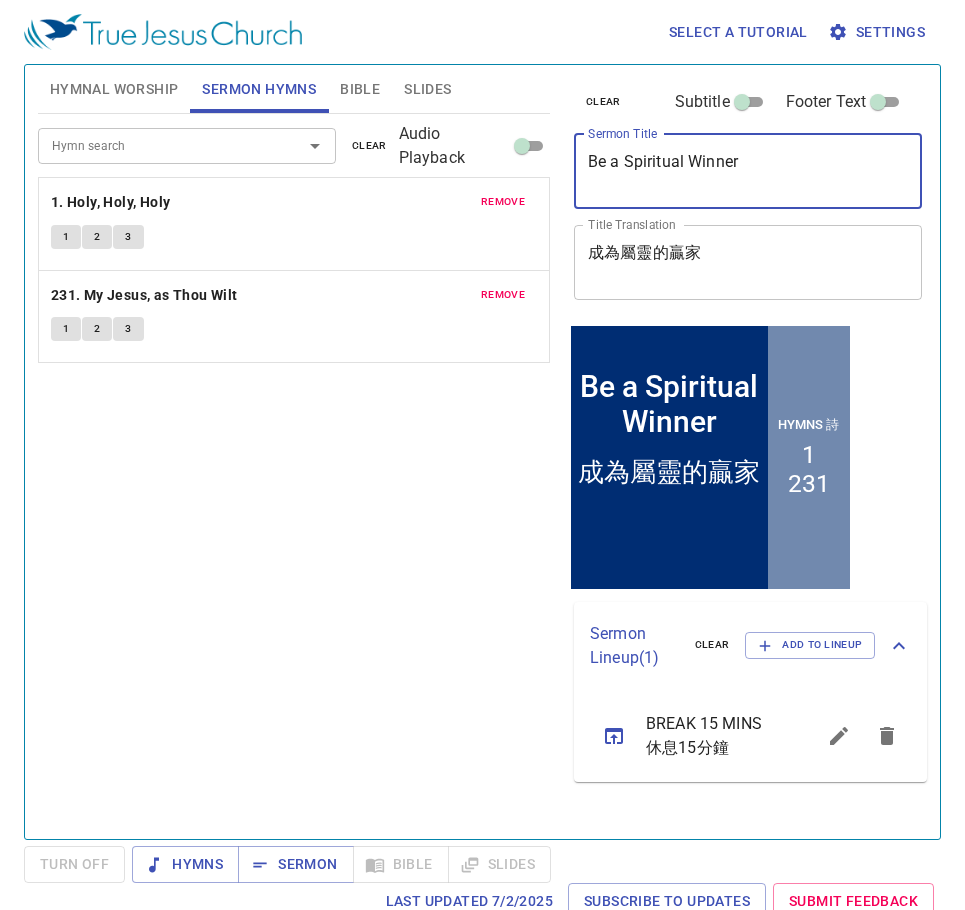 drag, startPoint x: 742, startPoint y: 170, endPoint x: 622, endPoint y: 176, distance: 120.14991 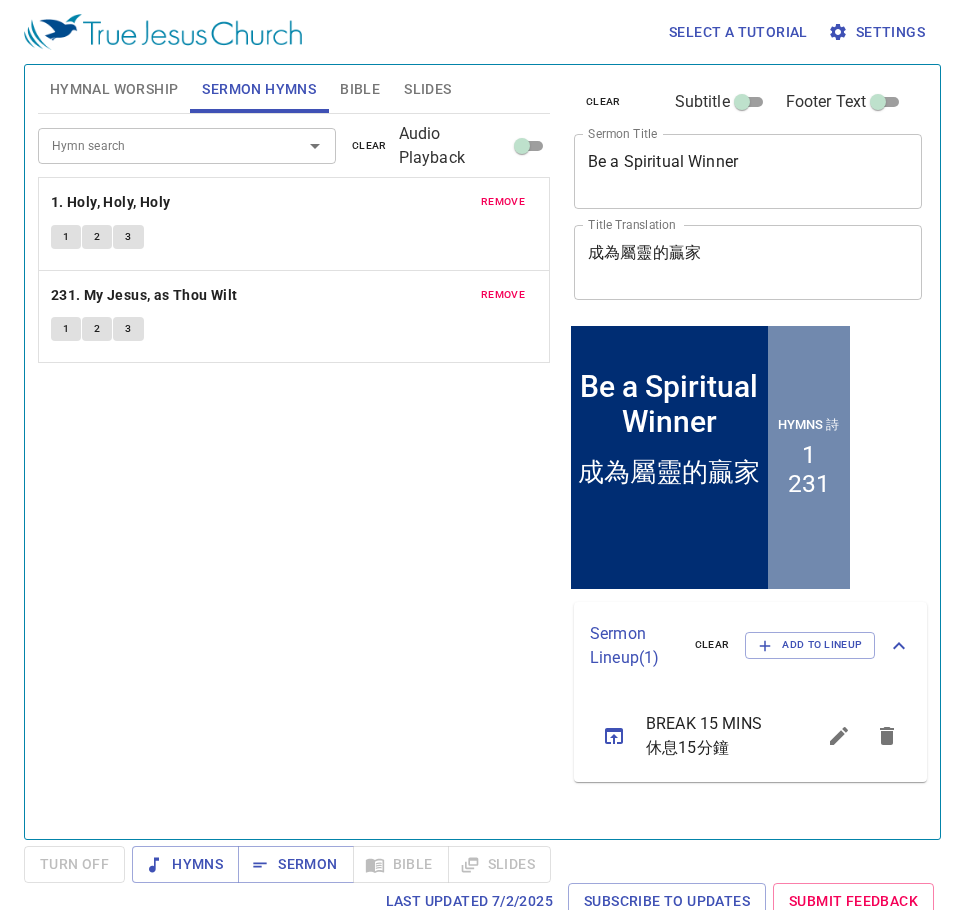 click on "Hymn search Hymn search   clear Audio Playback remove 1. Holy, Holy, Holy   1 2 3 remove 231. My Jesus, as Thou Wilt   1 2 3" at bounding box center (294, 468) 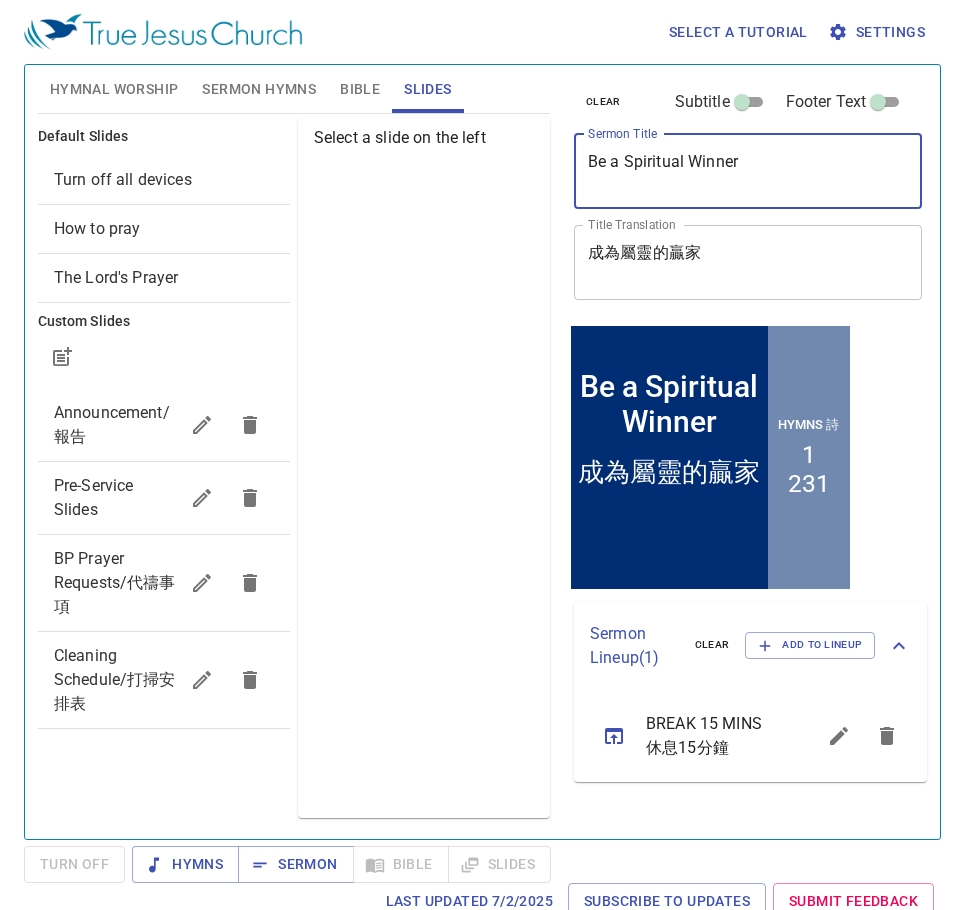 drag, startPoint x: 709, startPoint y: 158, endPoint x: 520, endPoint y: 122, distance: 192.39803 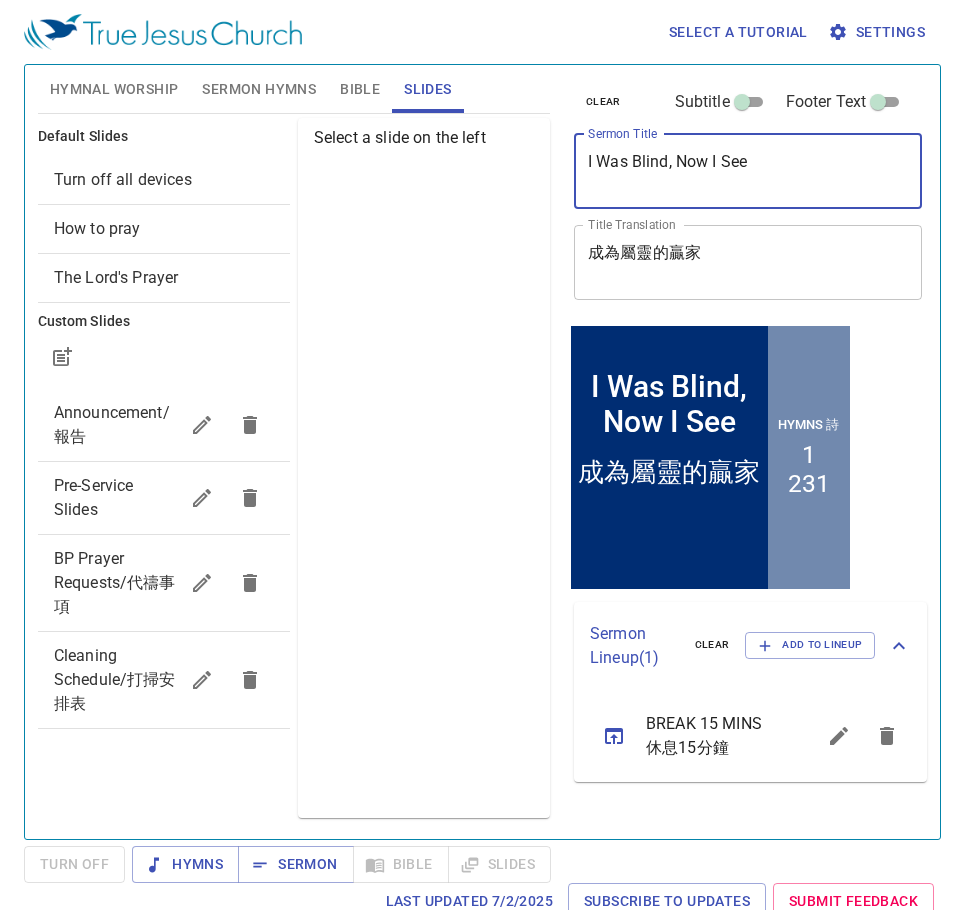type on "I Was Blind, Now I See" 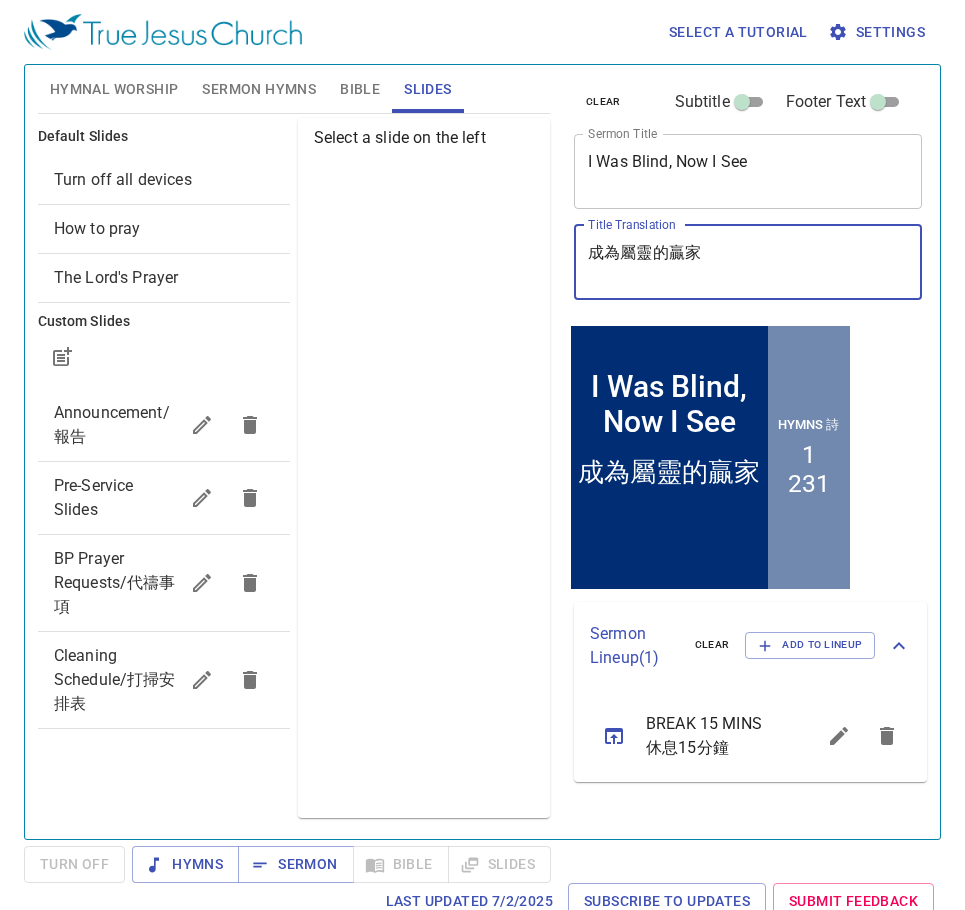 drag, startPoint x: 726, startPoint y: 271, endPoint x: 471, endPoint y: 248, distance: 256.03516 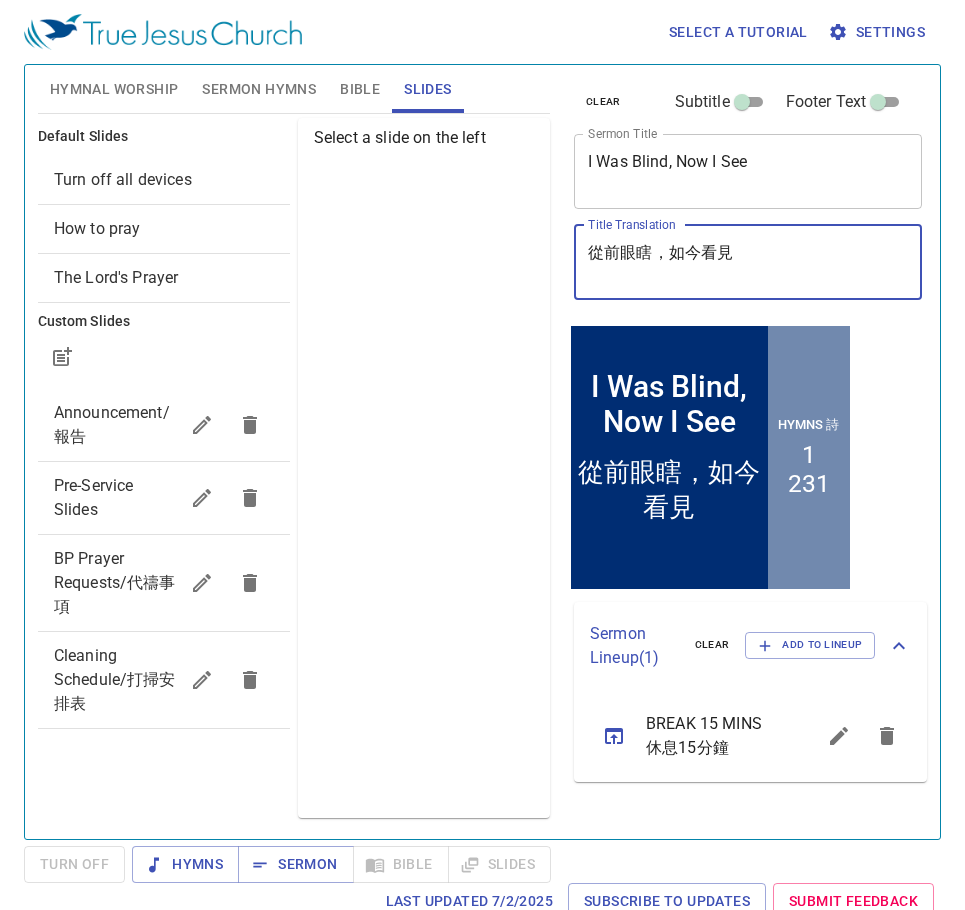type on "從前眼瞎，如今看見" 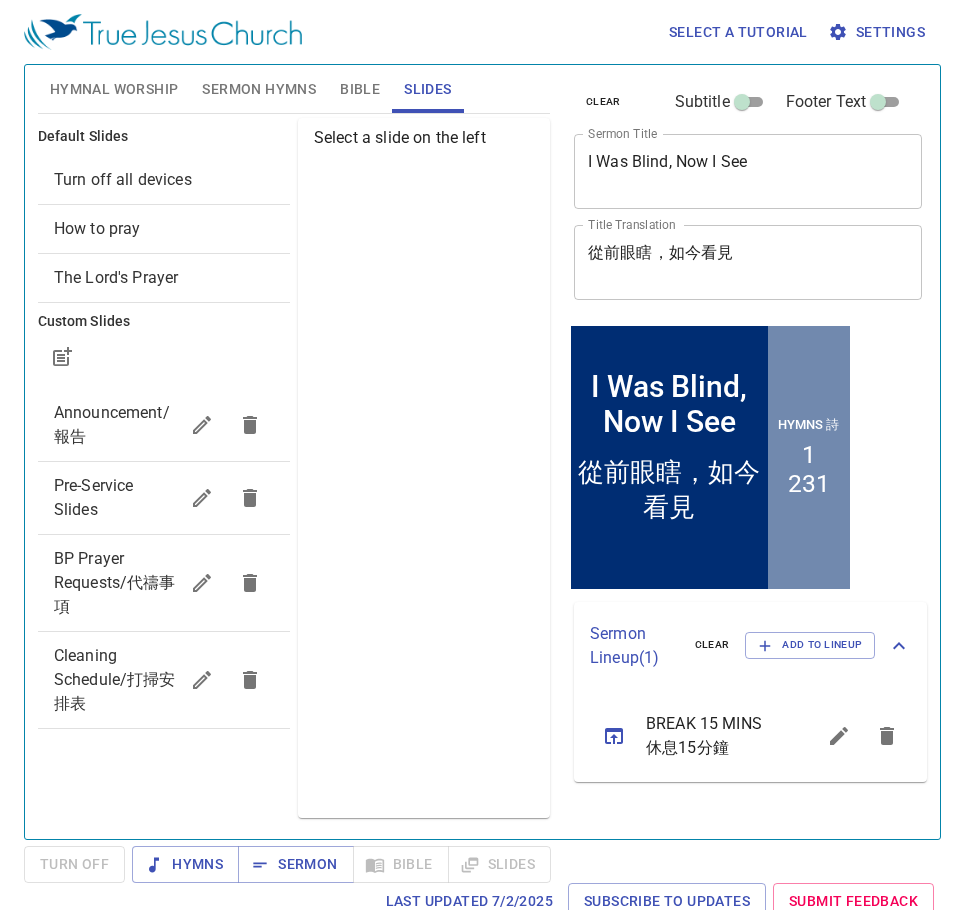 click on "Select a slide on the left" at bounding box center (424, 468) 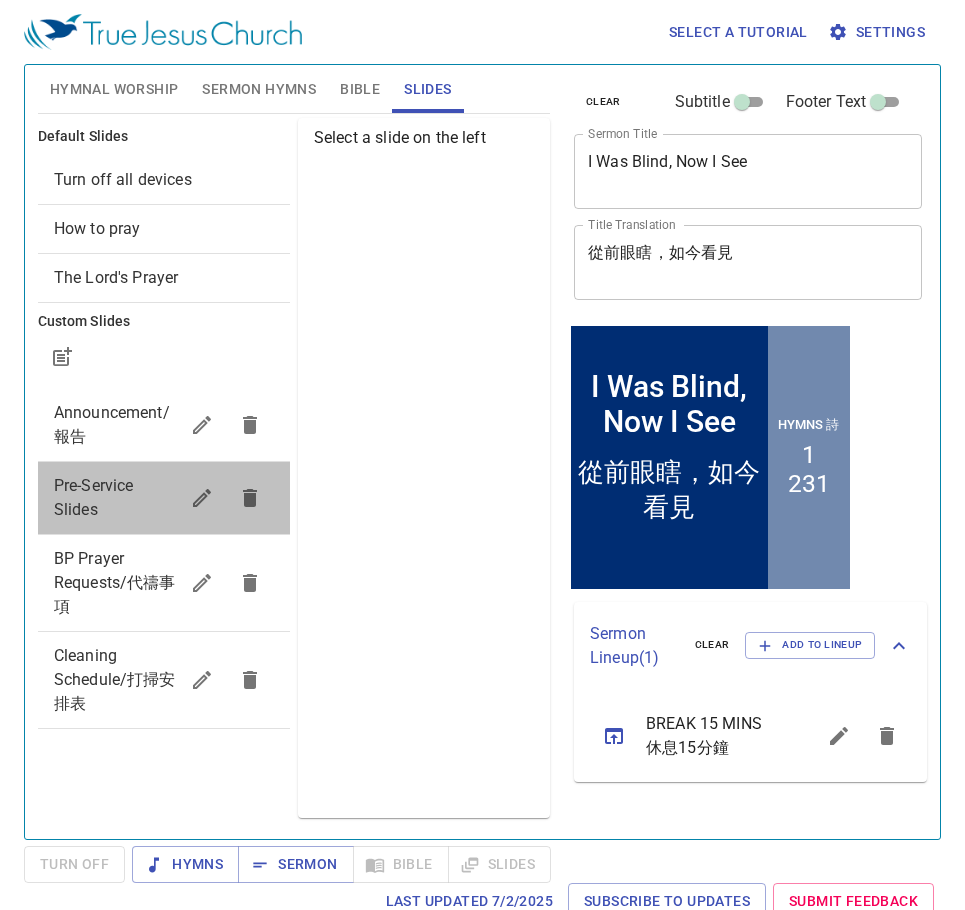 click on "Pre-Service Slides" at bounding box center (116, 498) 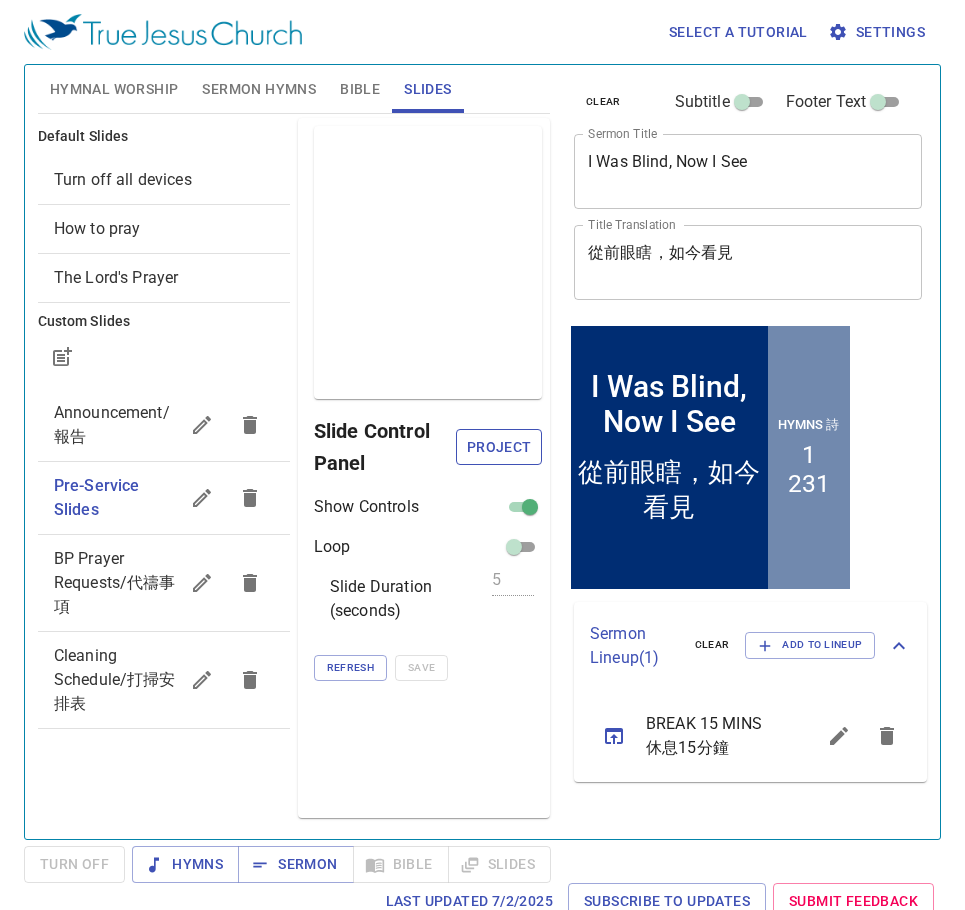 click on "Project" at bounding box center (498, 447) 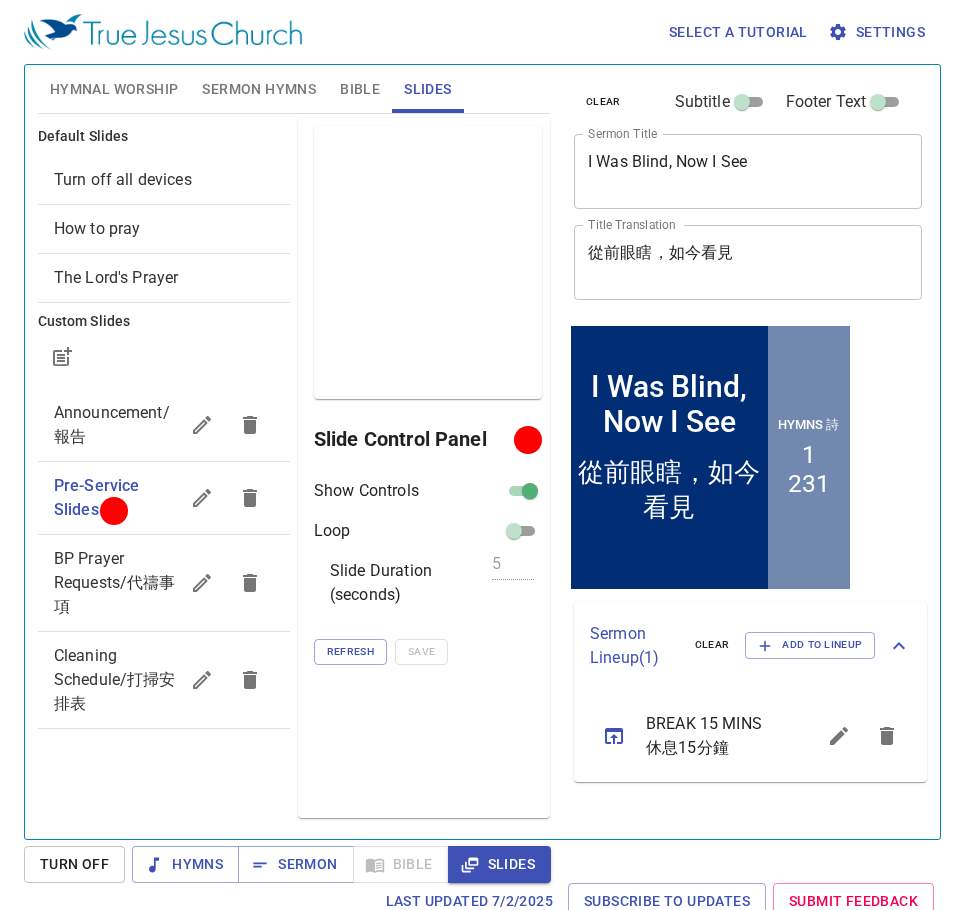 click on "Bible" at bounding box center (360, 89) 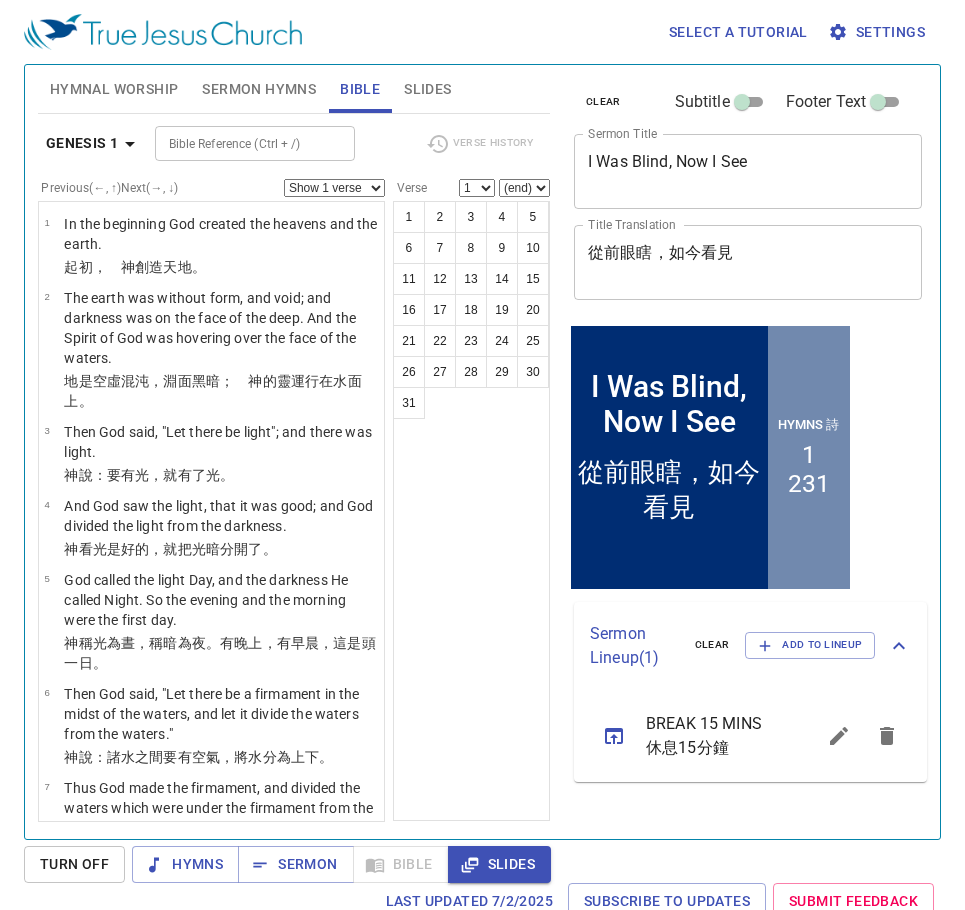 click on "Slides" at bounding box center (427, 89) 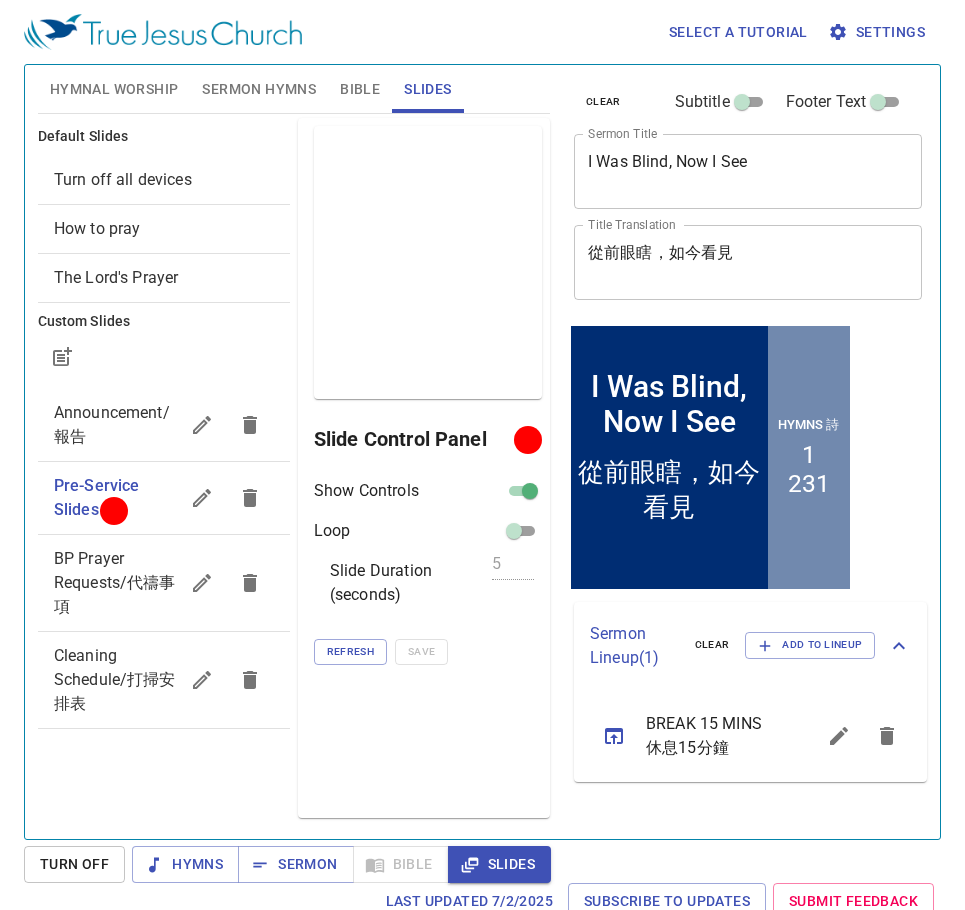 click on "Sermon Hymns" at bounding box center [259, 89] 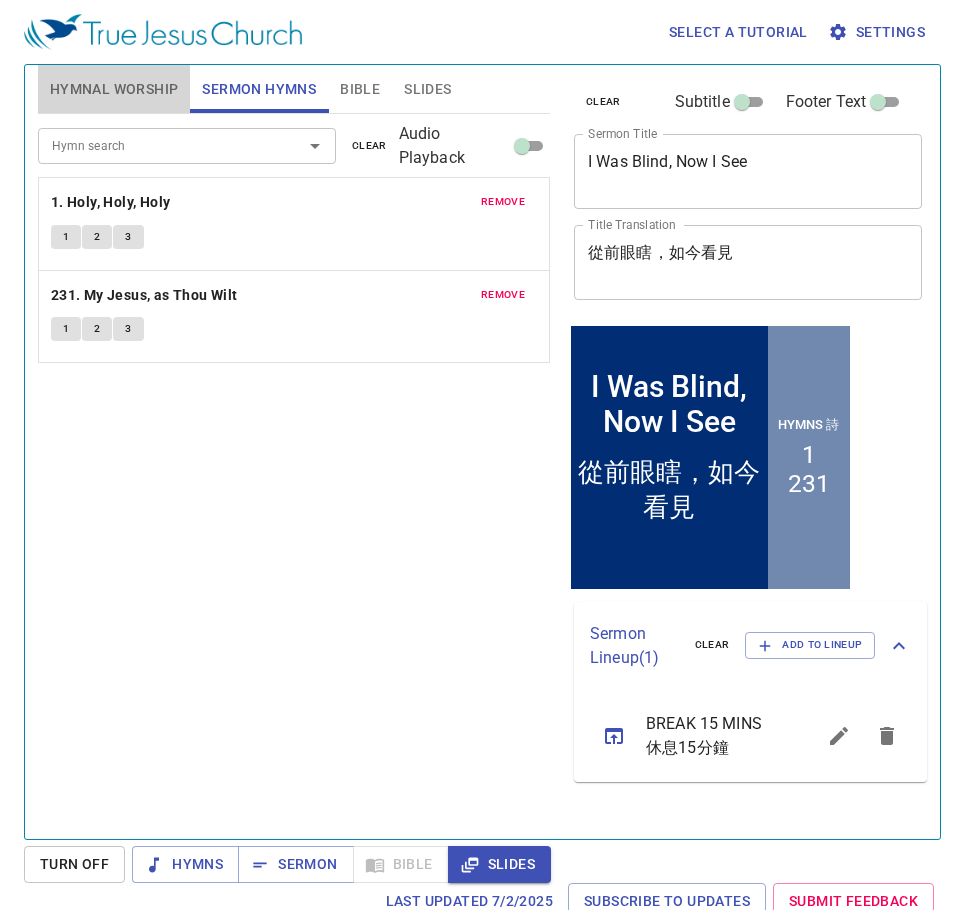 click on "Hymnal Worship" at bounding box center [114, 89] 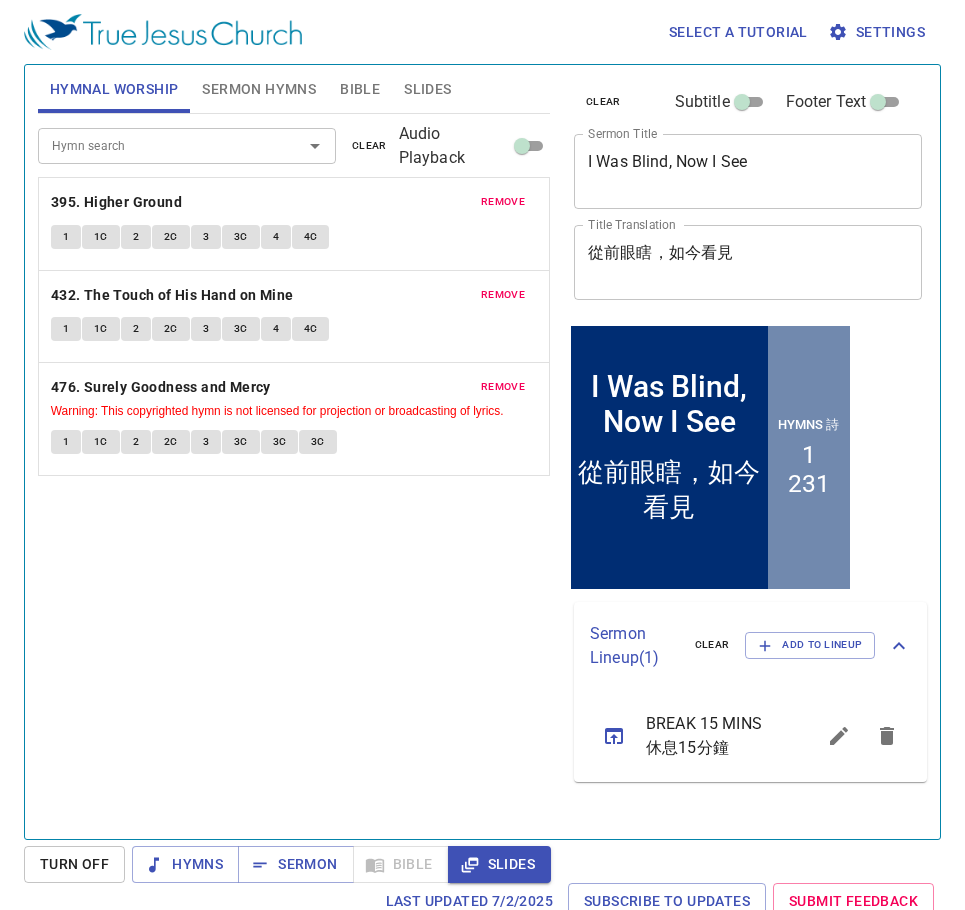 click on "clear" at bounding box center [369, 146] 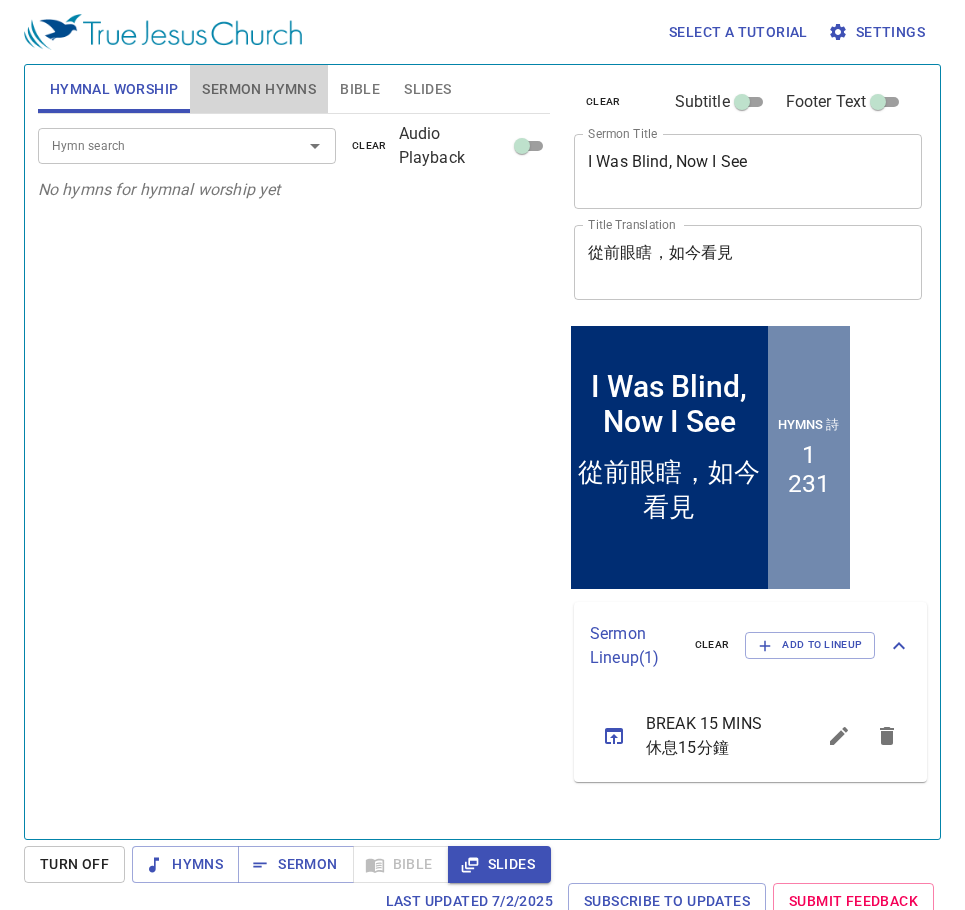 click on "Sermon Hymns" at bounding box center (259, 89) 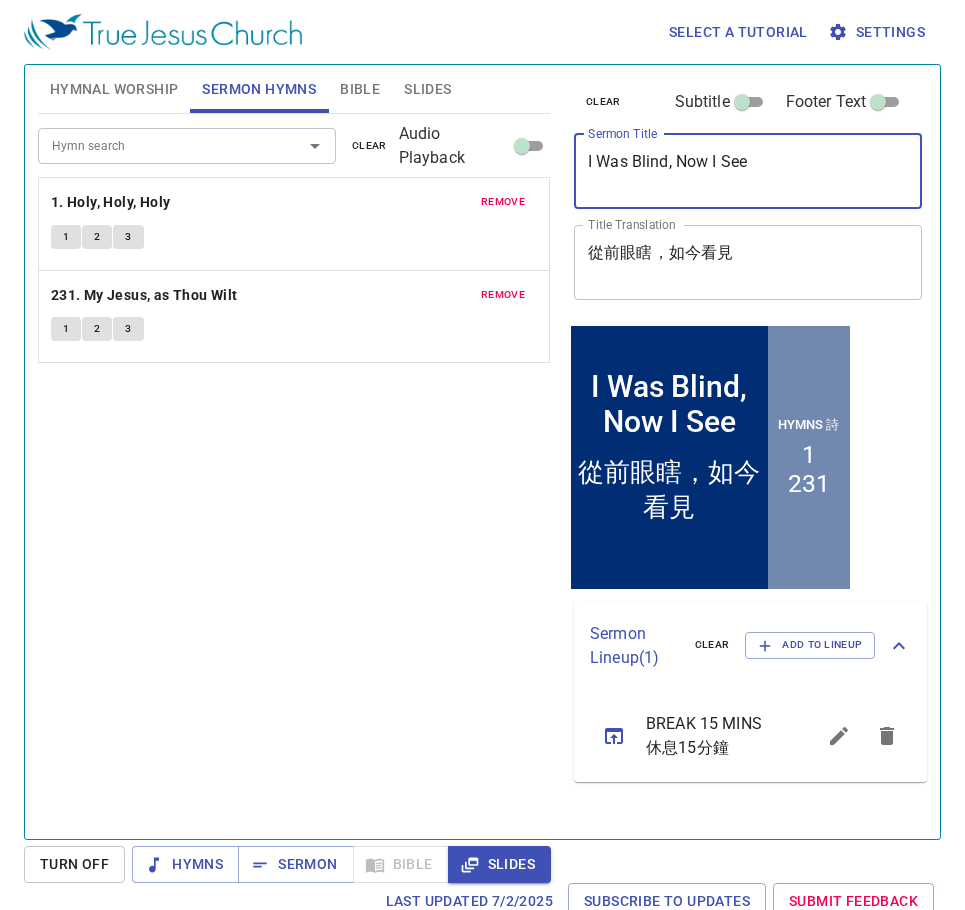drag, startPoint x: 787, startPoint y: 155, endPoint x: 514, endPoint y: 148, distance: 273.08972 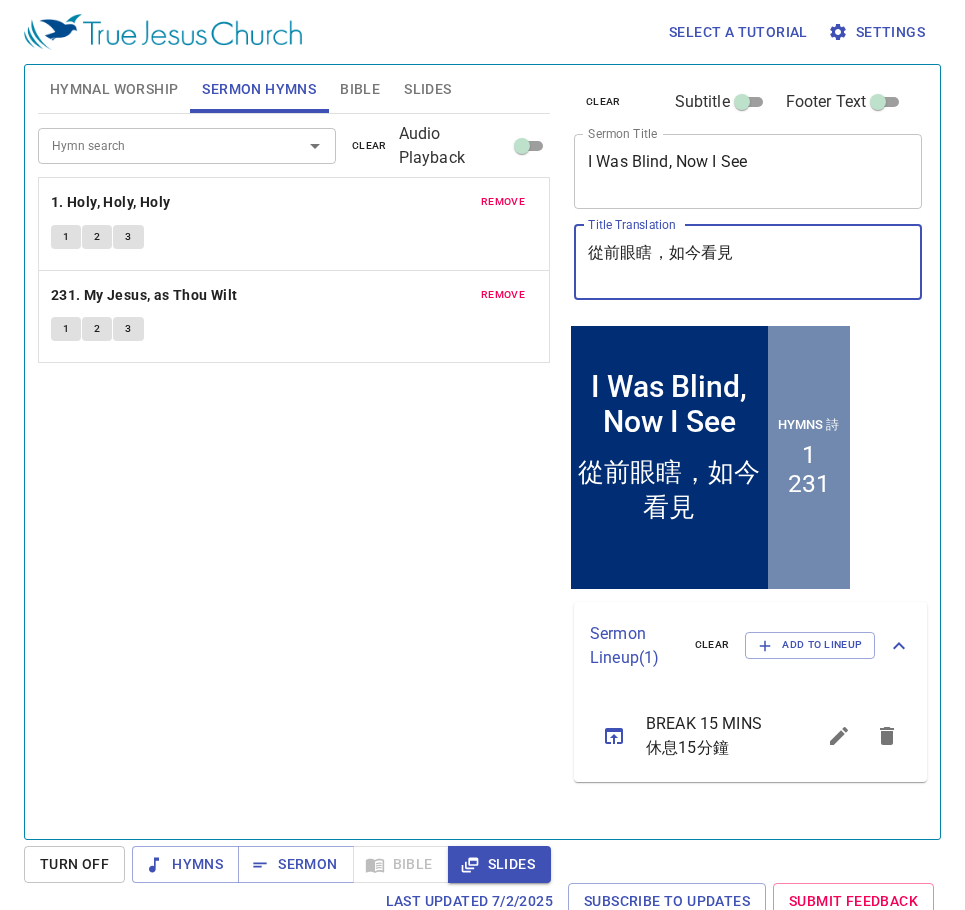 drag, startPoint x: 763, startPoint y: 254, endPoint x: 431, endPoint y: 233, distance: 332.66348 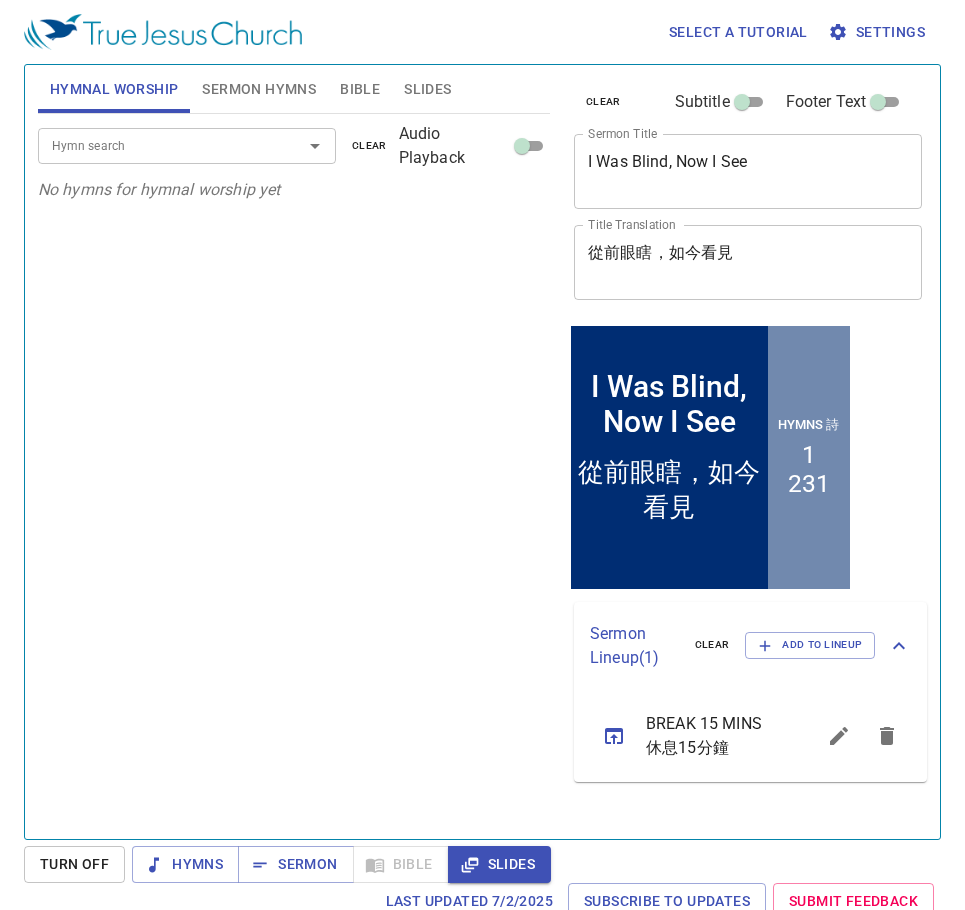 click on "Hymn search" at bounding box center (157, 145) 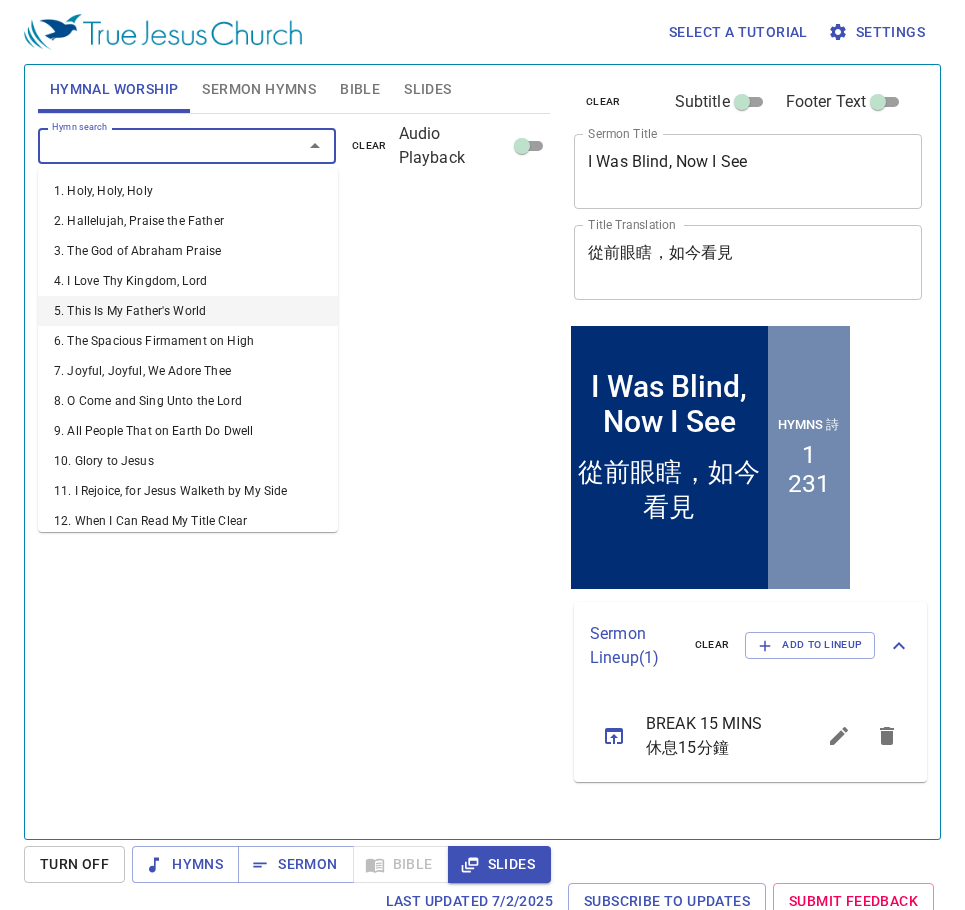 click on "Hymn search Hymn search   clear Audio Playback No hymns for hymnal worship yet" at bounding box center (294, 468) 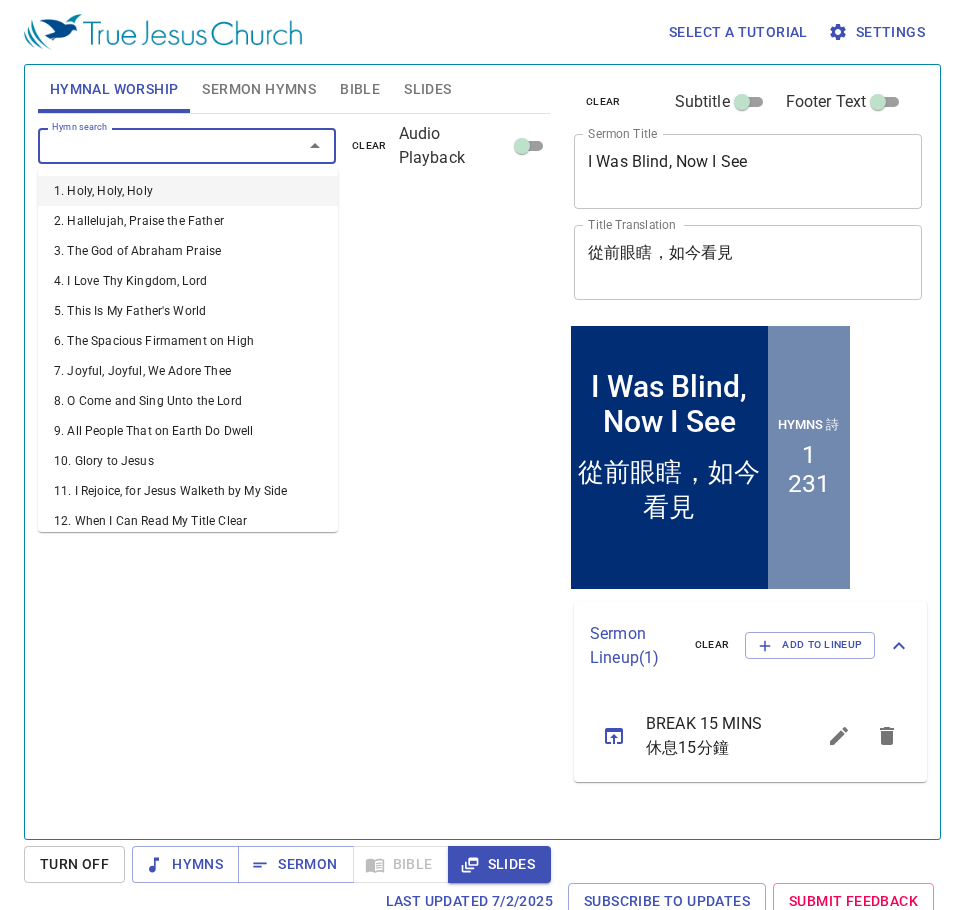 click on "Hymn search" at bounding box center [157, 145] 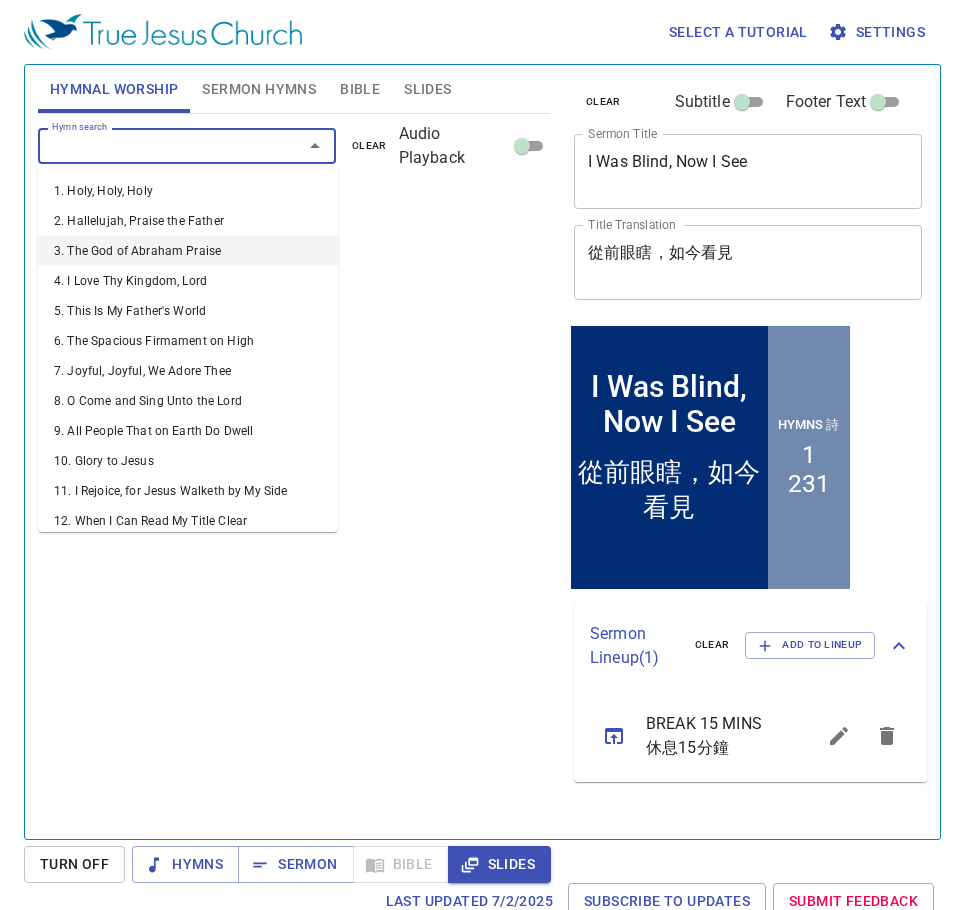 click on "Hymn search Hymn search   clear Audio Playback No hymns for hymnal worship yet" at bounding box center [294, 468] 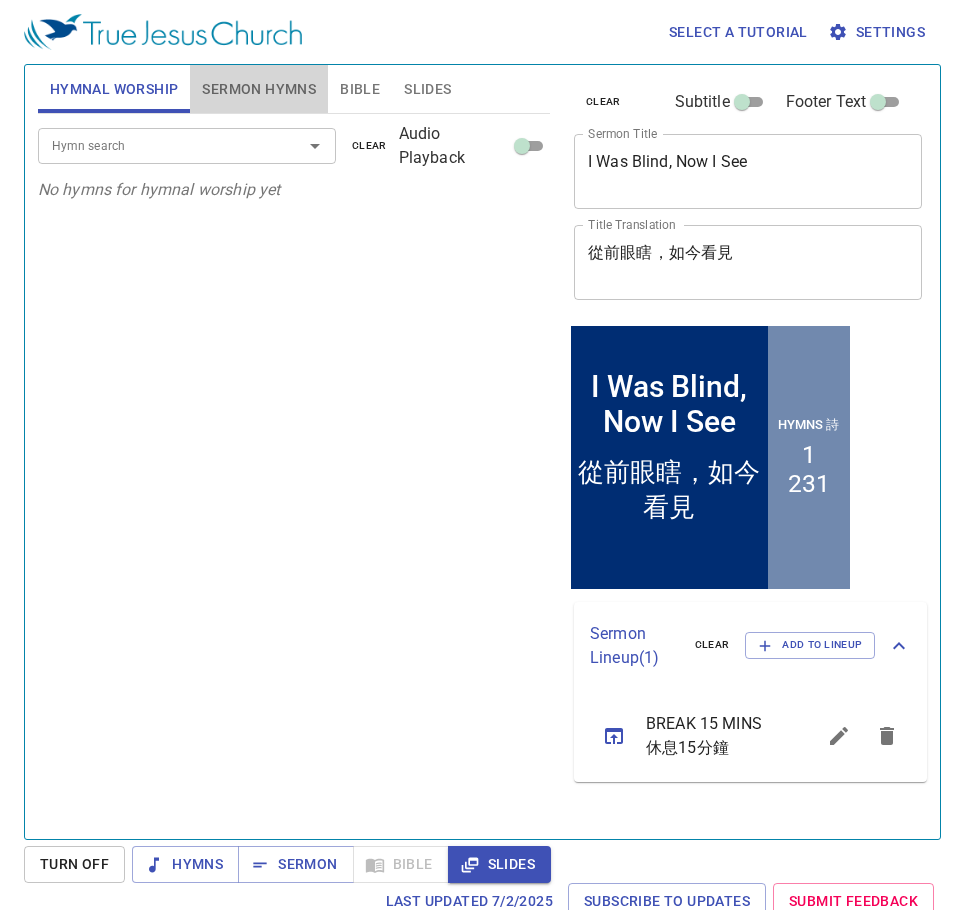 click on "Sermon Hymns" at bounding box center [259, 89] 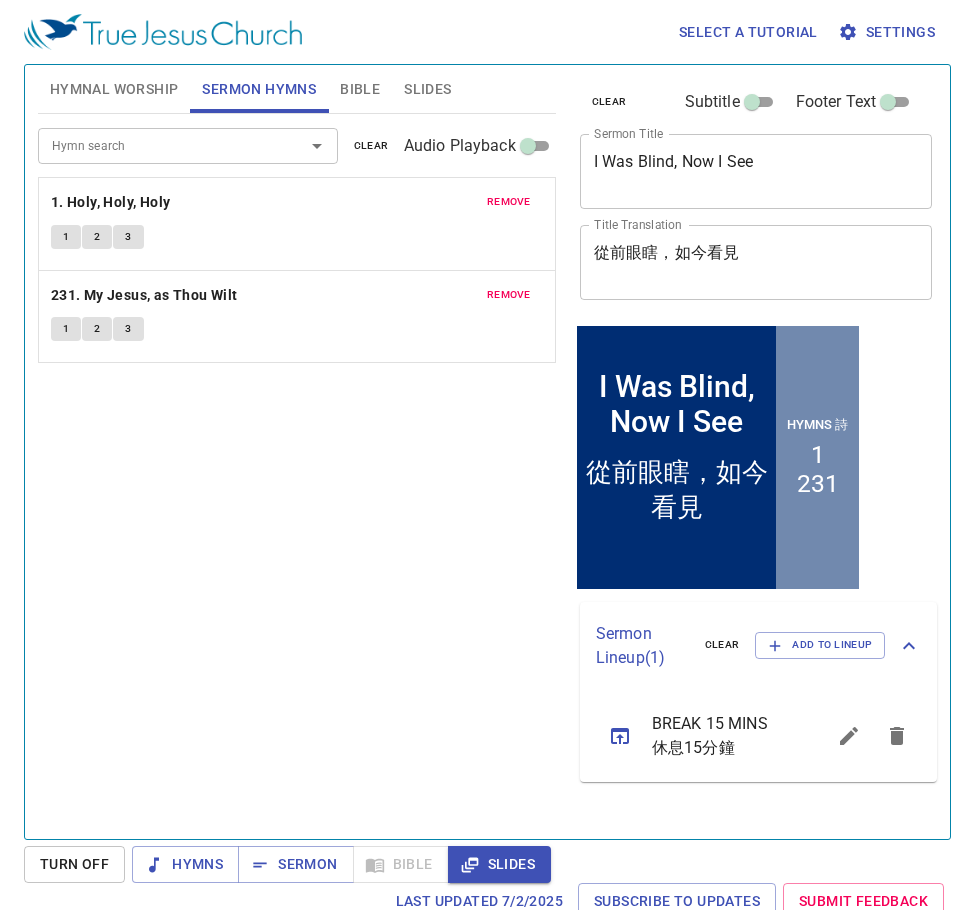 click on "Hymnal Worship" at bounding box center (114, 89) 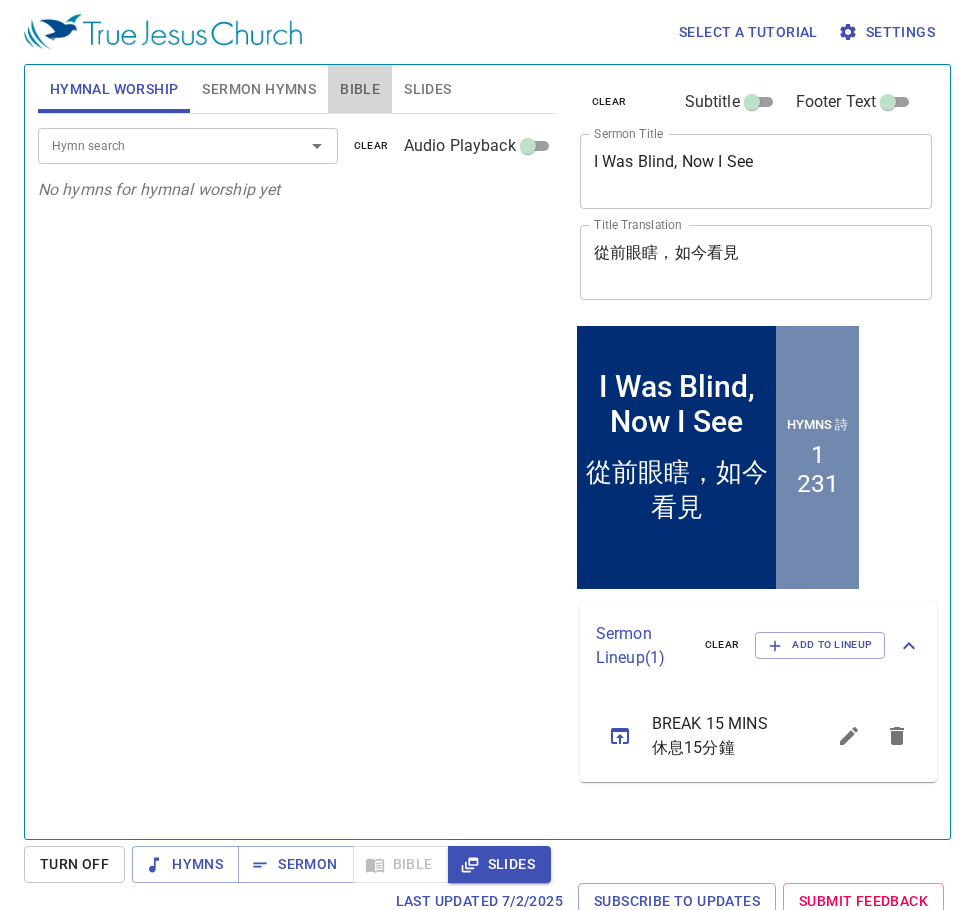 click on "Bible" at bounding box center (360, 89) 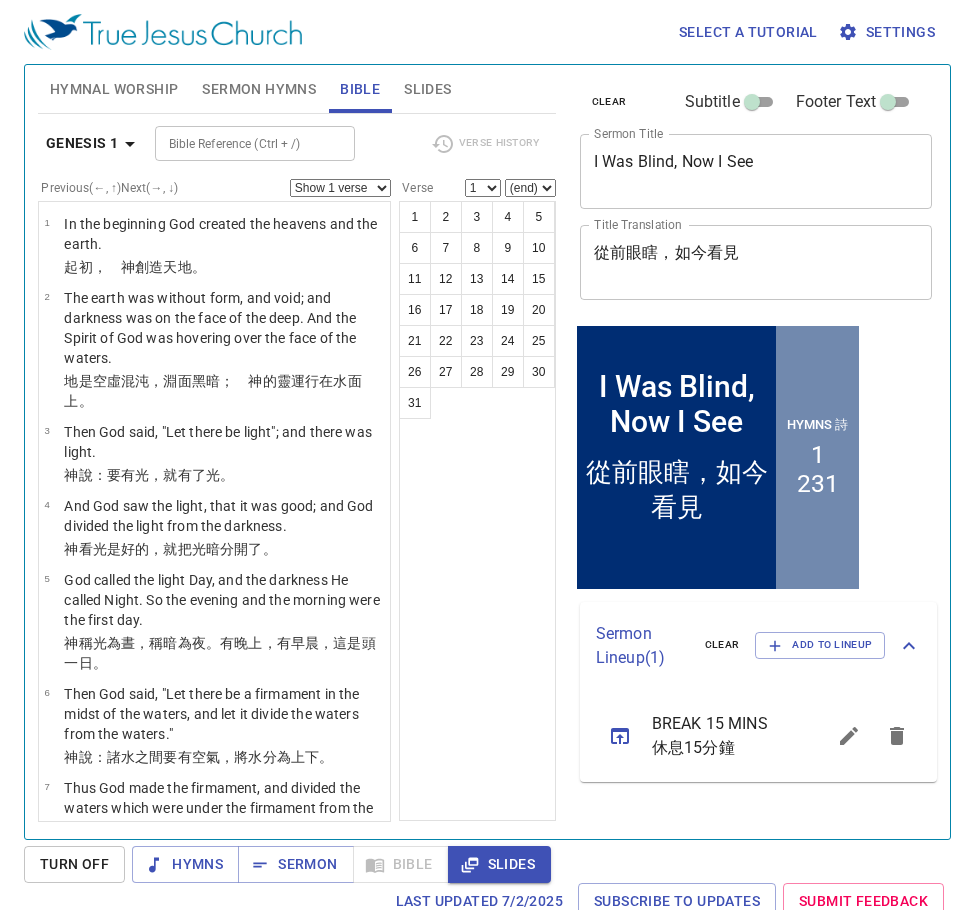 click on "Slides" at bounding box center (427, 89) 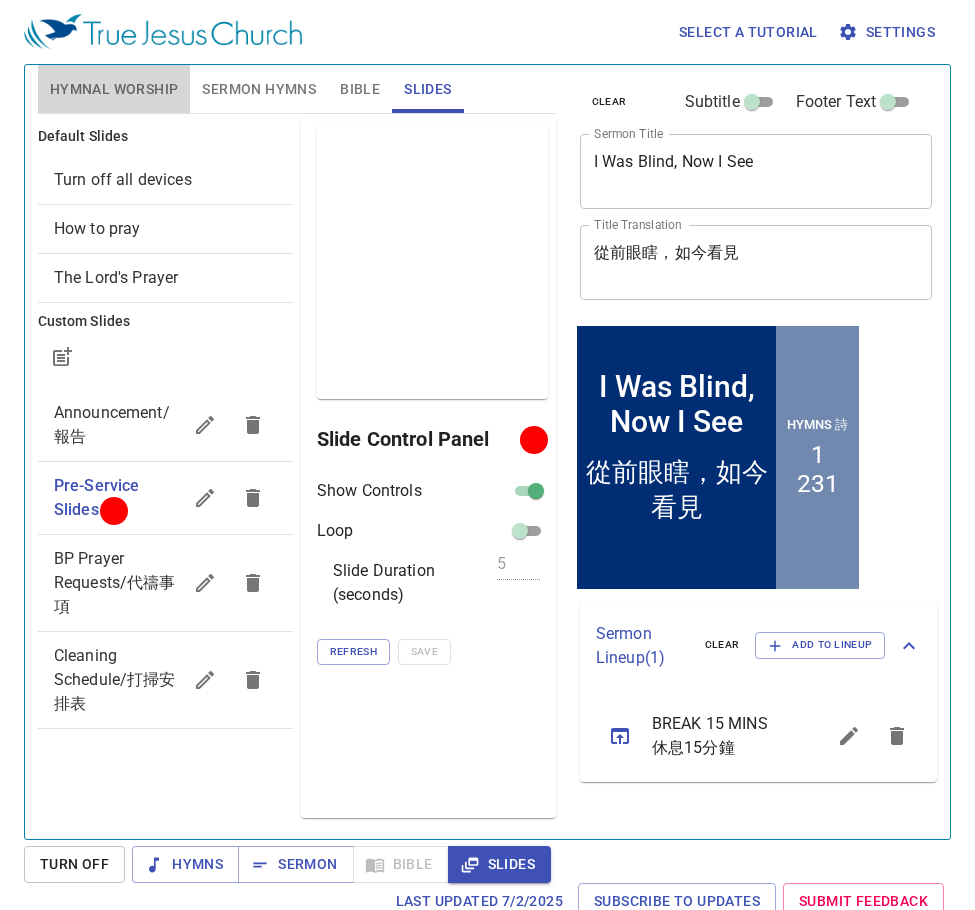 click on "Hymnal Worship" at bounding box center (114, 89) 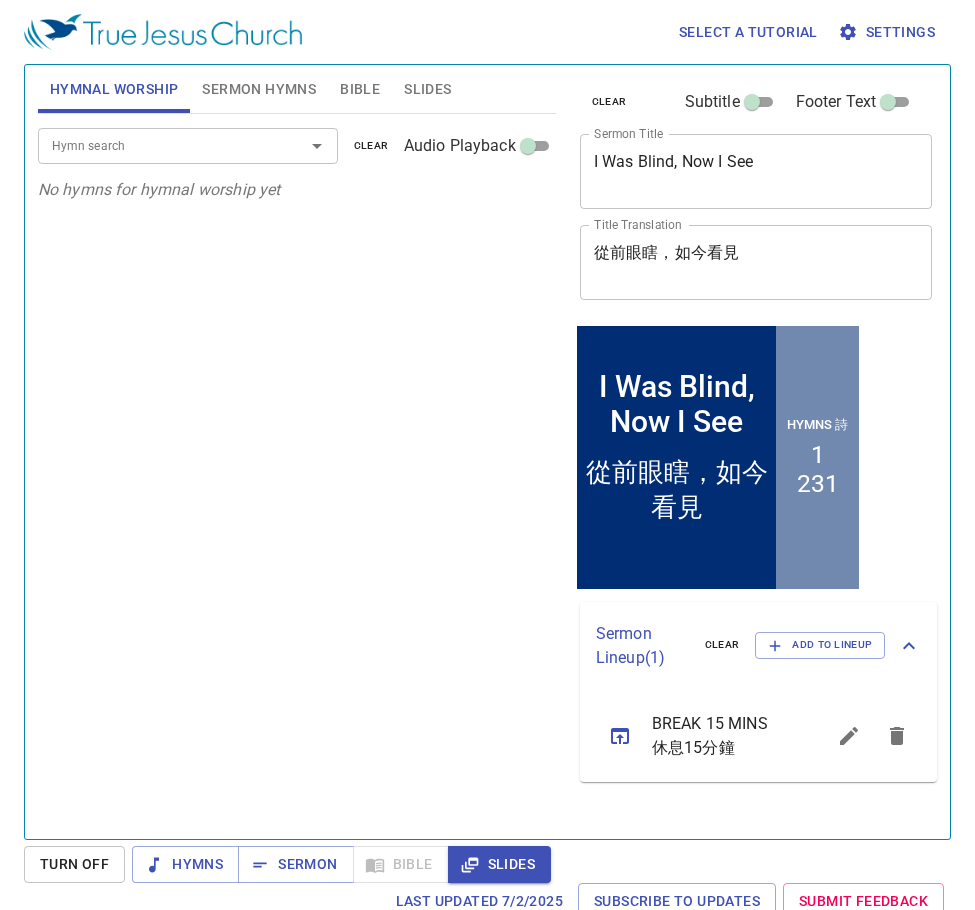 drag, startPoint x: 286, startPoint y: 166, endPoint x: 281, endPoint y: 150, distance: 16.763054 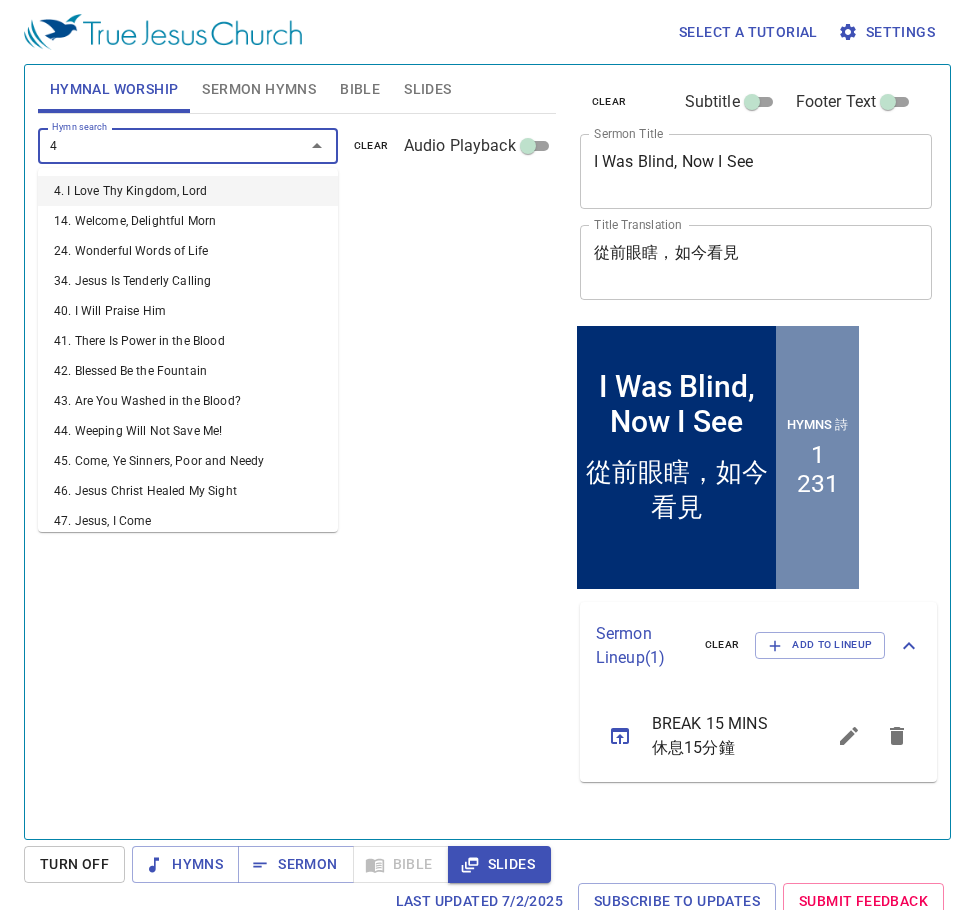 type on "46" 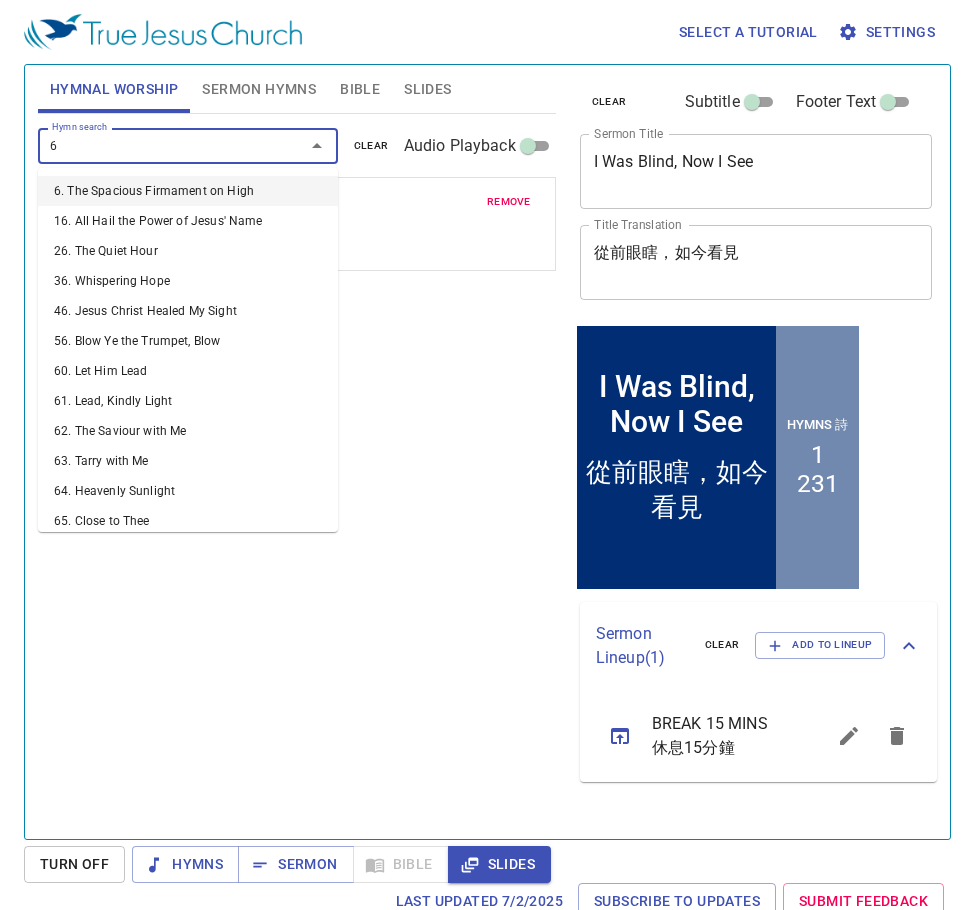 type on "62" 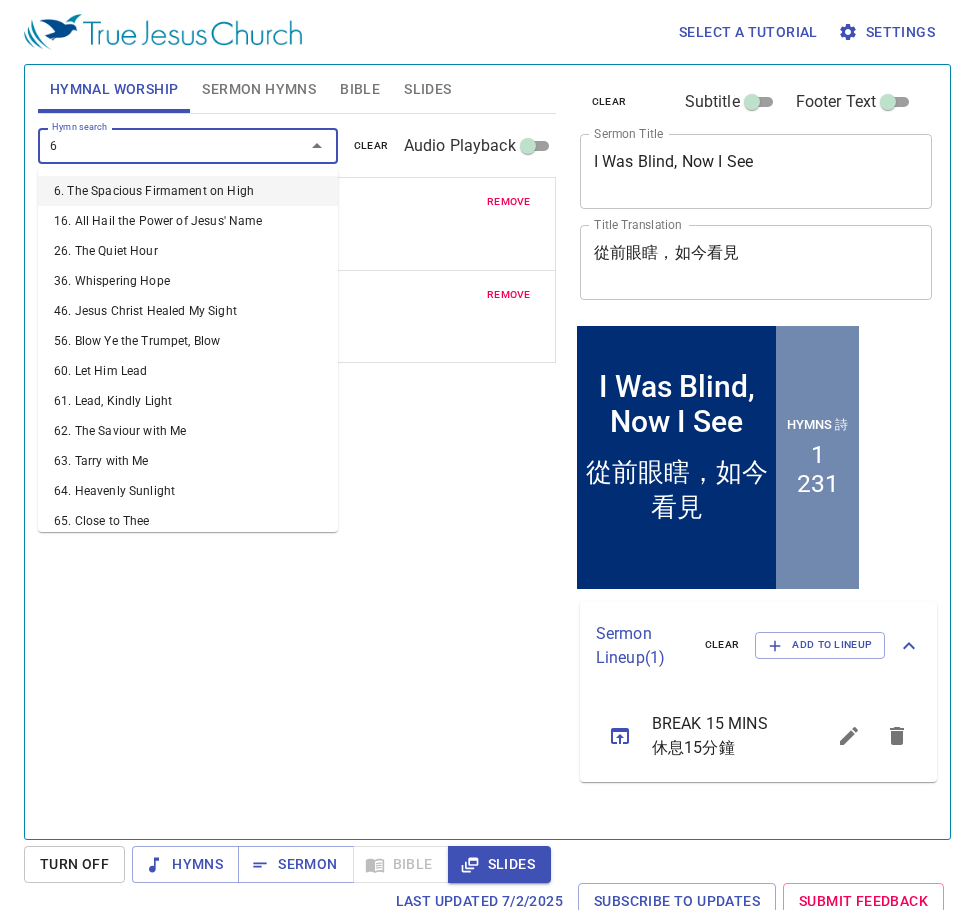 type on "67" 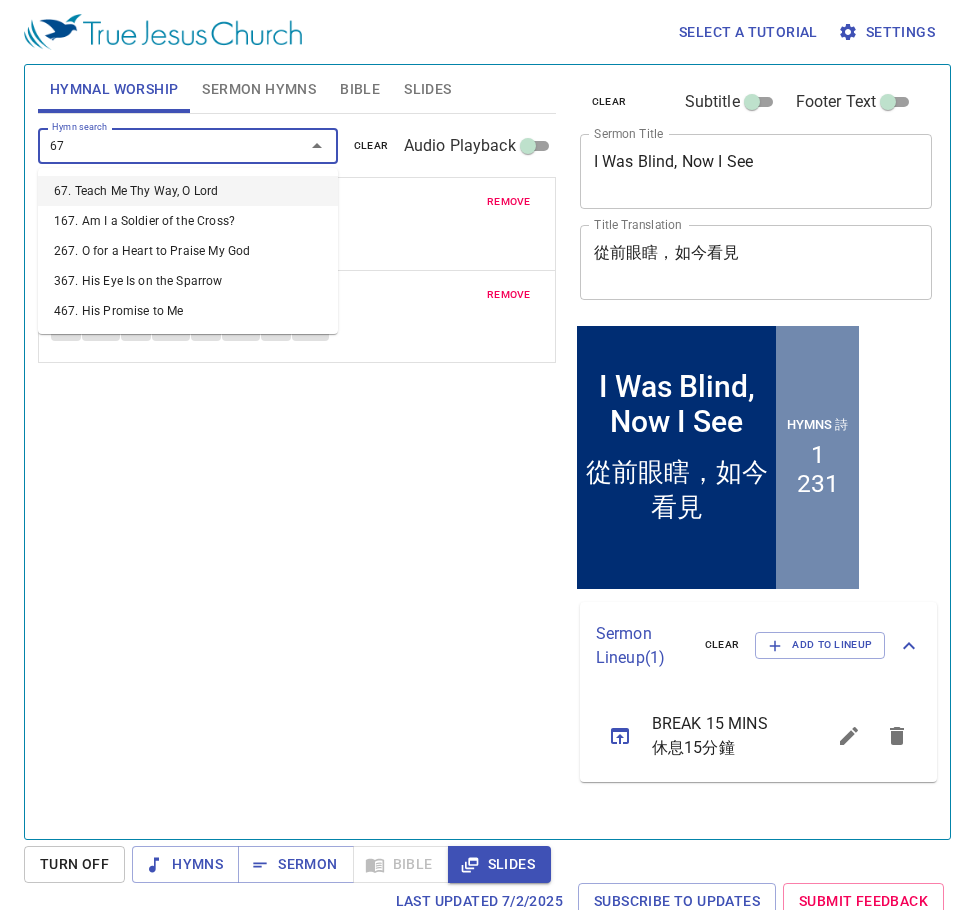 type 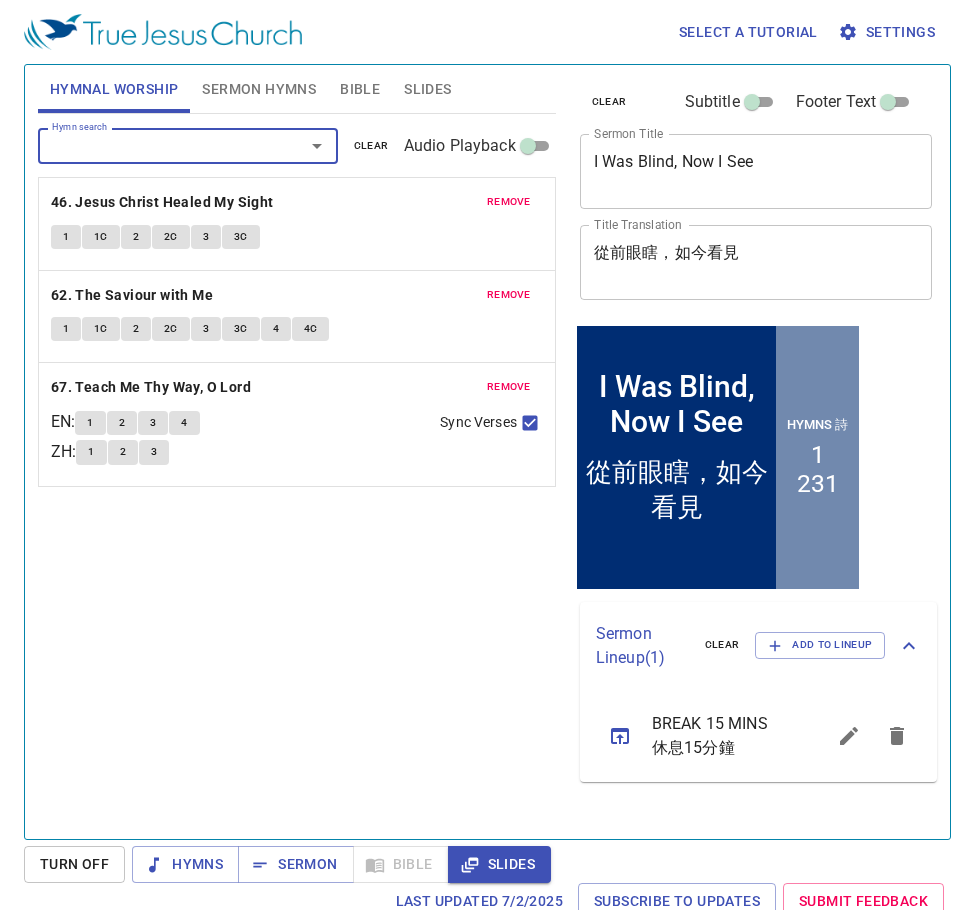 drag, startPoint x: 260, startPoint y: 83, endPoint x: 274, endPoint y: 83, distance: 14 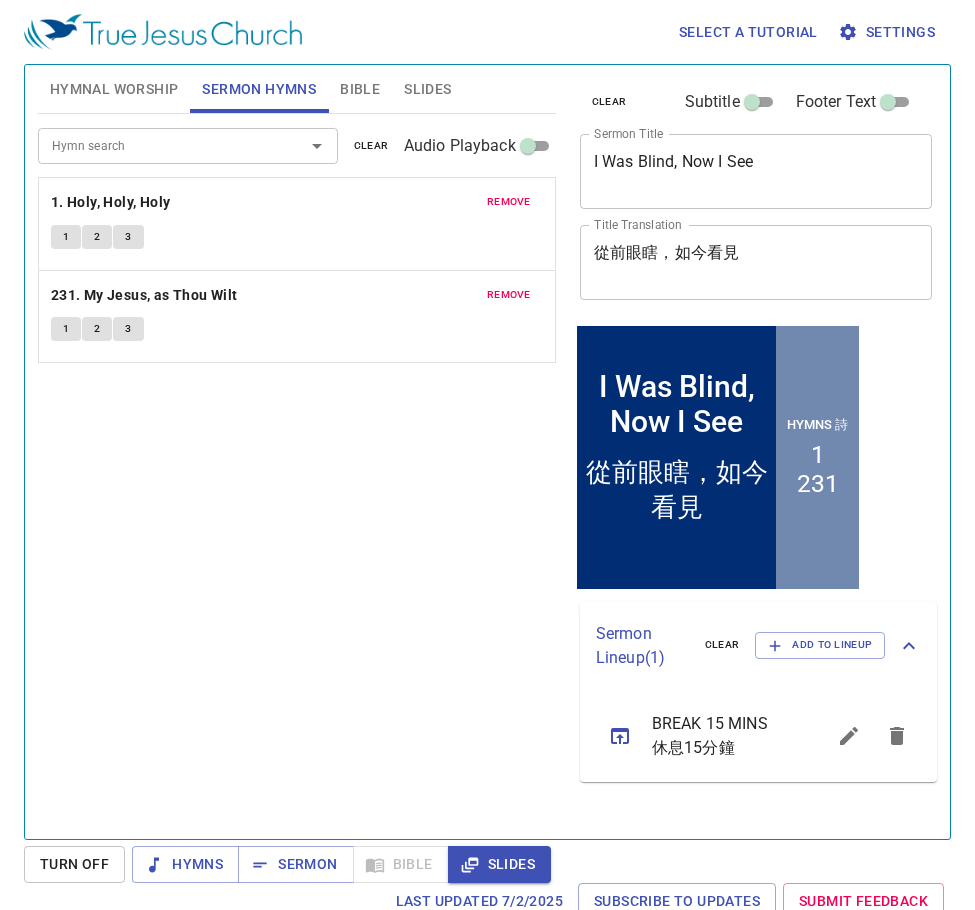 click on "Bible" at bounding box center (360, 89) 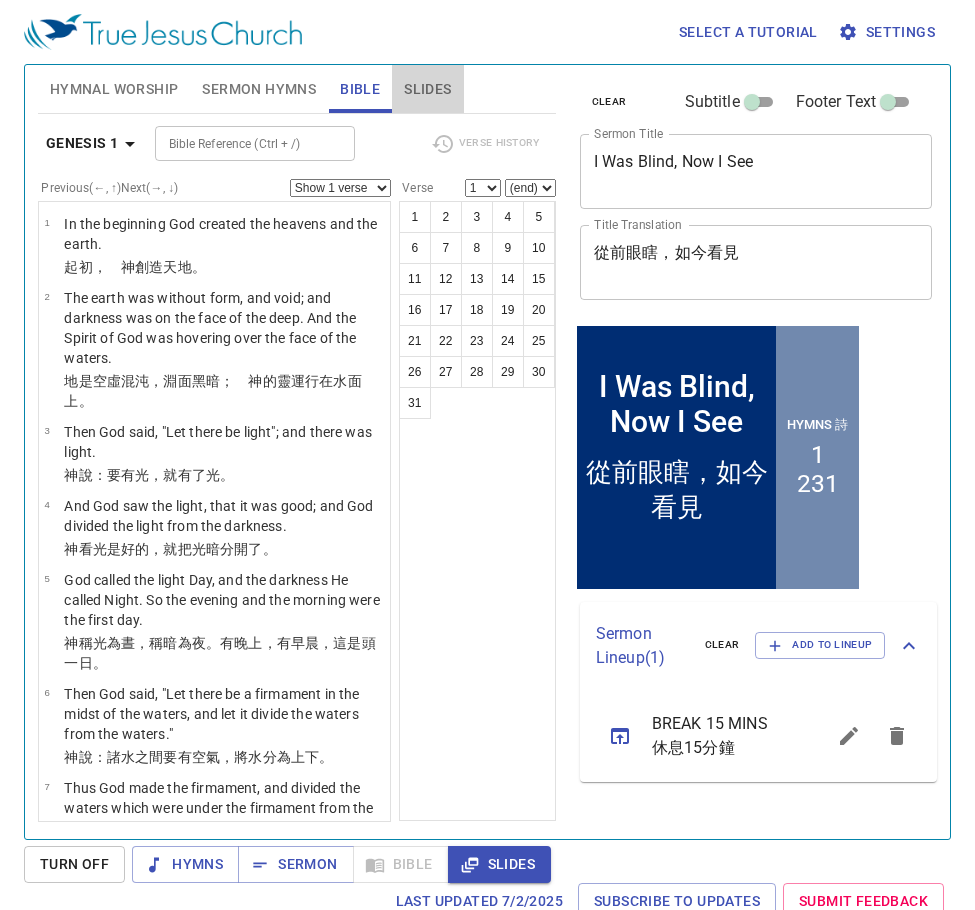 drag, startPoint x: 441, startPoint y: 83, endPoint x: 426, endPoint y: 89, distance: 16.155495 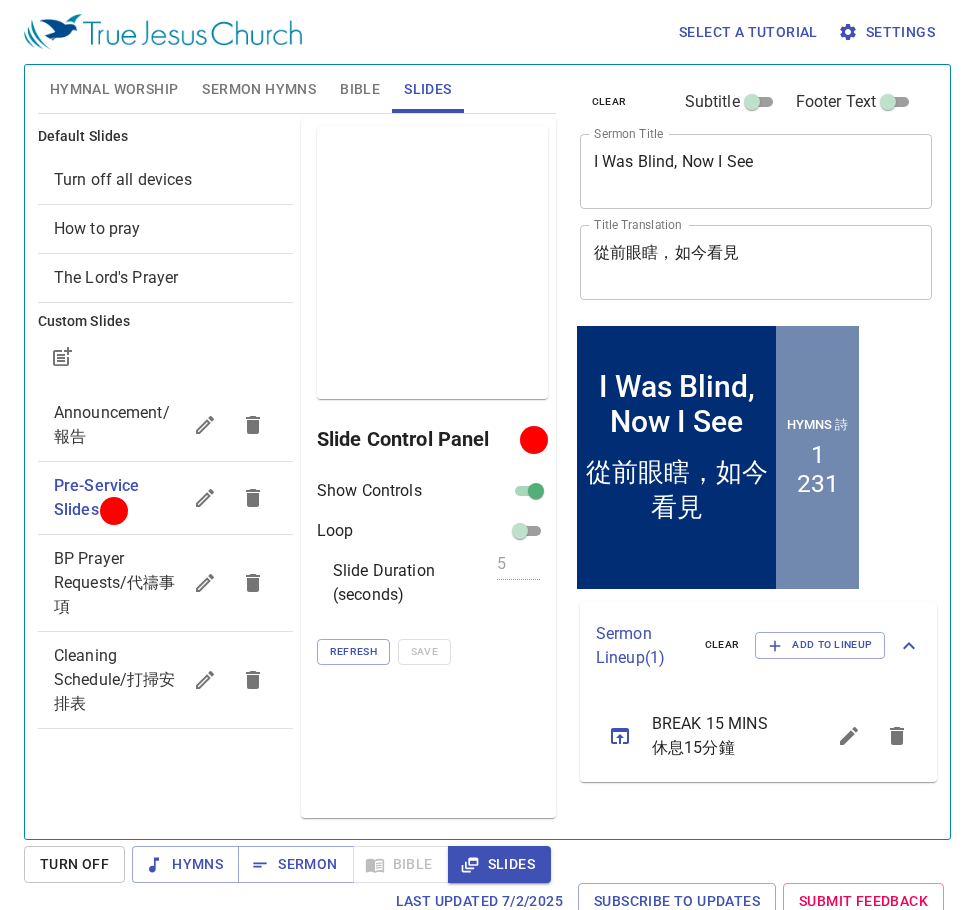 click on "Bible" at bounding box center [360, 89] 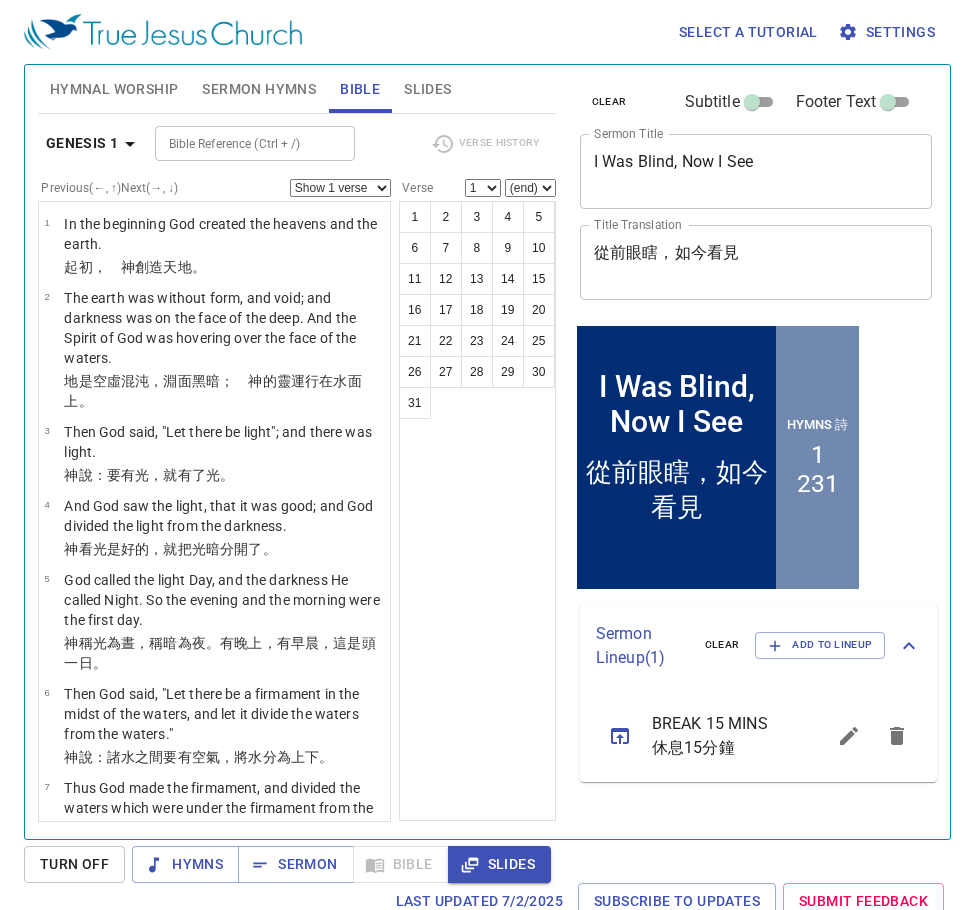 click on "Sermon Hymns" at bounding box center [259, 89] 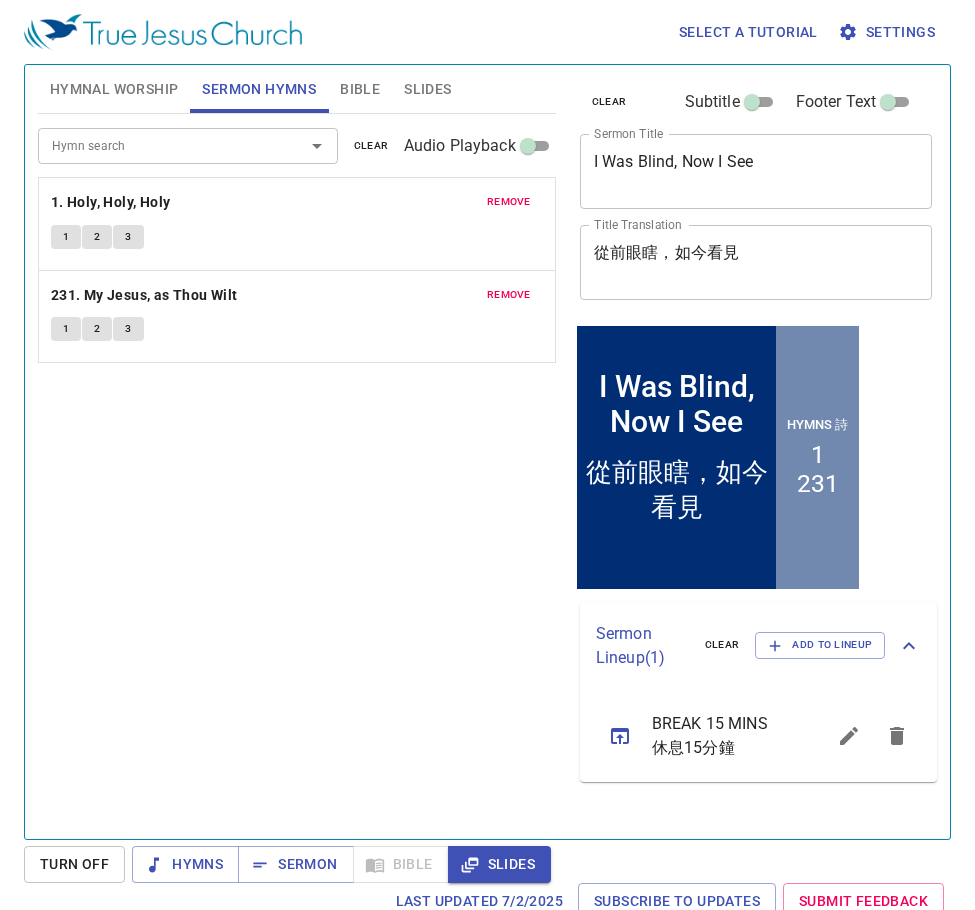 click on "Hymnal Worship" at bounding box center [114, 89] 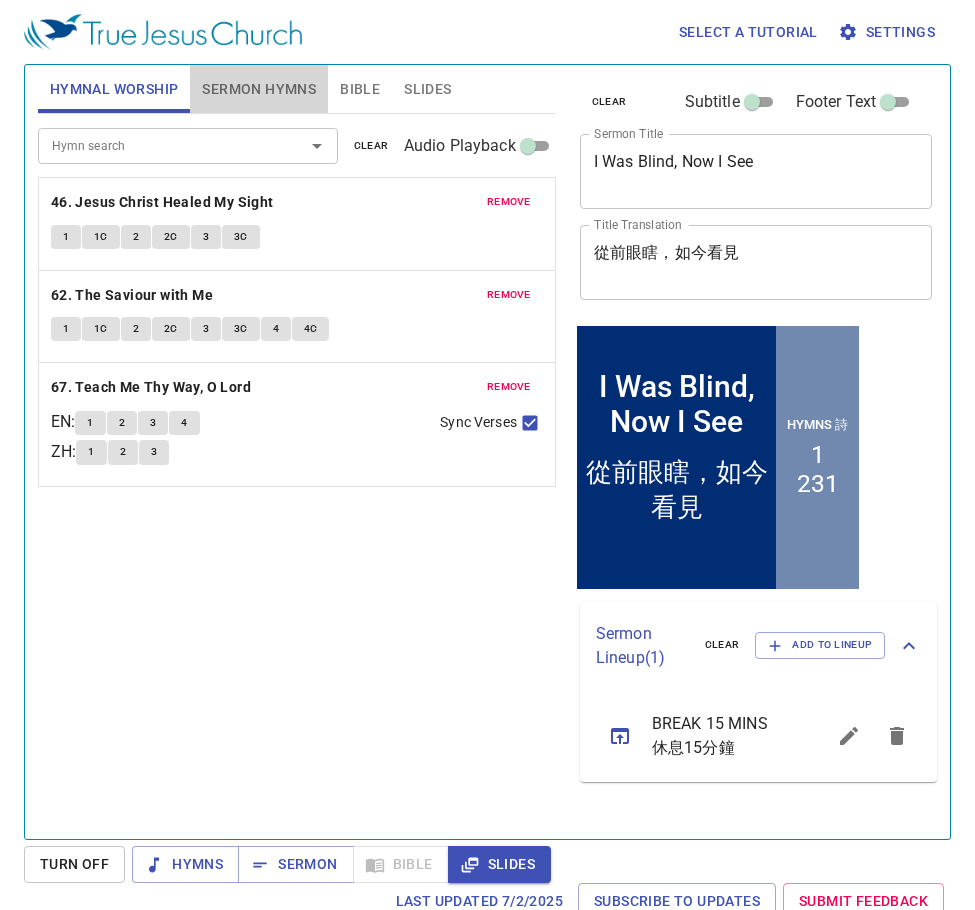 click on "Sermon Hymns" at bounding box center (259, 89) 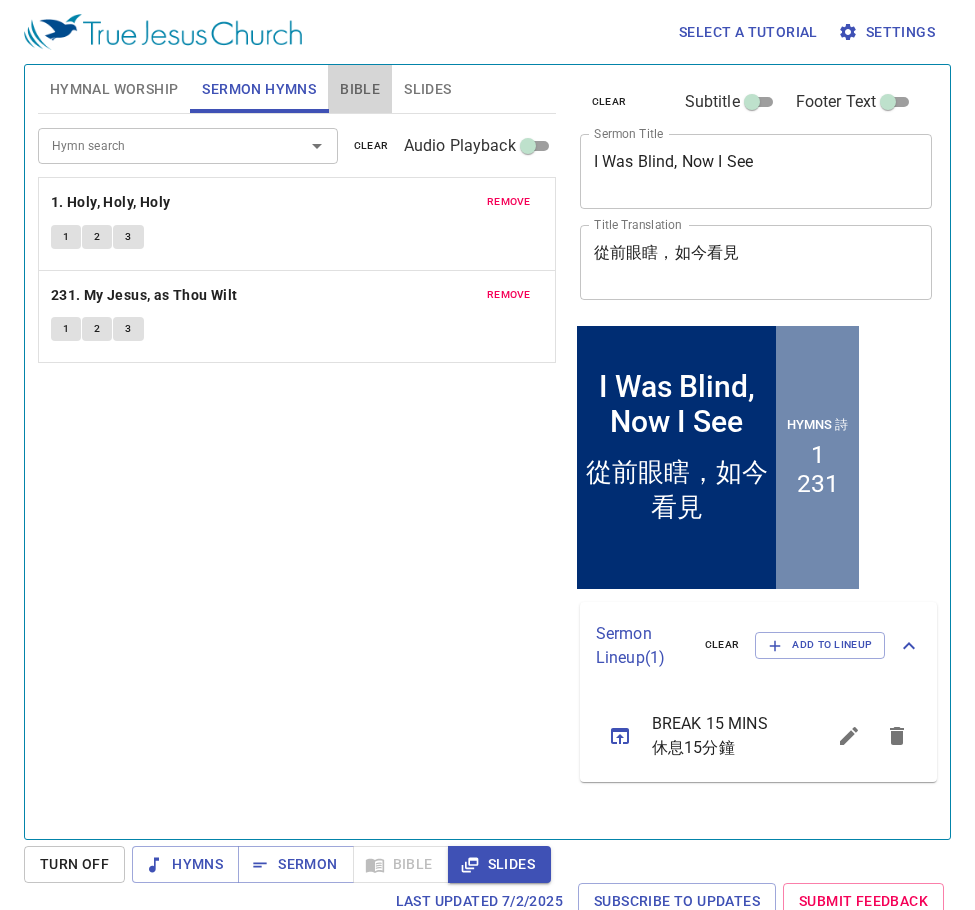 click on "Bible" at bounding box center (360, 89) 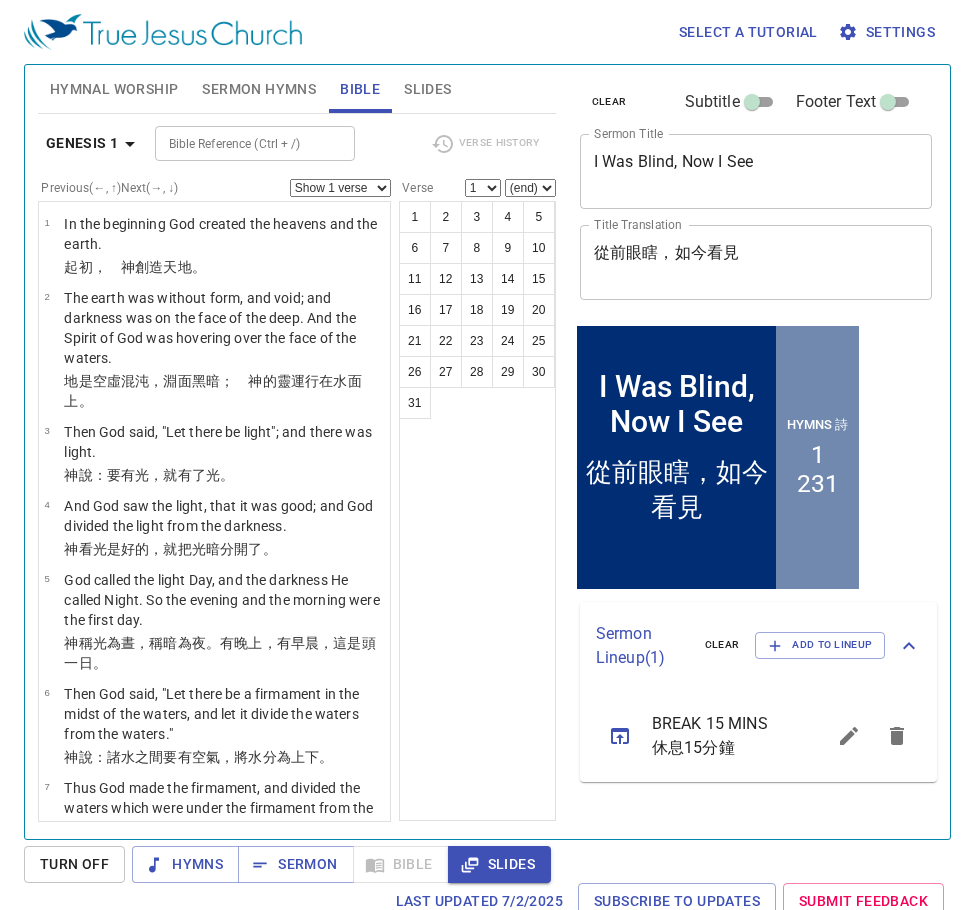 click on "Slides" at bounding box center [427, 89] 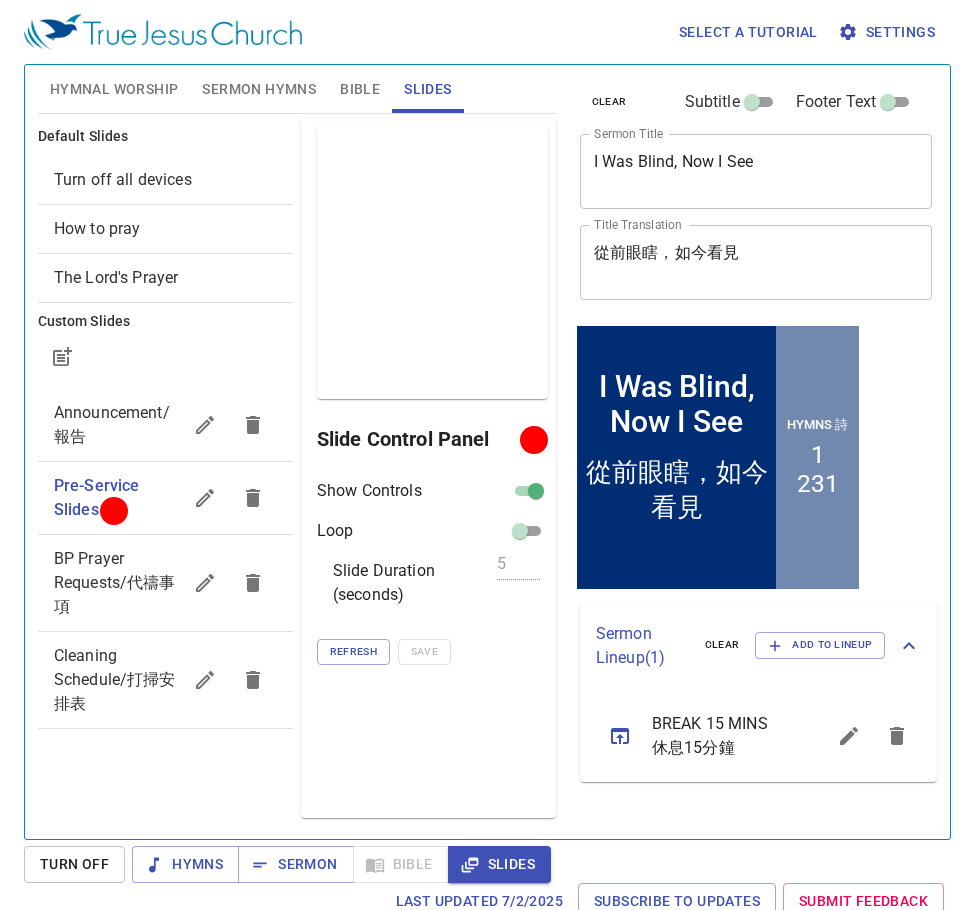 click on "Bible" at bounding box center [360, 89] 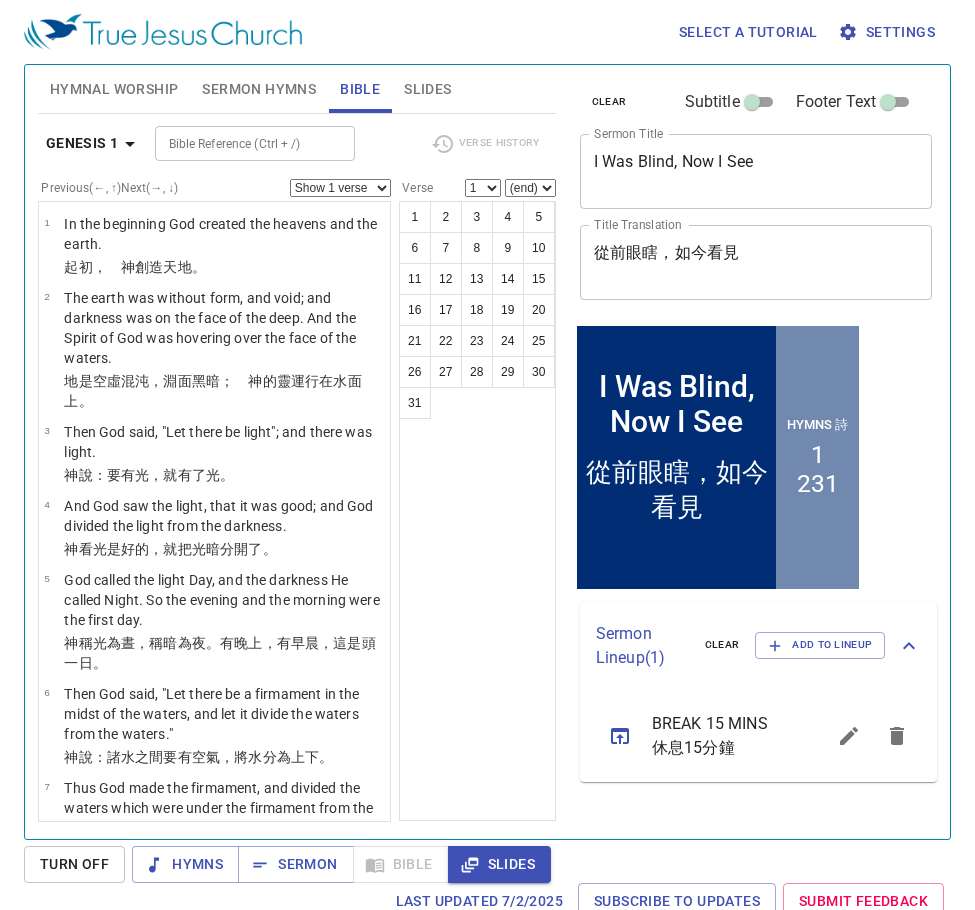 click on "Sermon Hymns" at bounding box center [259, 89] 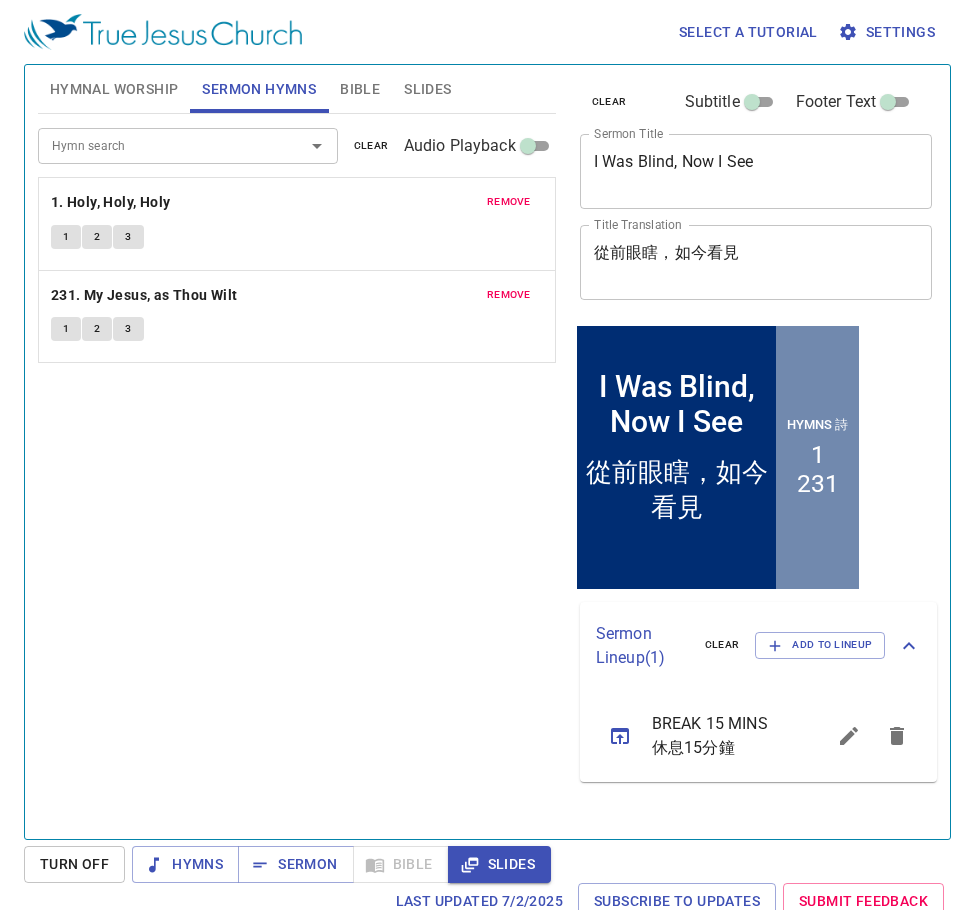 click on "Hymnal Worship" at bounding box center (114, 89) 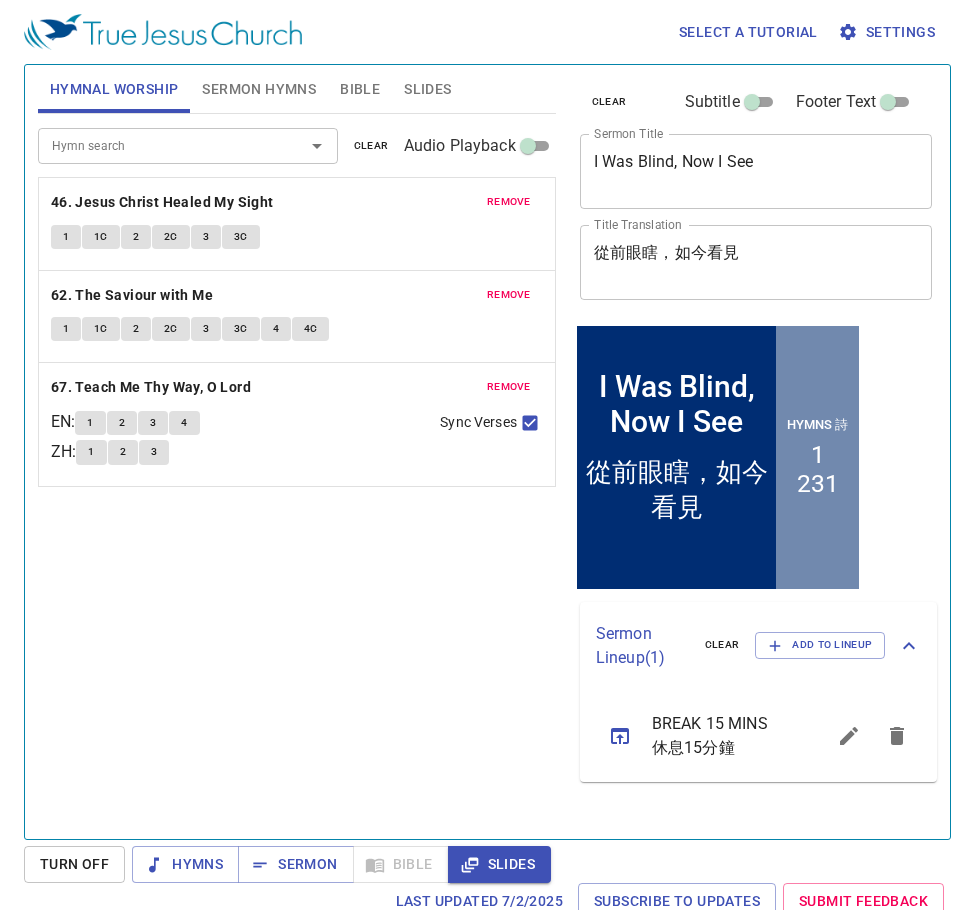 drag, startPoint x: 441, startPoint y: 82, endPoint x: 367, endPoint y: 92, distance: 74.672615 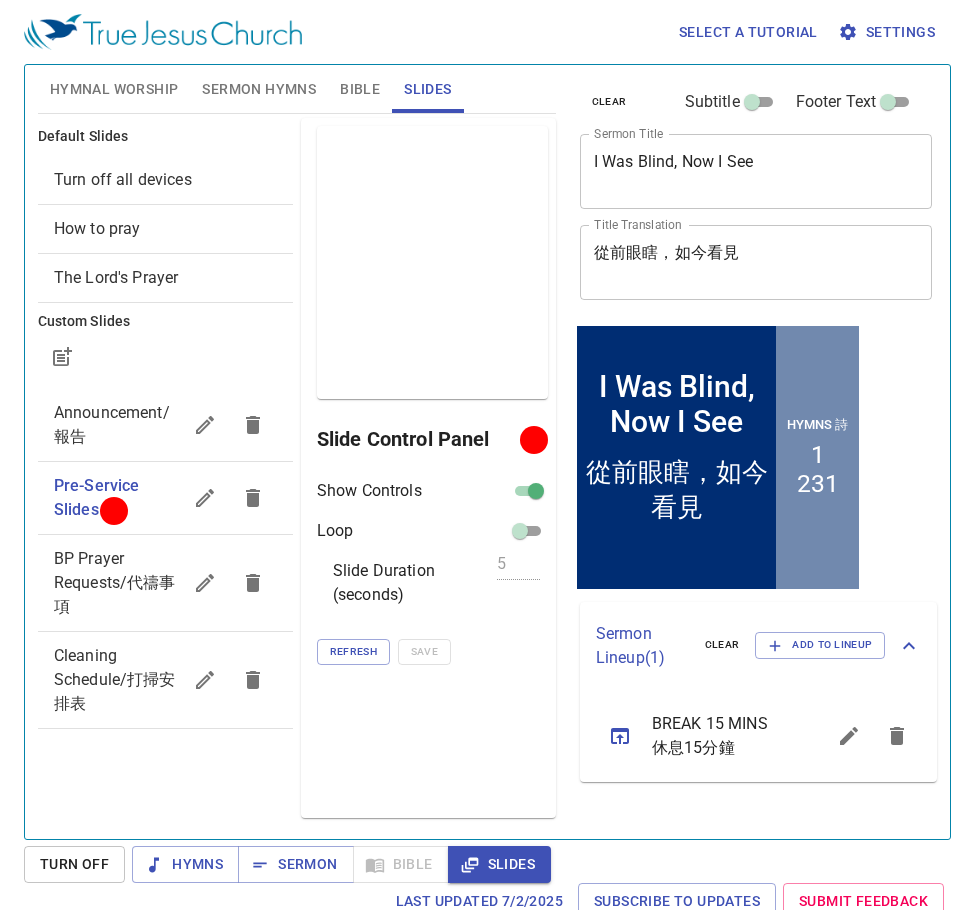 click on "Bible" at bounding box center (360, 89) 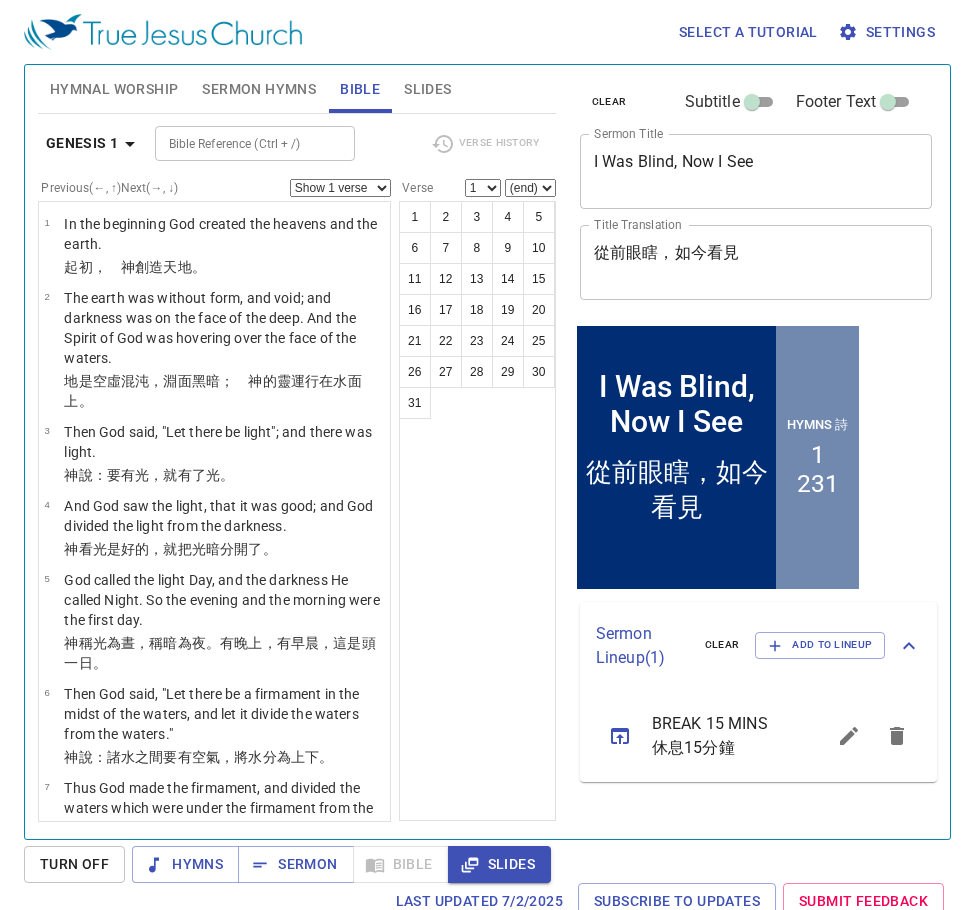 drag, startPoint x: 267, startPoint y: 95, endPoint x: 163, endPoint y: 94, distance: 104.00481 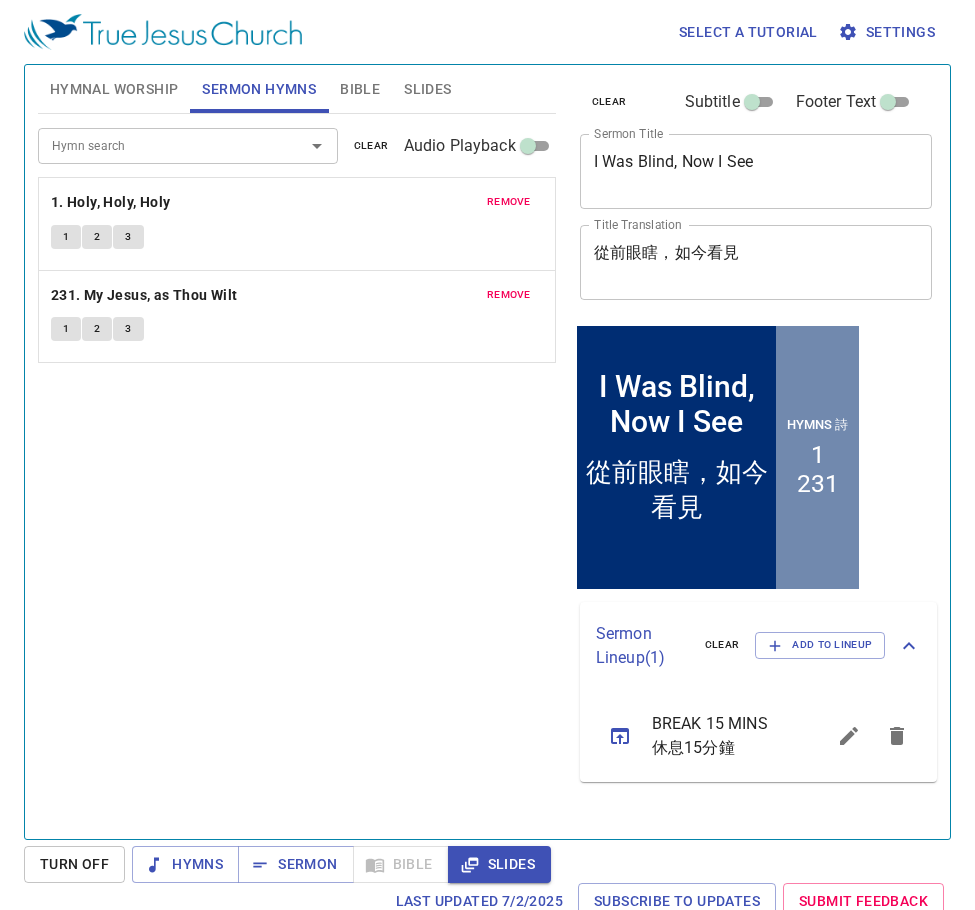 click on "Hymnal Worship" at bounding box center (114, 89) 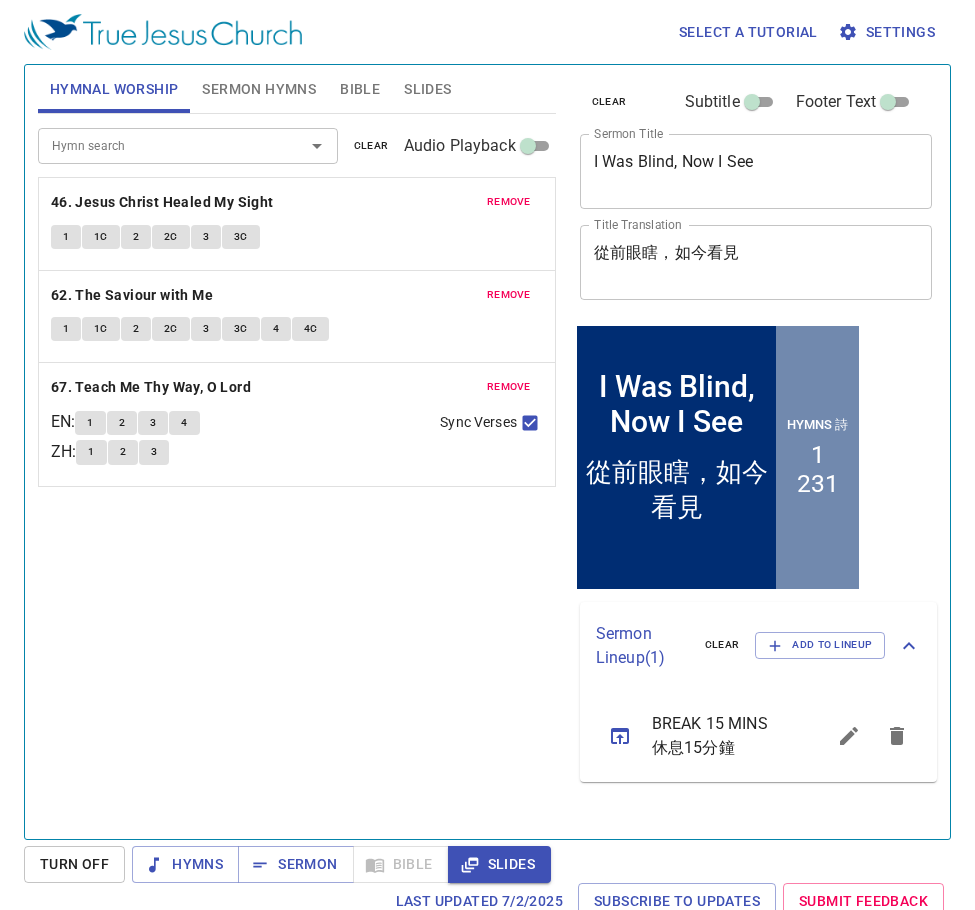 click on "Sermon Hymns" at bounding box center [259, 89] 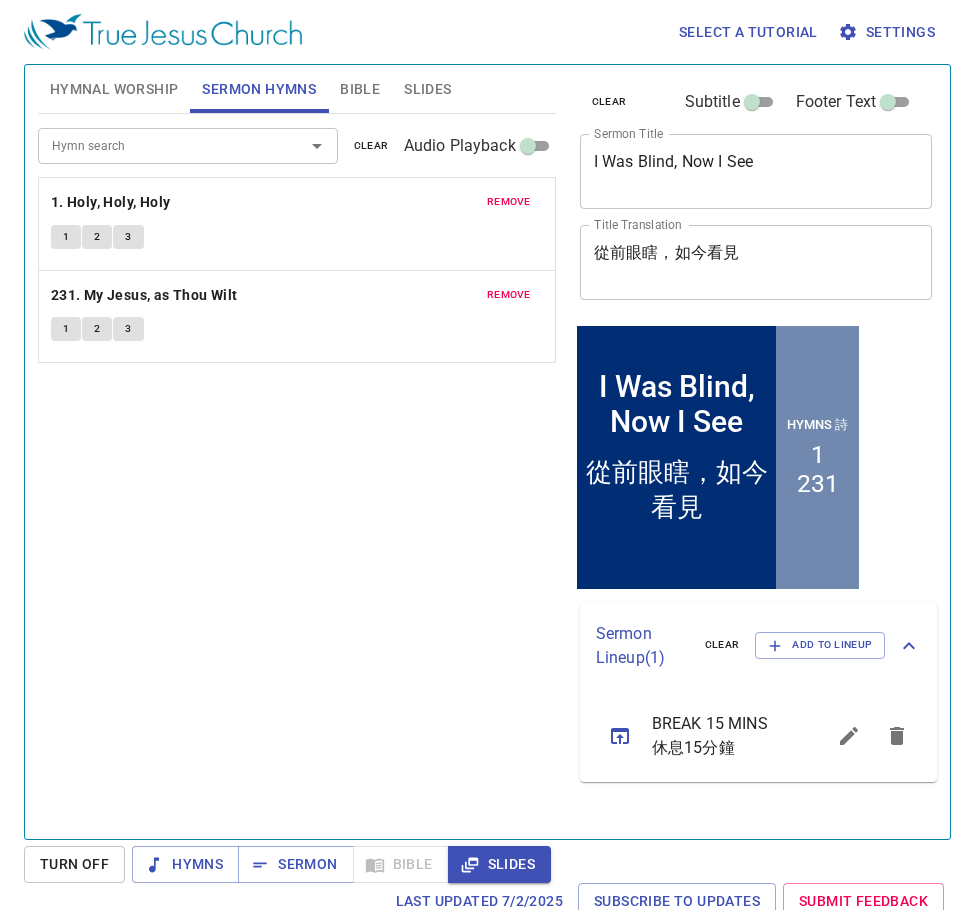 click on "Bible" at bounding box center (360, 89) 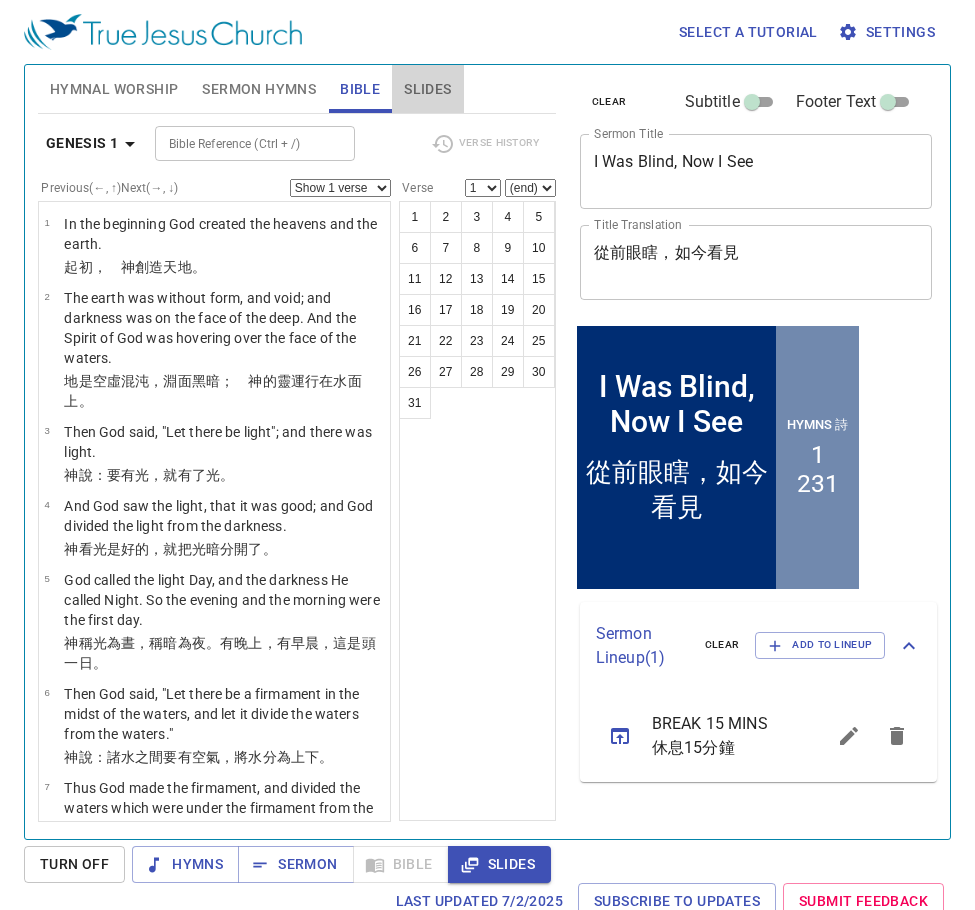 click on "Slides" at bounding box center [427, 89] 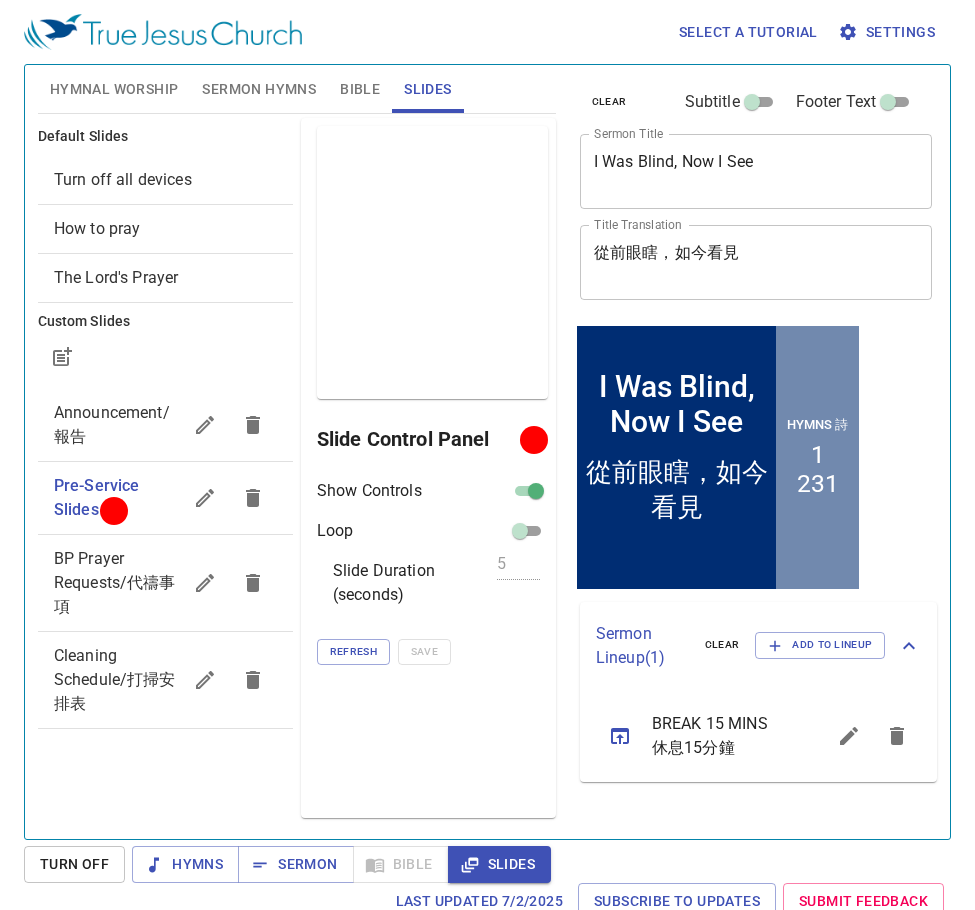 click on "Bible" at bounding box center (360, 89) 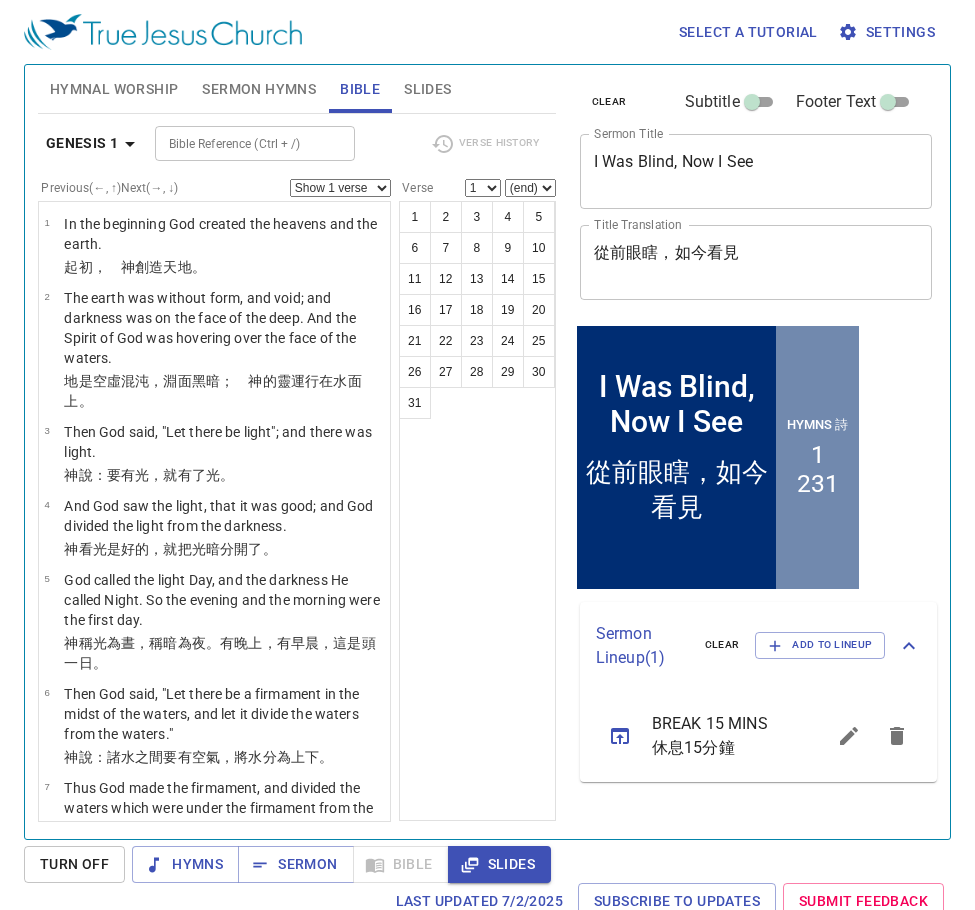 click on "Sermon Hymns" at bounding box center [259, 89] 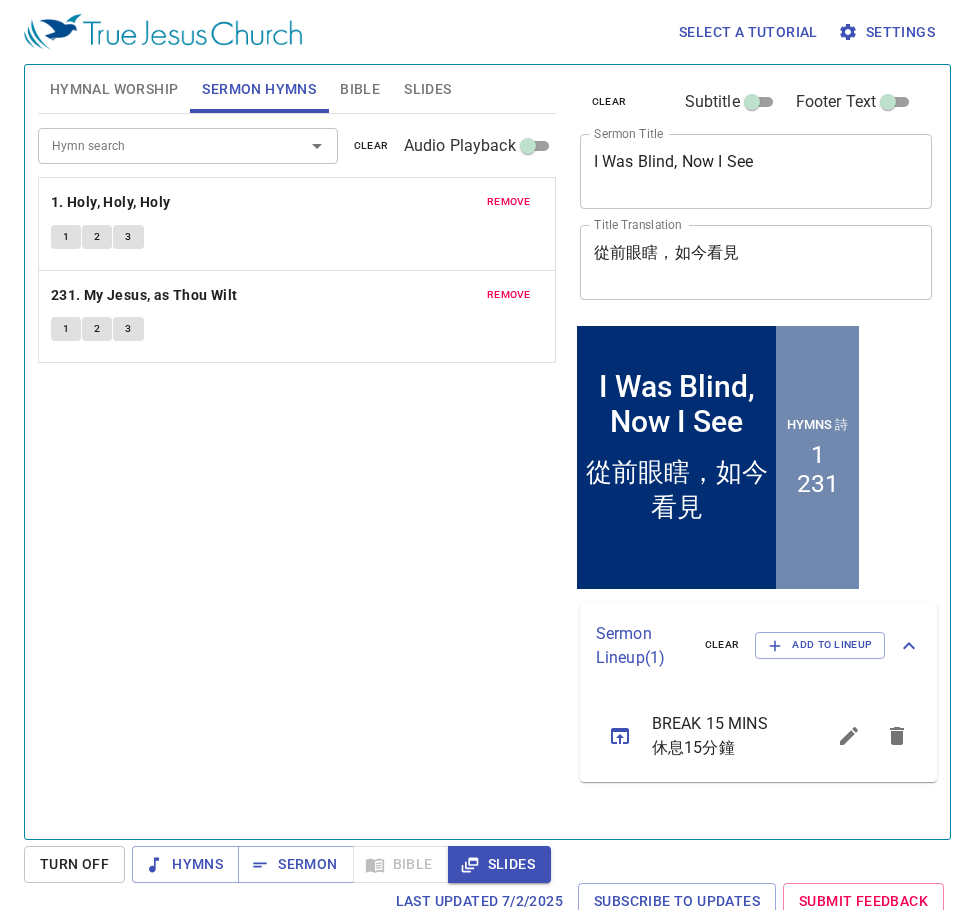click on "Hymnal Worship" at bounding box center [114, 89] 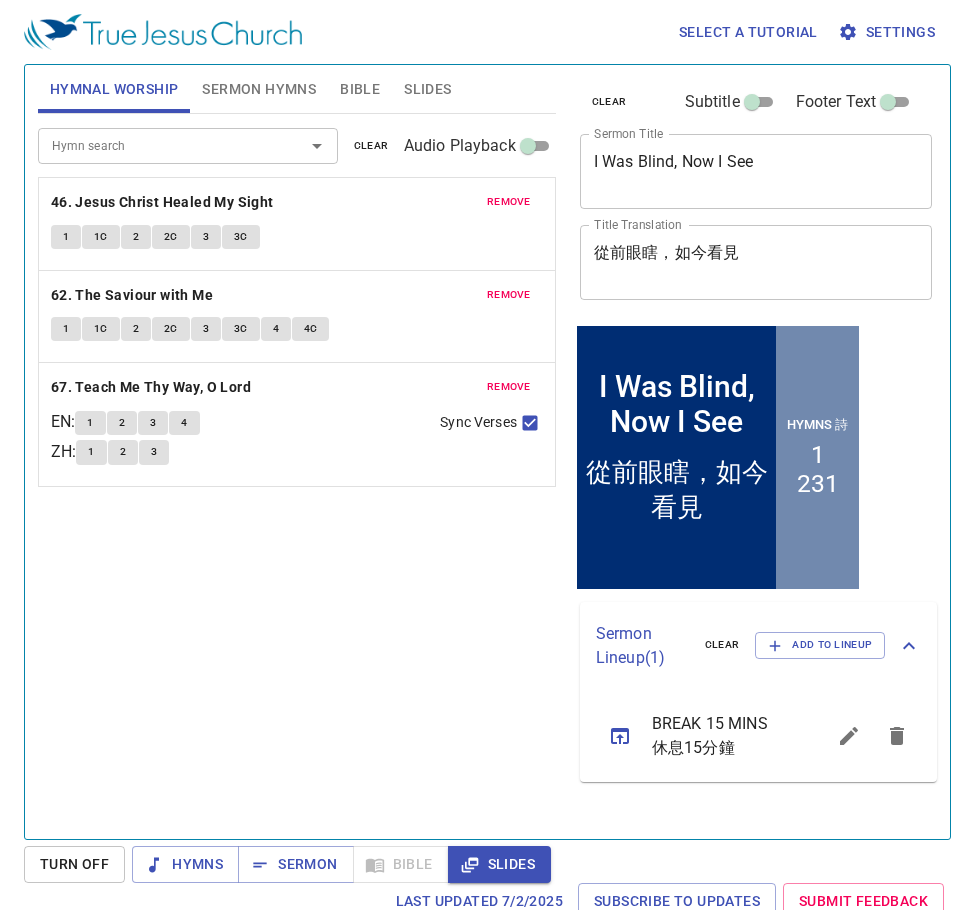 click on "Sermon Hymns" at bounding box center (259, 89) 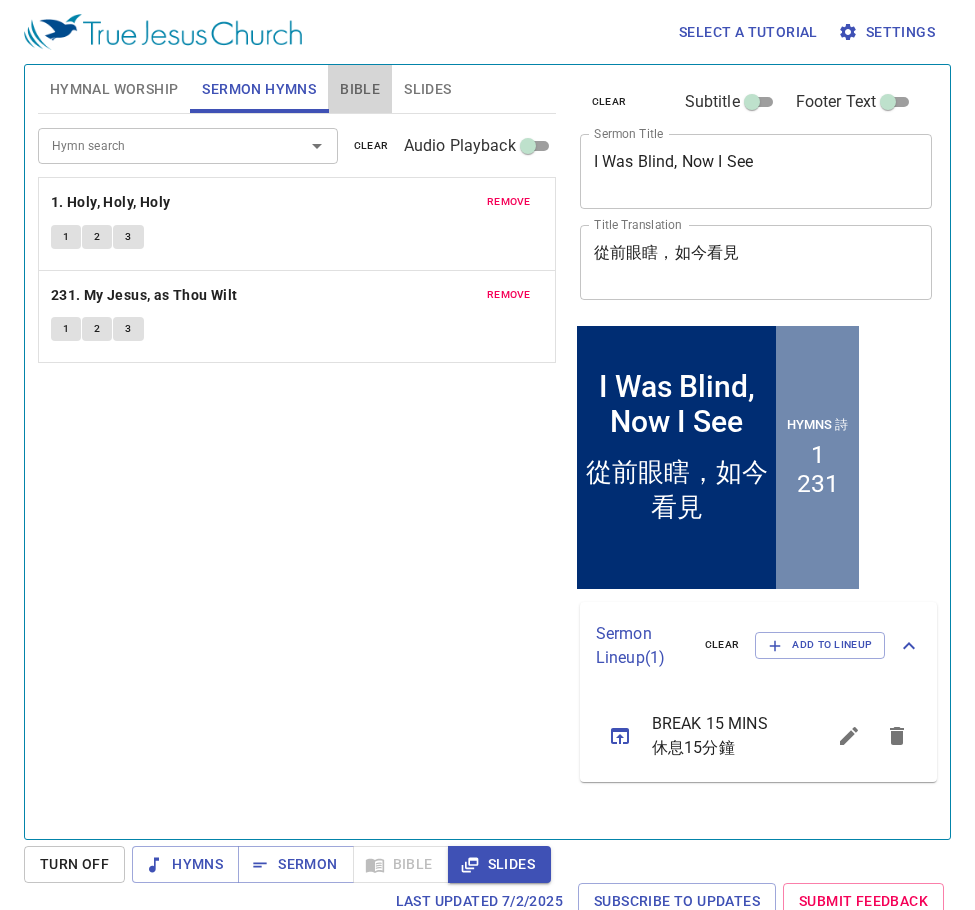 click on "Bible" at bounding box center (360, 89) 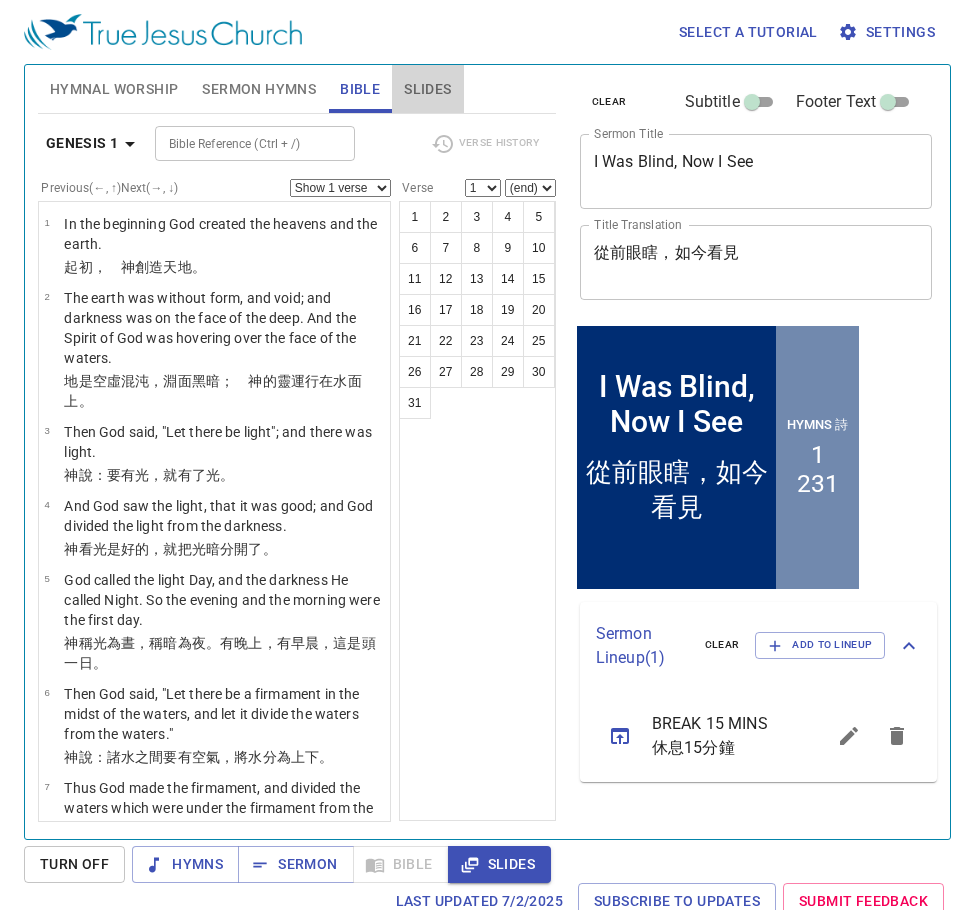click on "Slides" at bounding box center [427, 89] 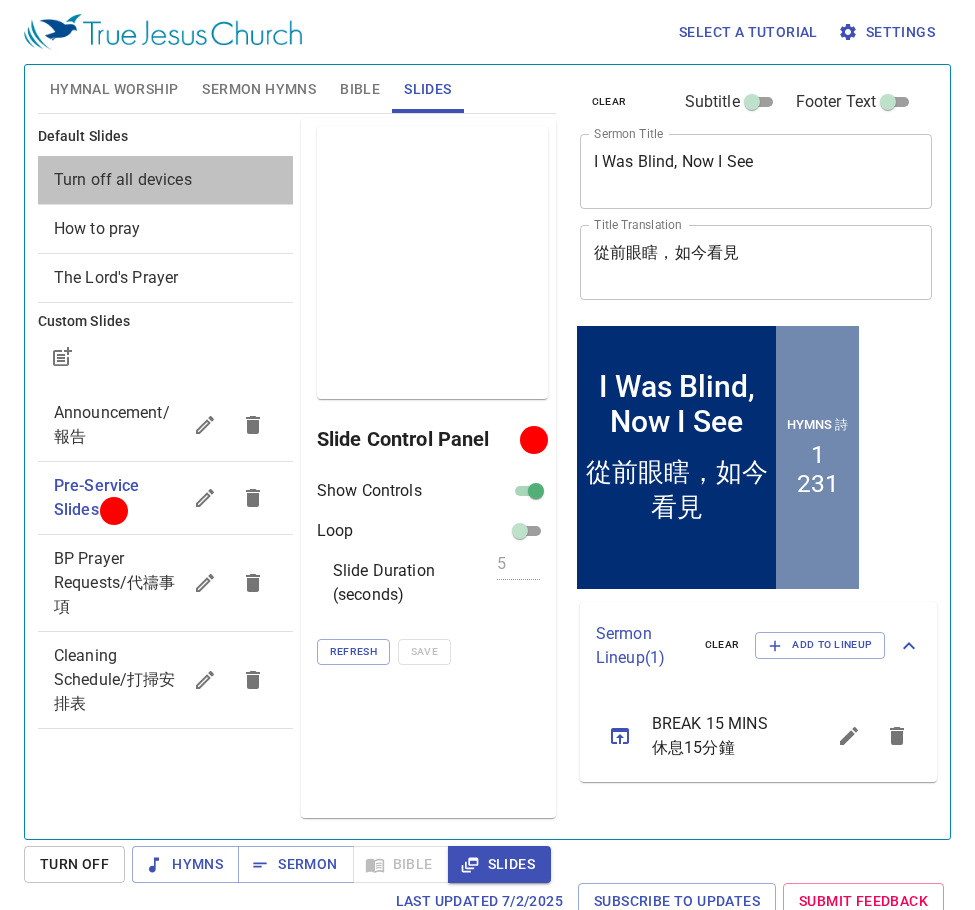 click on "Turn off all devices" at bounding box center (123, 179) 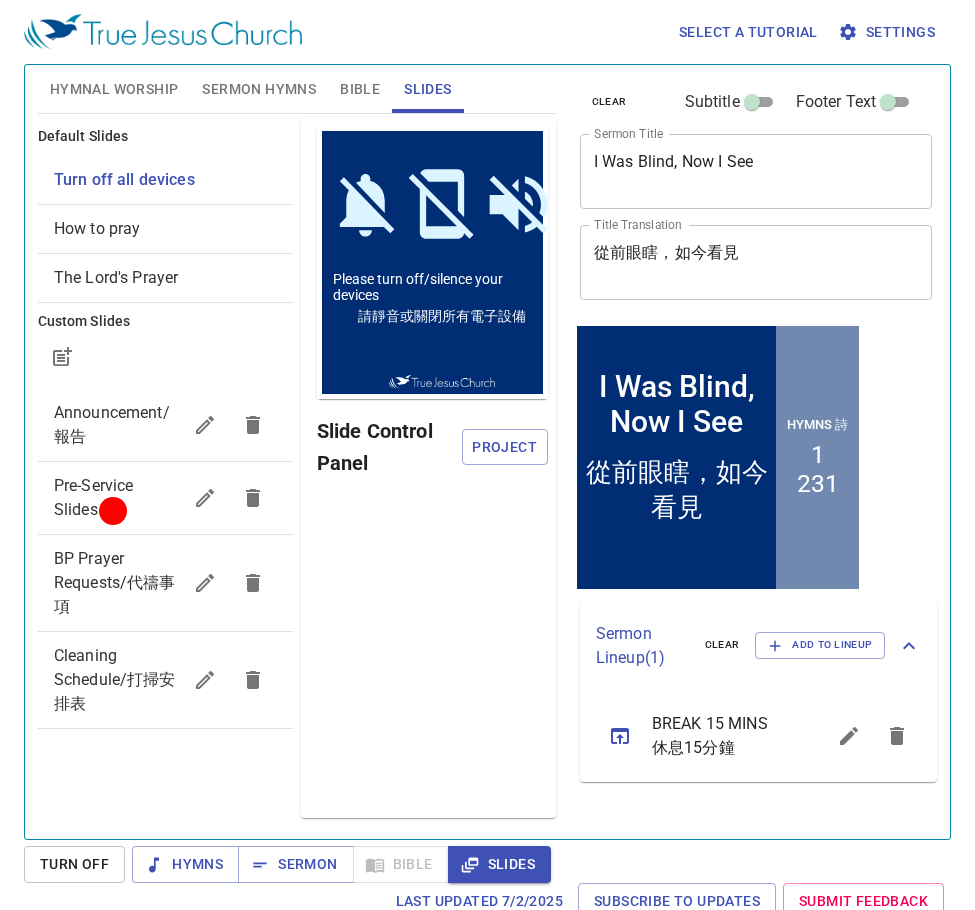 scroll, scrollTop: 0, scrollLeft: 0, axis: both 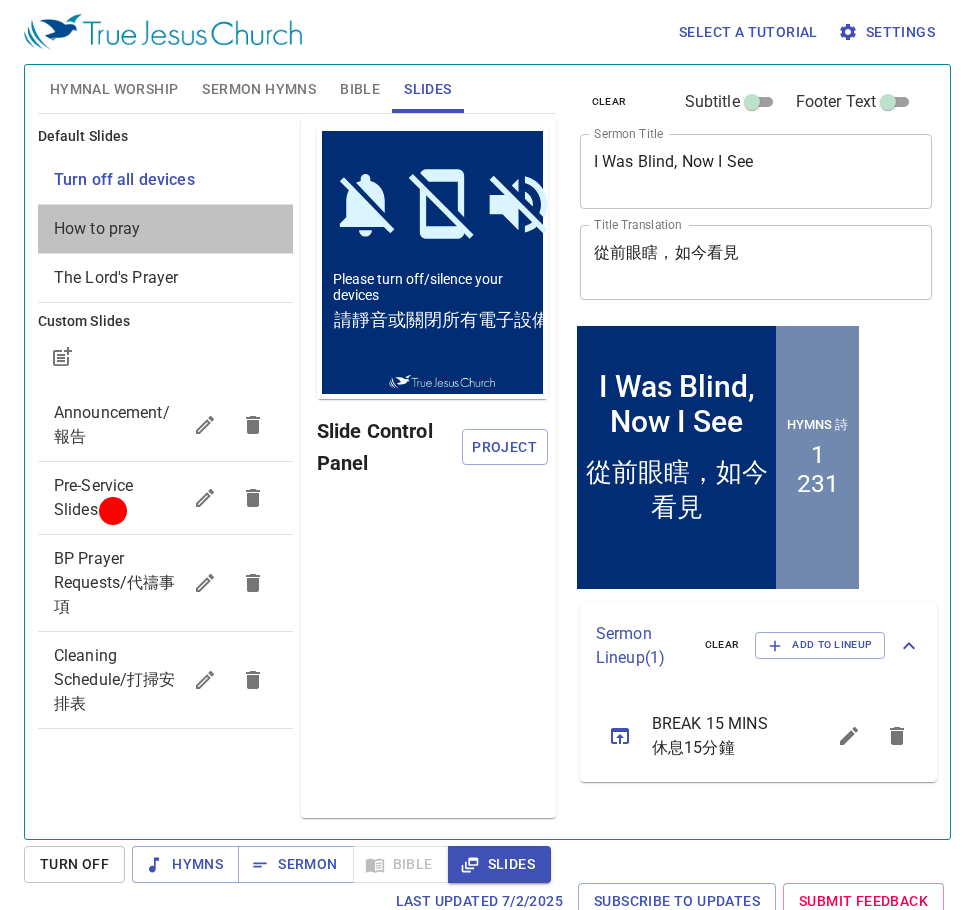 click on "How to pray" at bounding box center (165, 229) 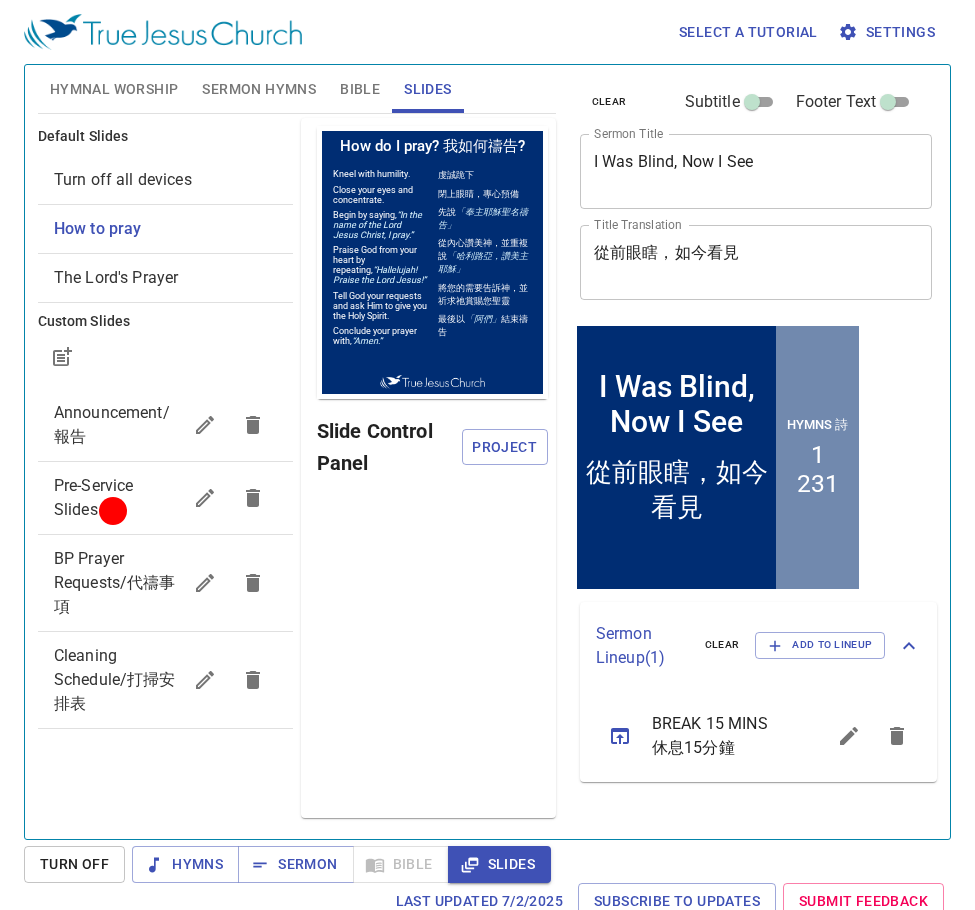 click on "The Lord's Prayer" at bounding box center (116, 277) 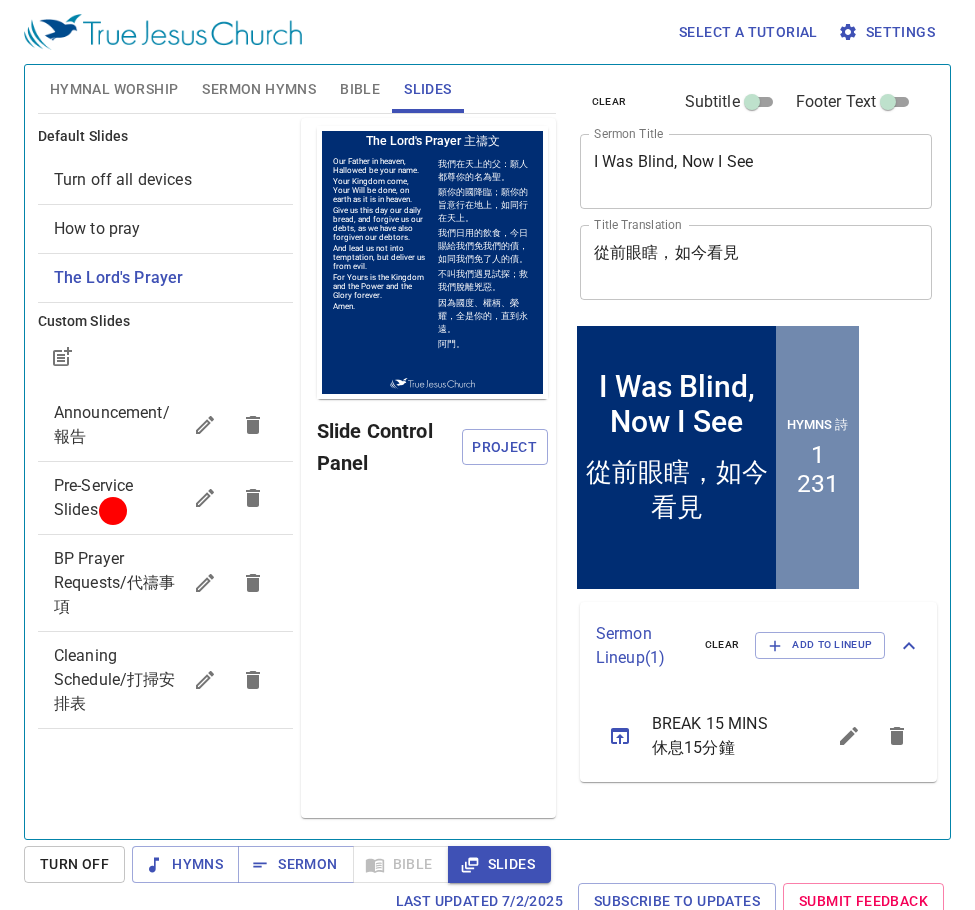 click on "Turn off all devices" at bounding box center (165, 180) 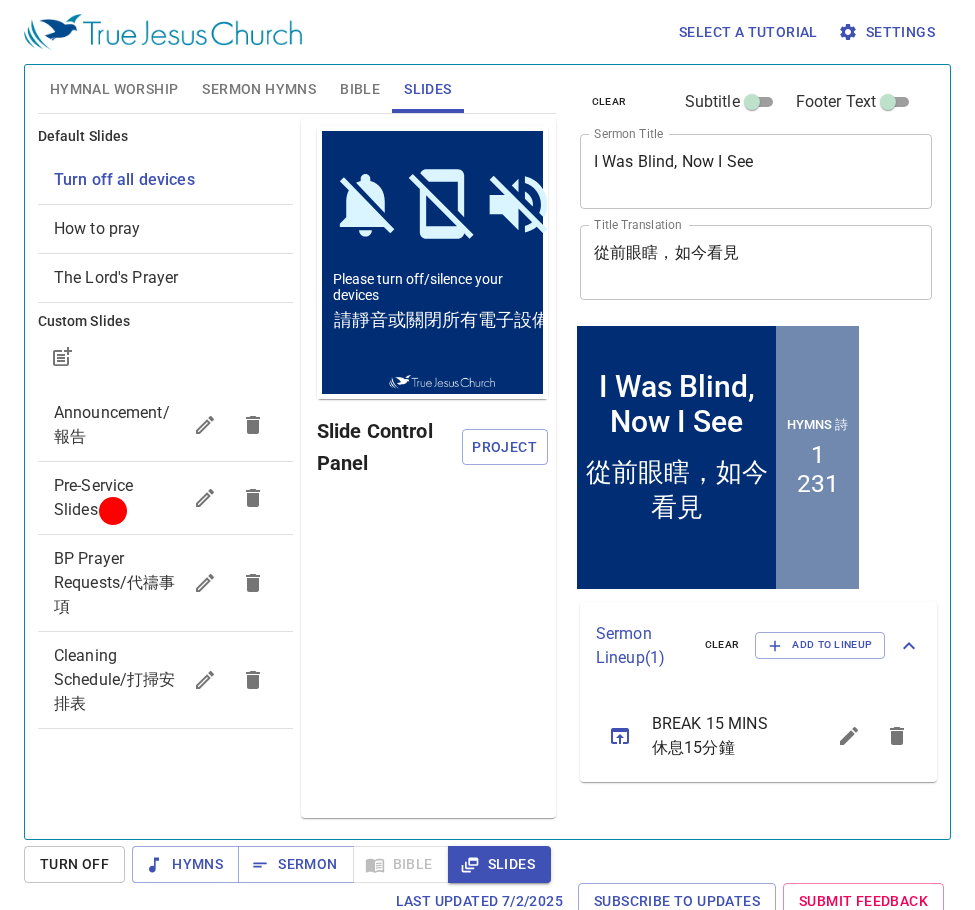 click on "Hymnal Worship" at bounding box center (114, 89) 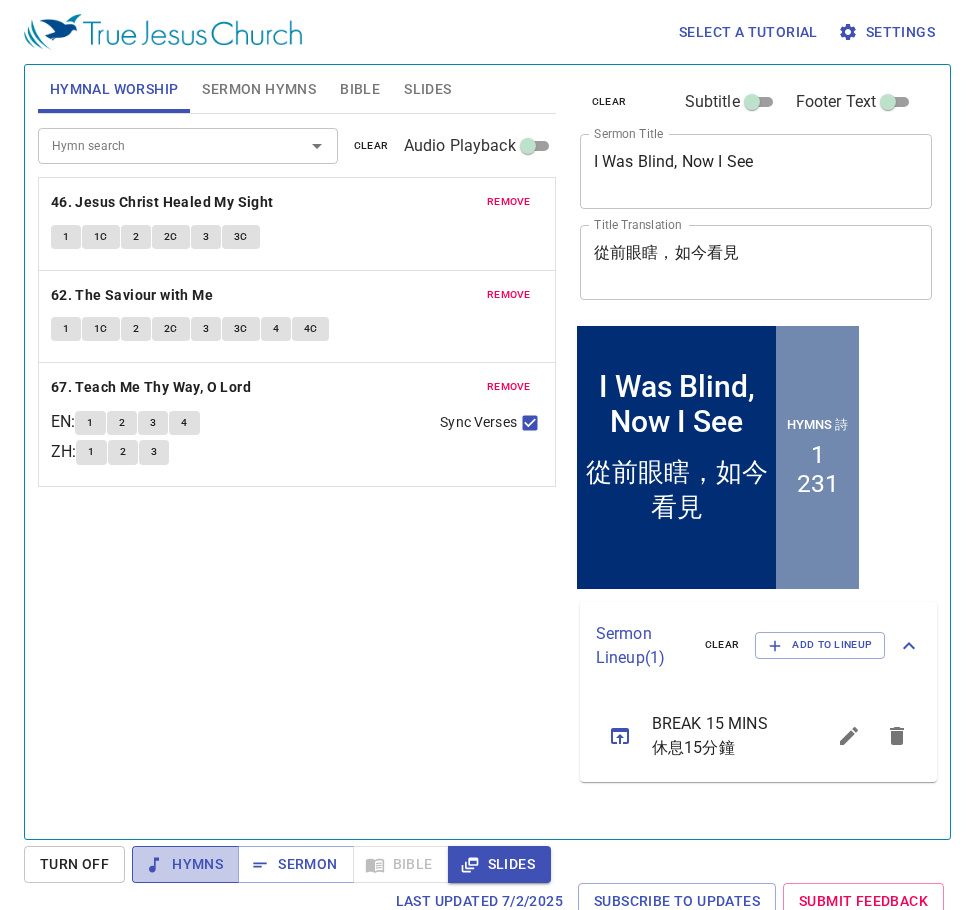click on "Hymns" at bounding box center [185, 864] 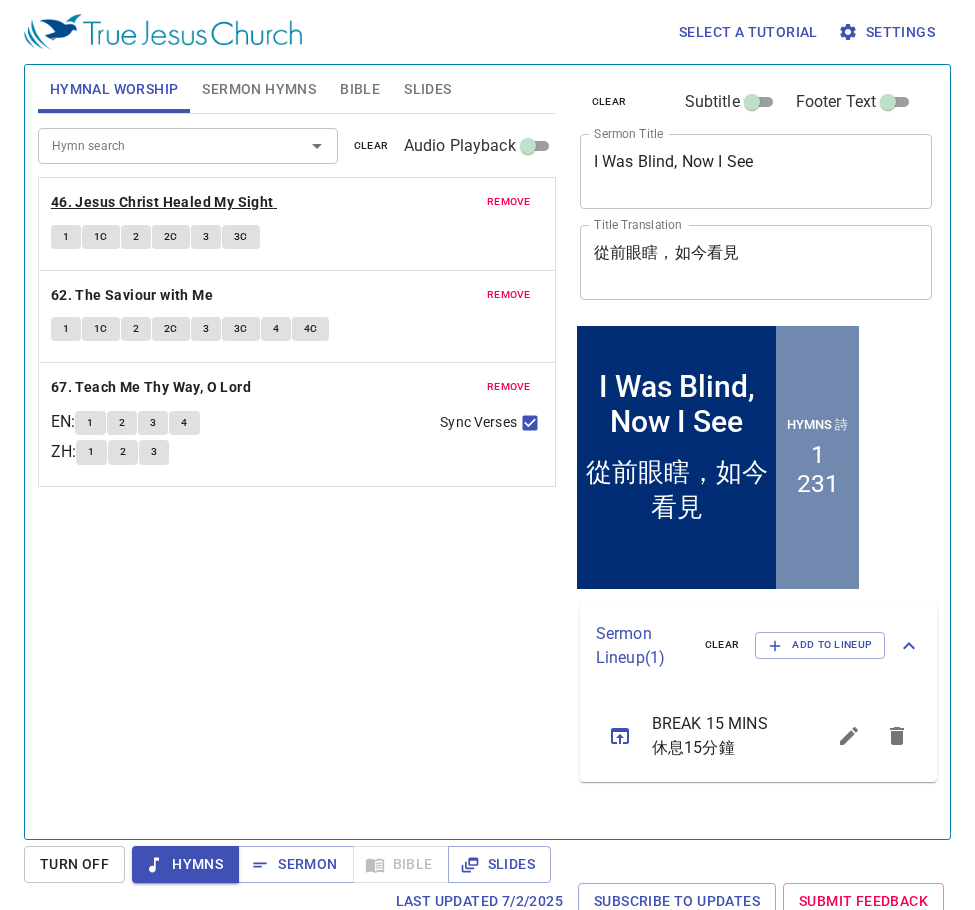 click on "46. Jesus Christ Healed My Sight" at bounding box center [162, 202] 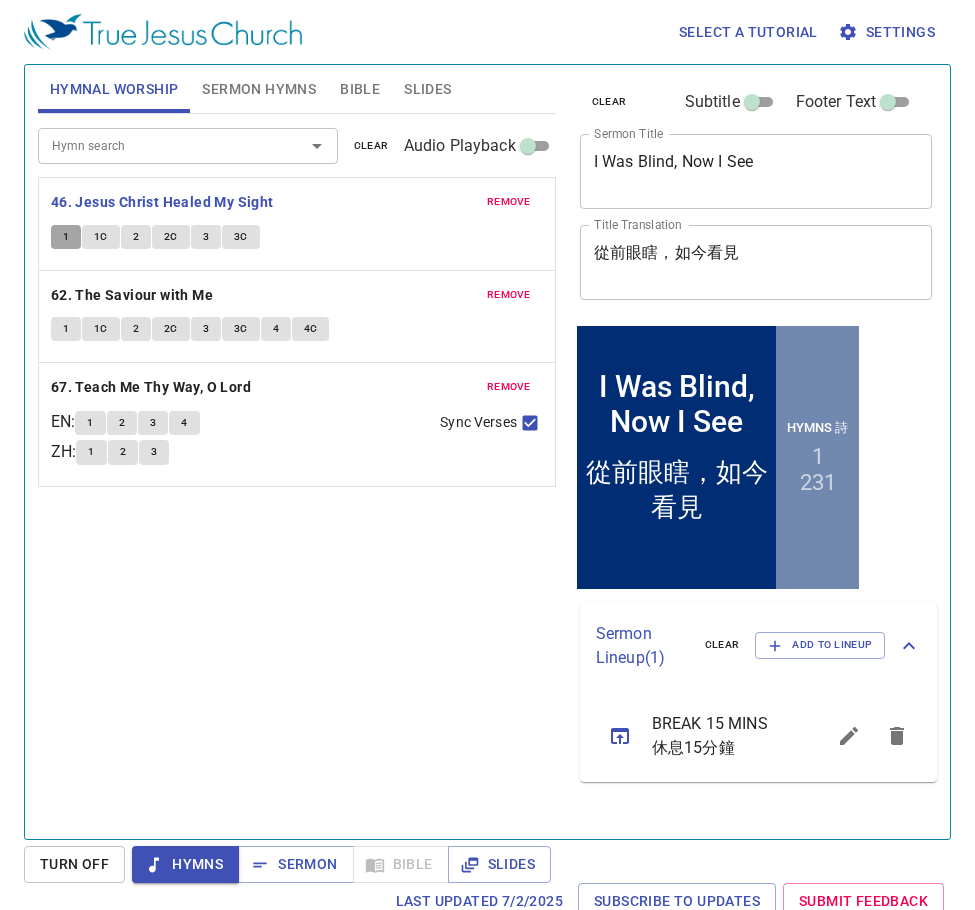 click on "1" at bounding box center (66, 237) 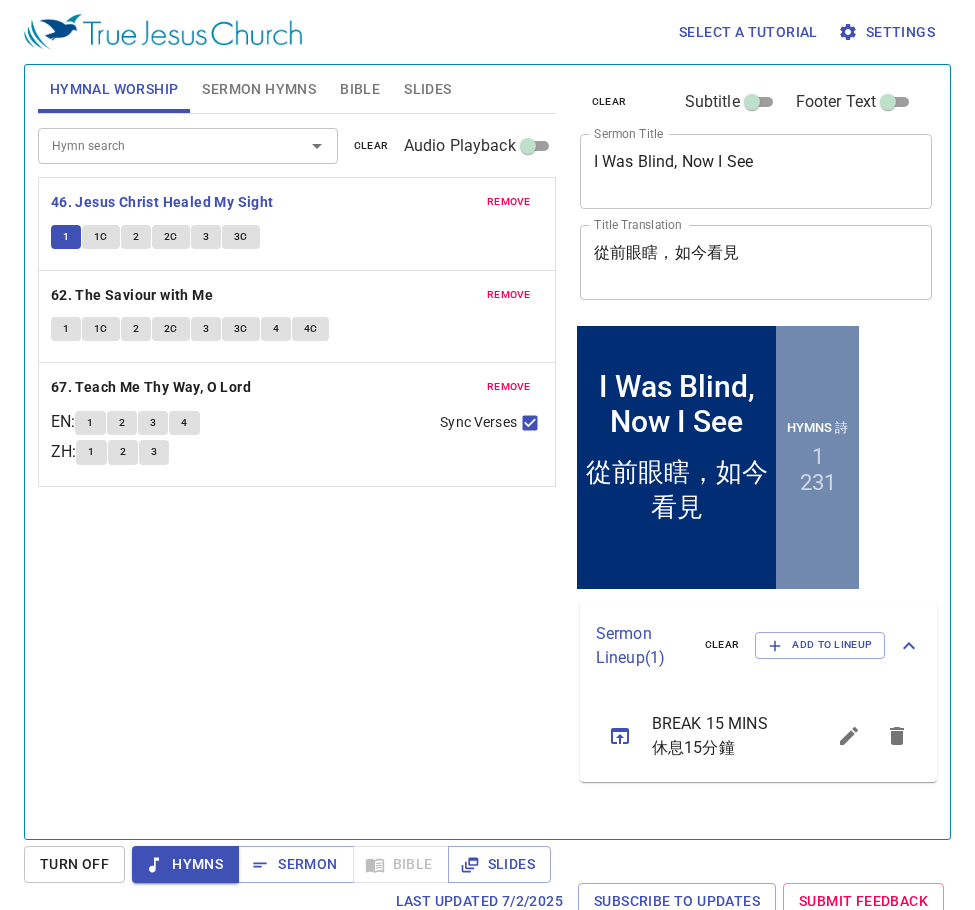 click on "1C" at bounding box center (101, 237) 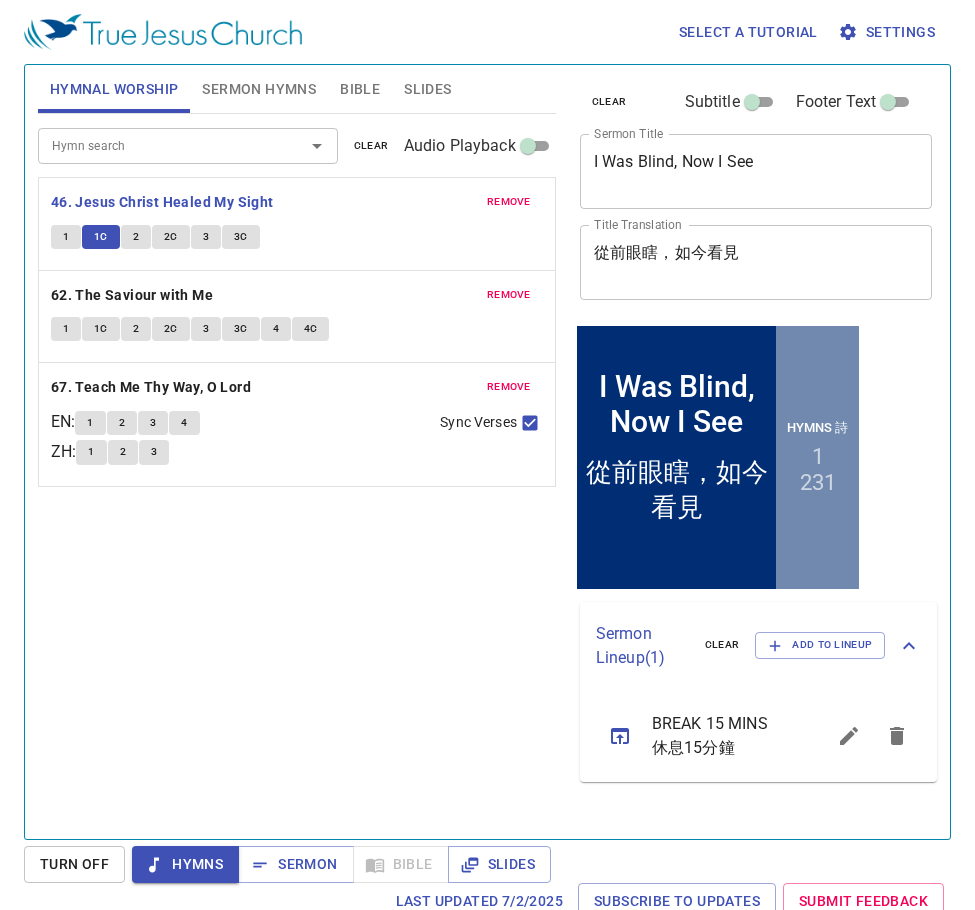 click on "2" at bounding box center (136, 237) 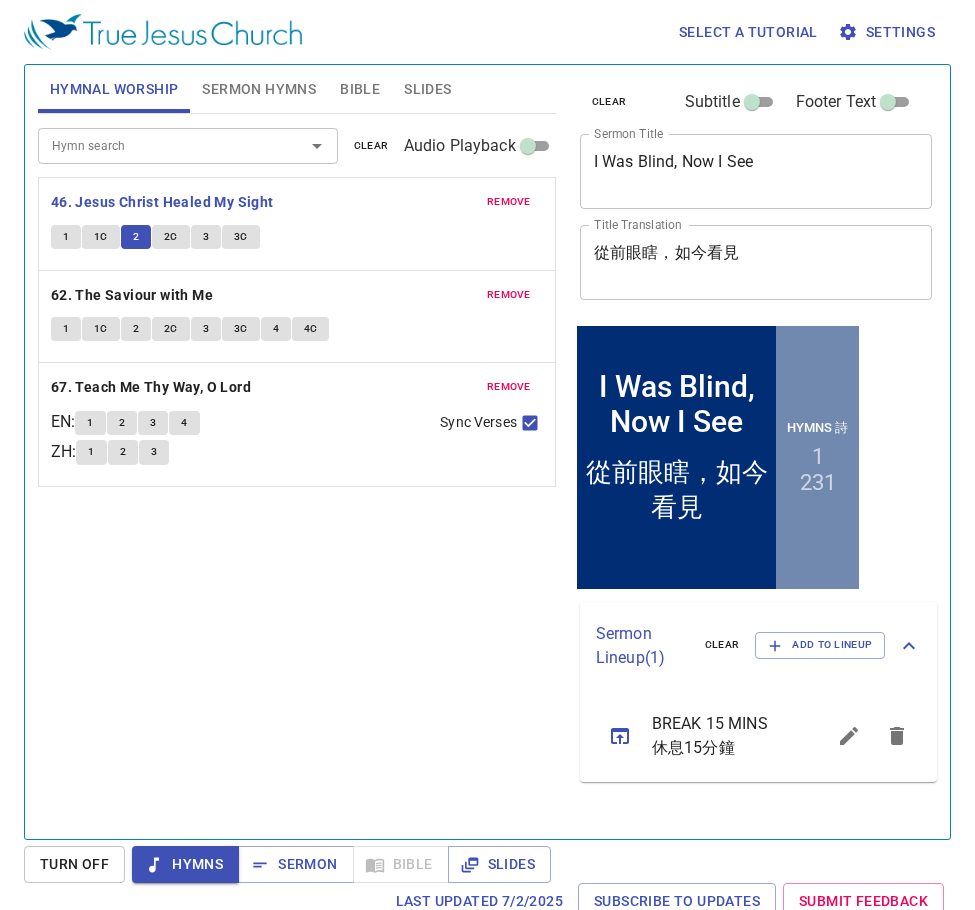 click on "2C" at bounding box center [171, 237] 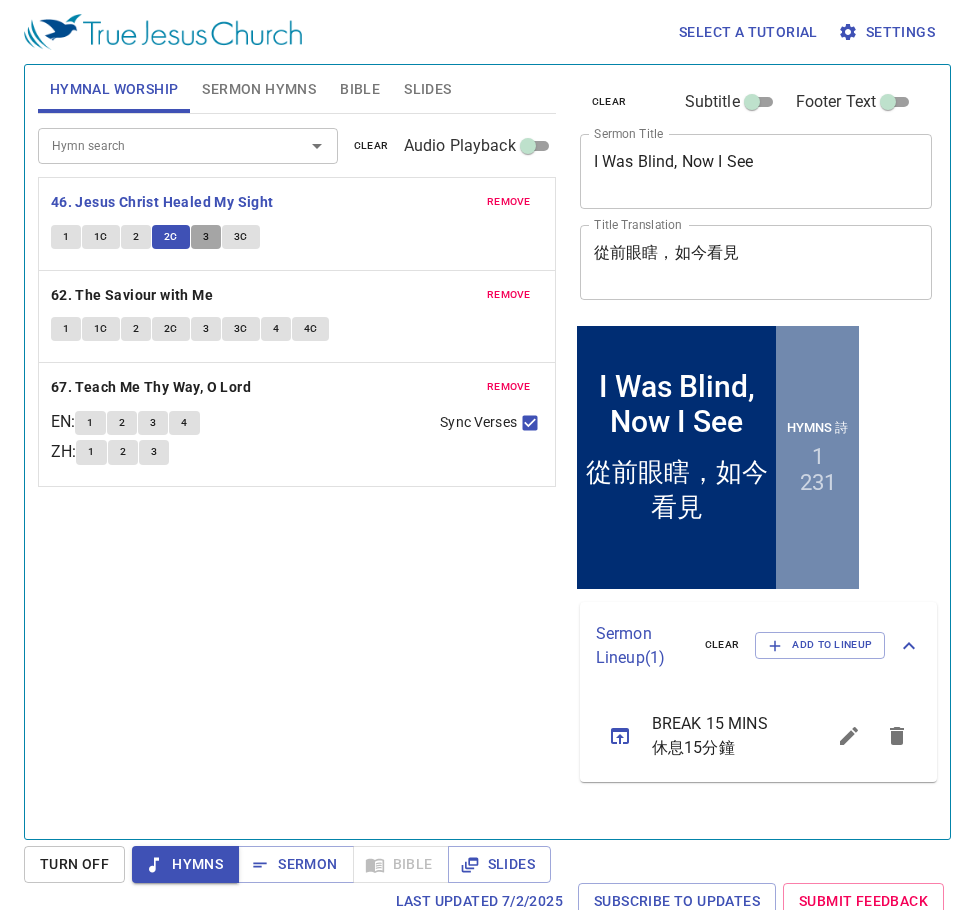 click on "3" at bounding box center [206, 237] 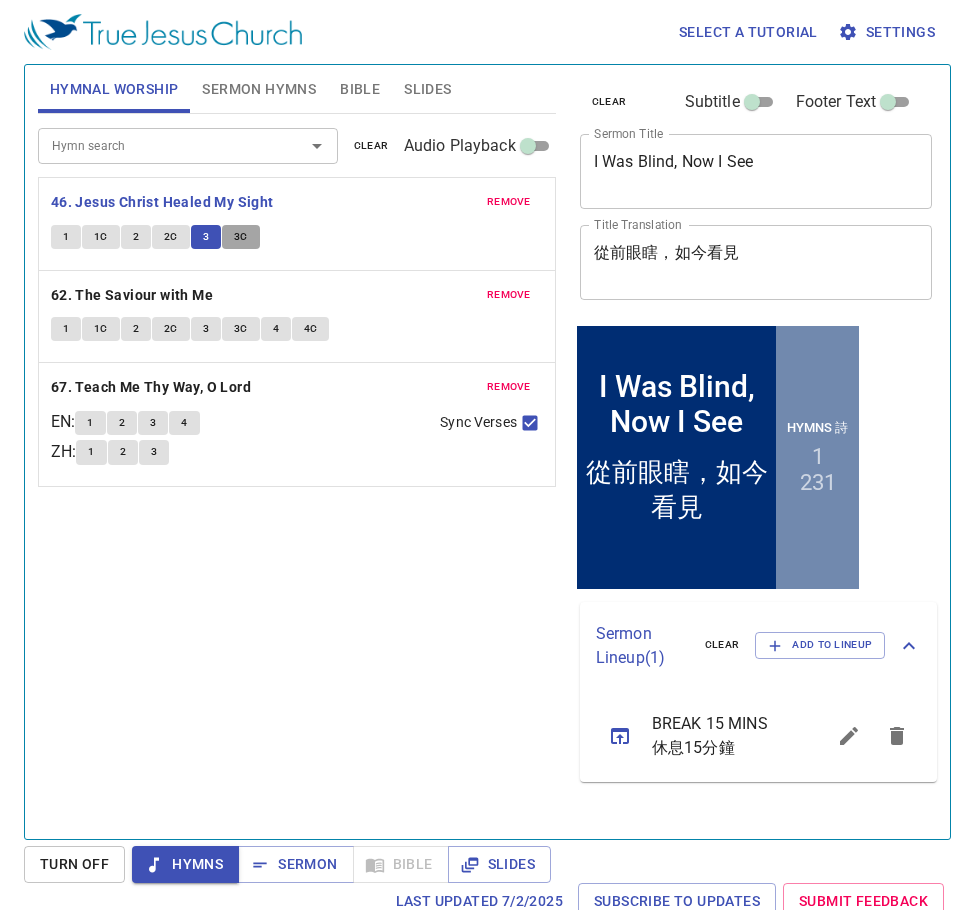 click on "3C" at bounding box center [241, 237] 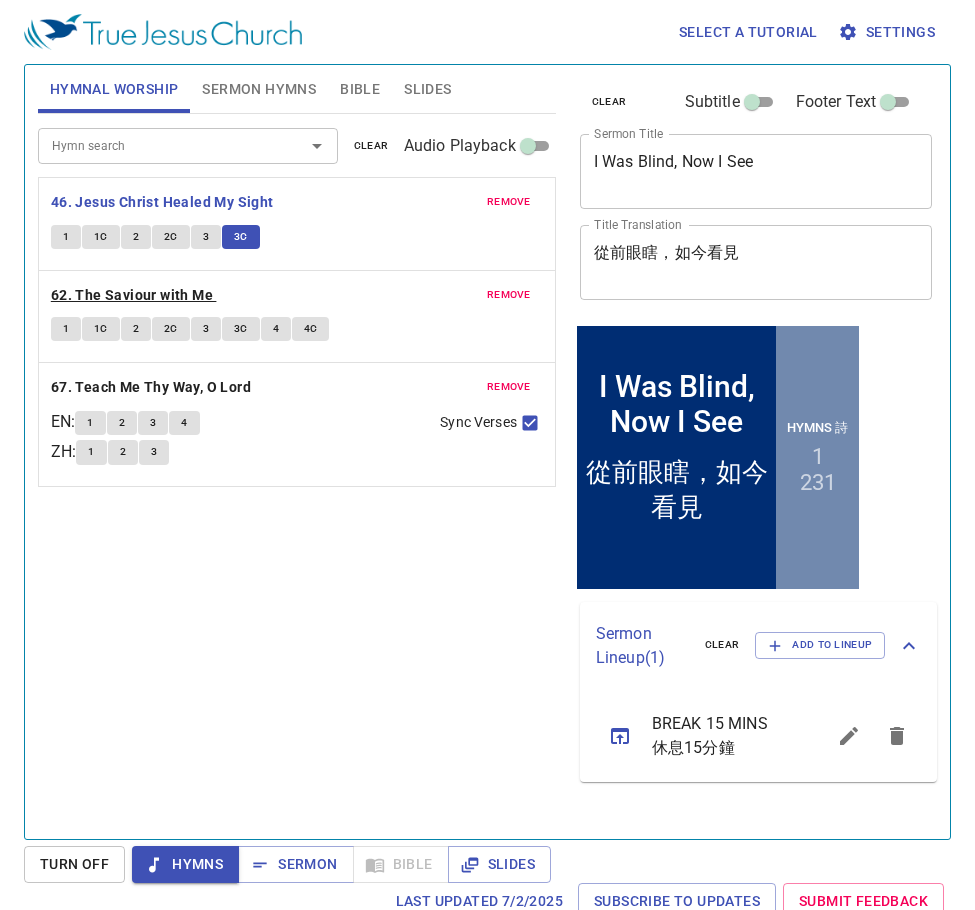 click on "62. The Saviour with Me" at bounding box center [132, 295] 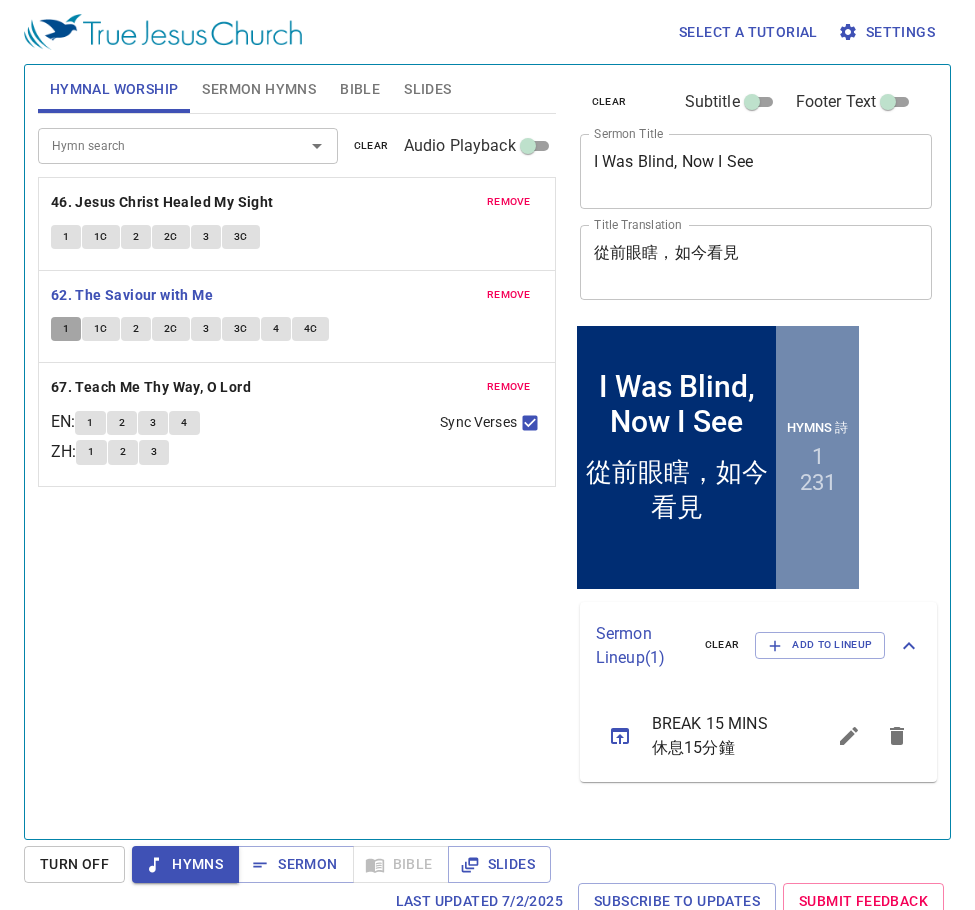 click on "1" at bounding box center [66, 329] 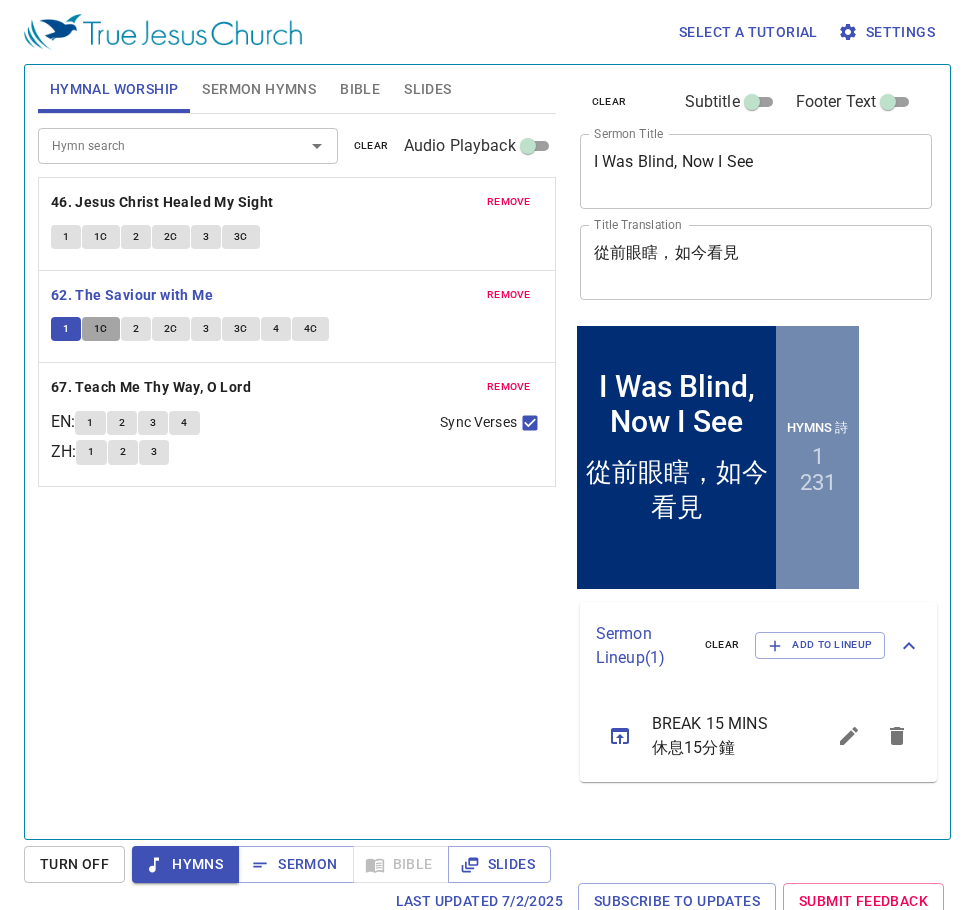 click on "1C" at bounding box center [101, 329] 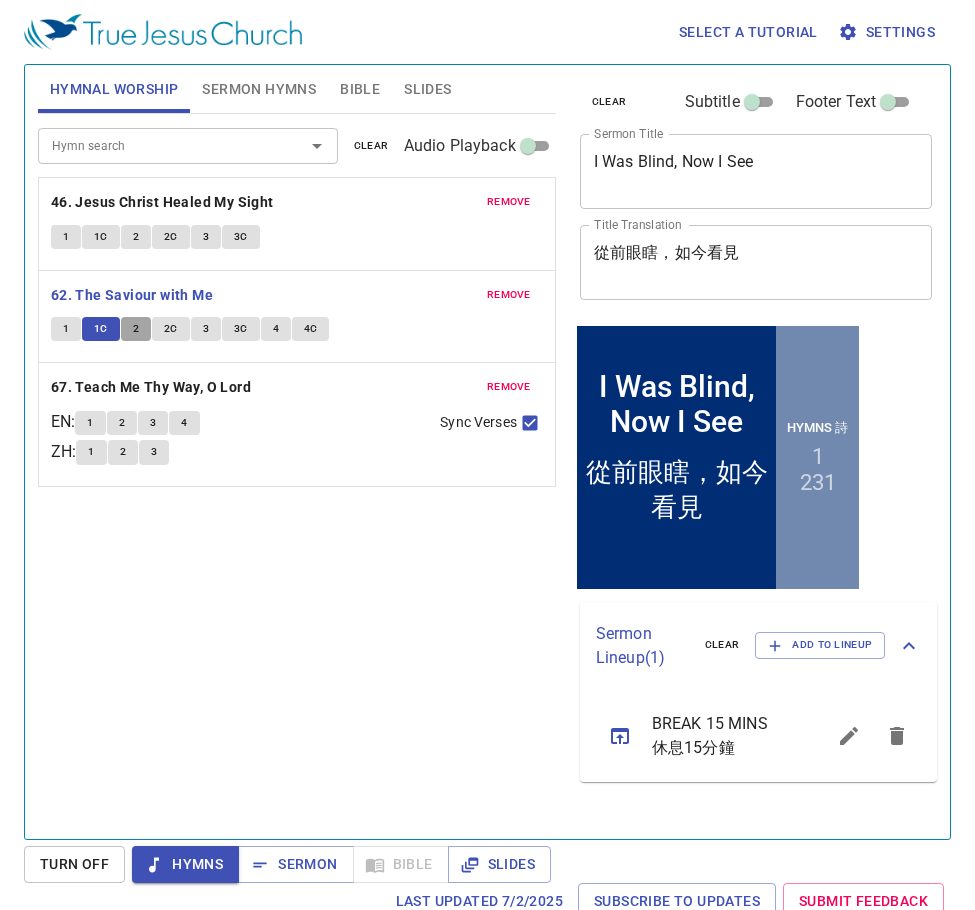 click on "2" at bounding box center (136, 329) 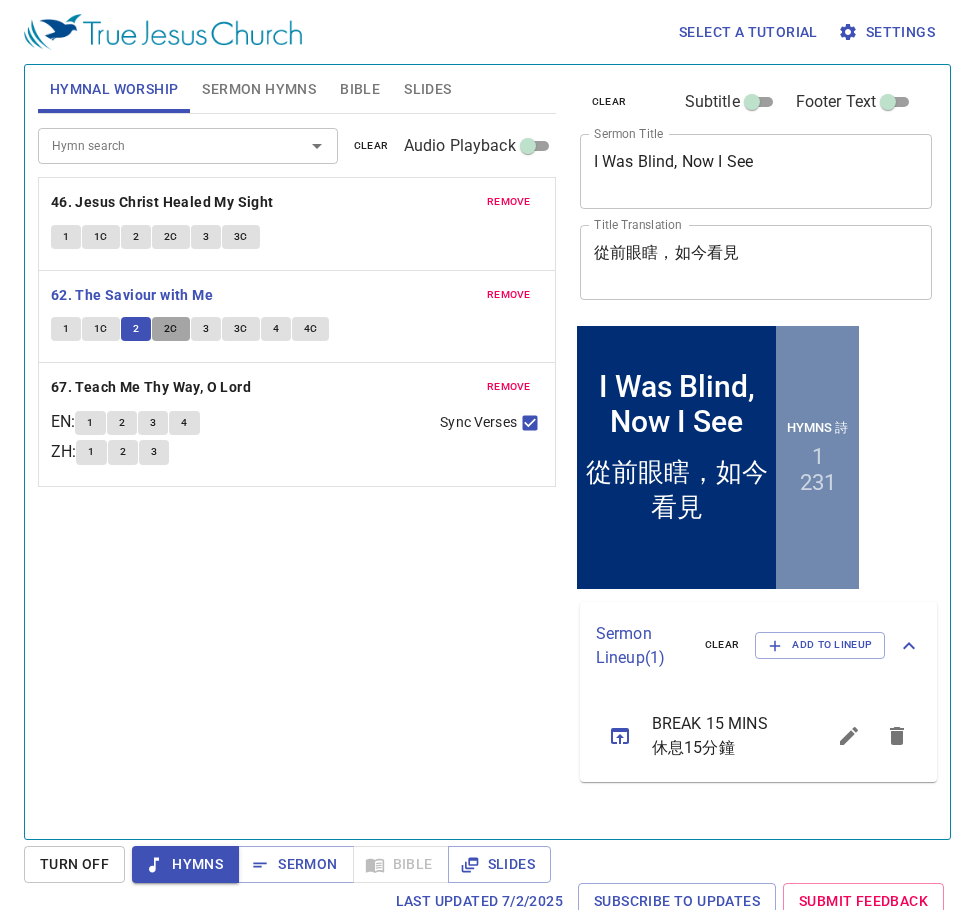 click on "2C" at bounding box center (171, 329) 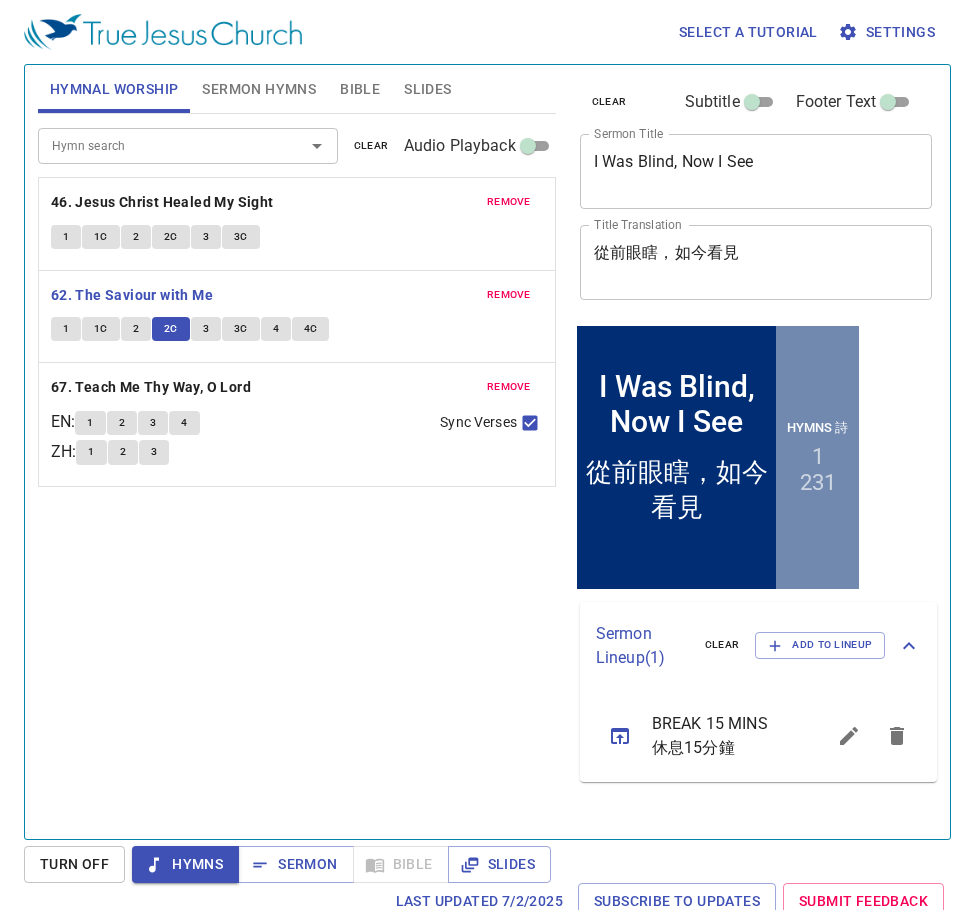 click on "3" at bounding box center [206, 329] 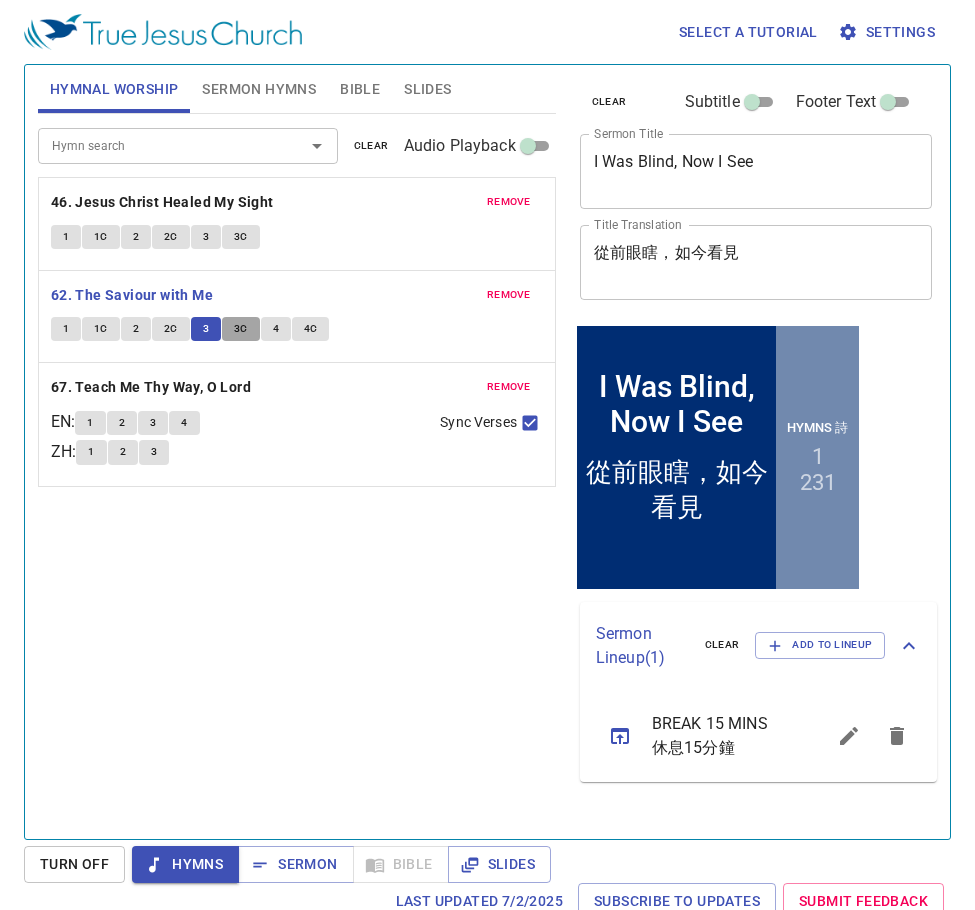 click on "3C" at bounding box center [241, 329] 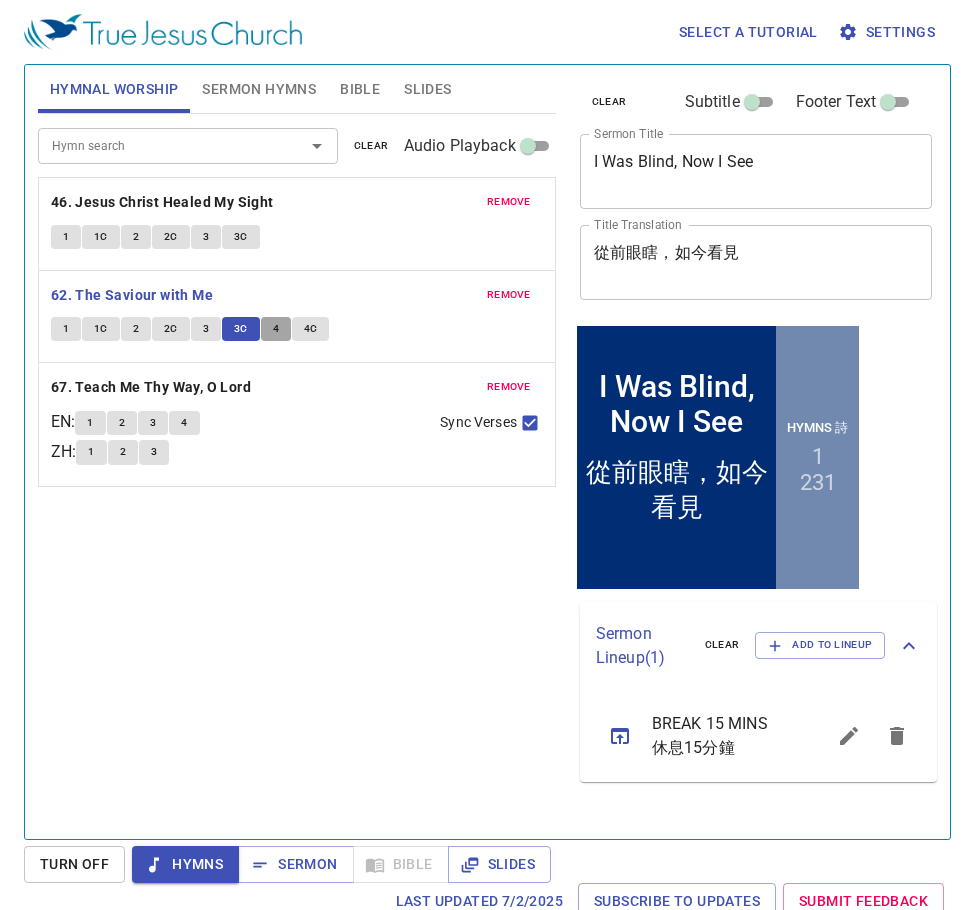 click on "4" at bounding box center [276, 329] 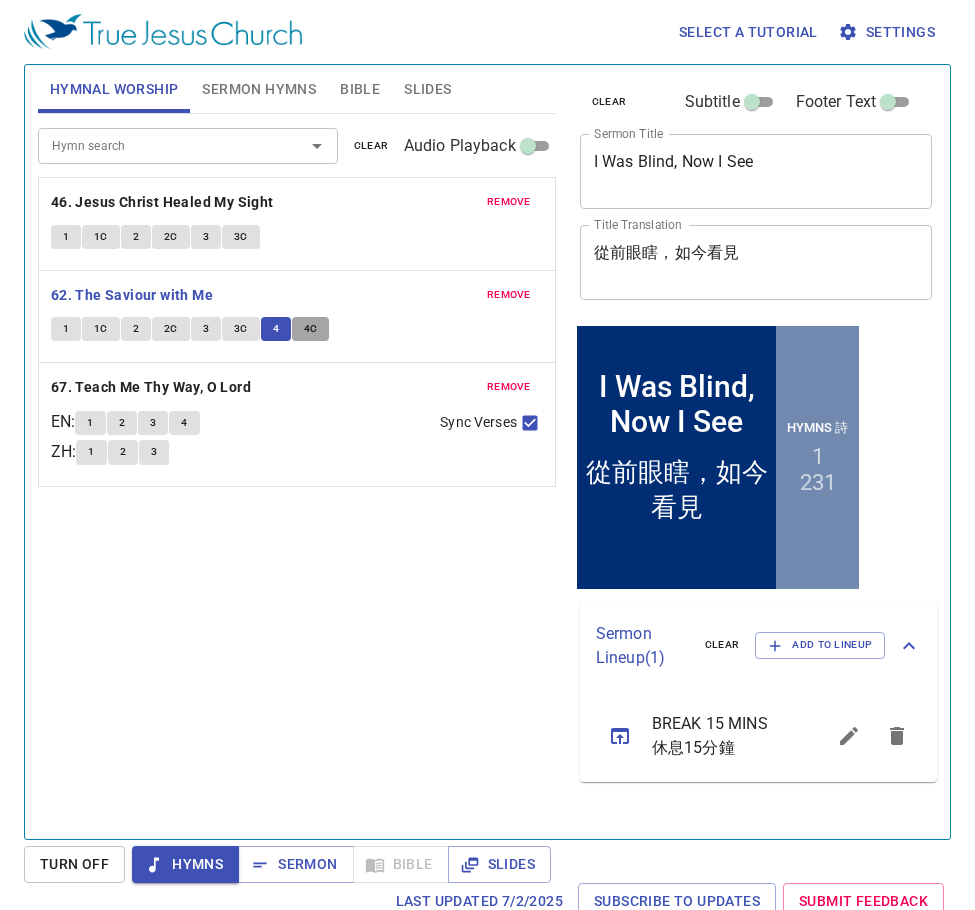 click on "4C" at bounding box center [311, 329] 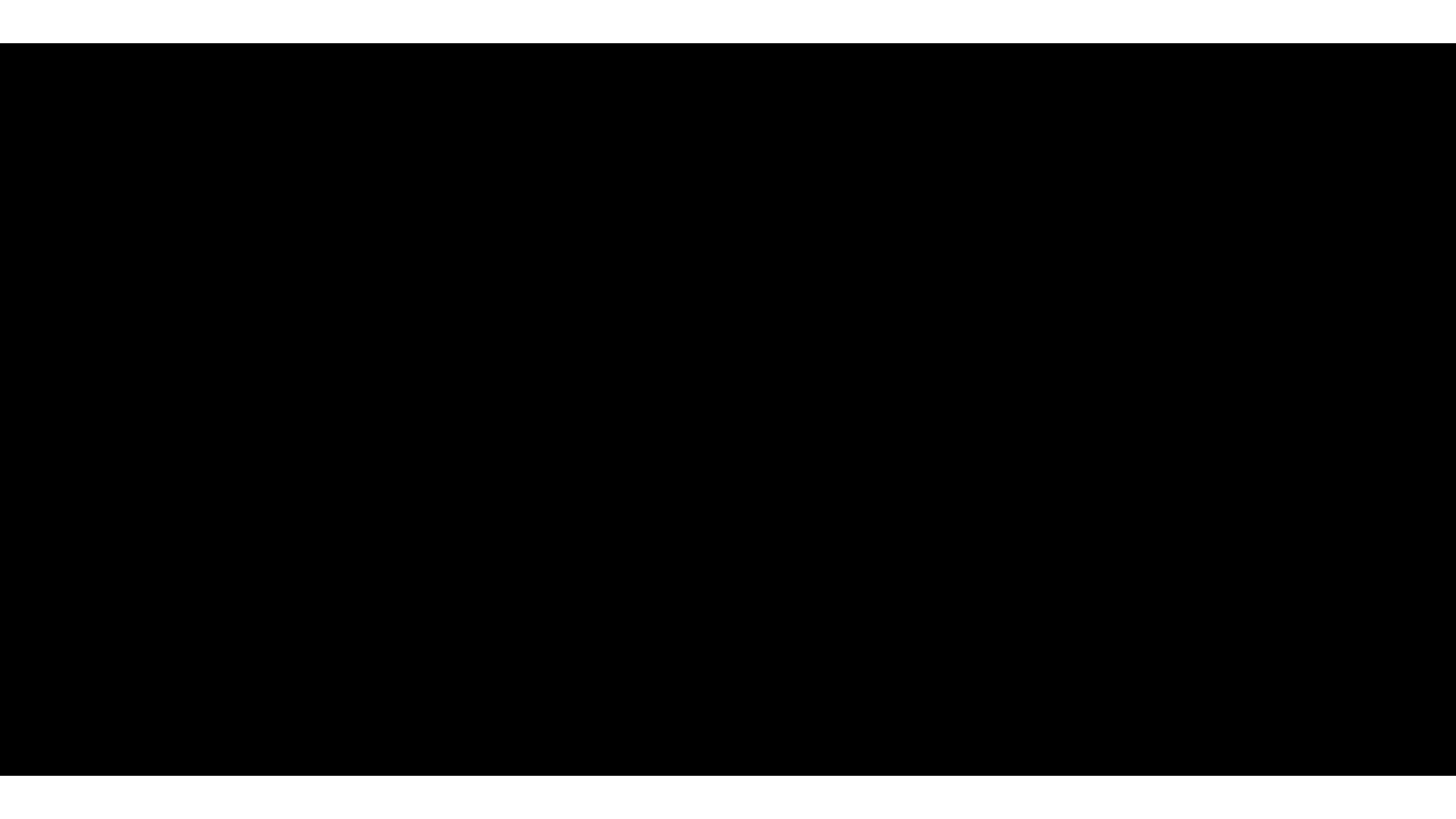 scroll, scrollTop: 0, scrollLeft: 0, axis: both 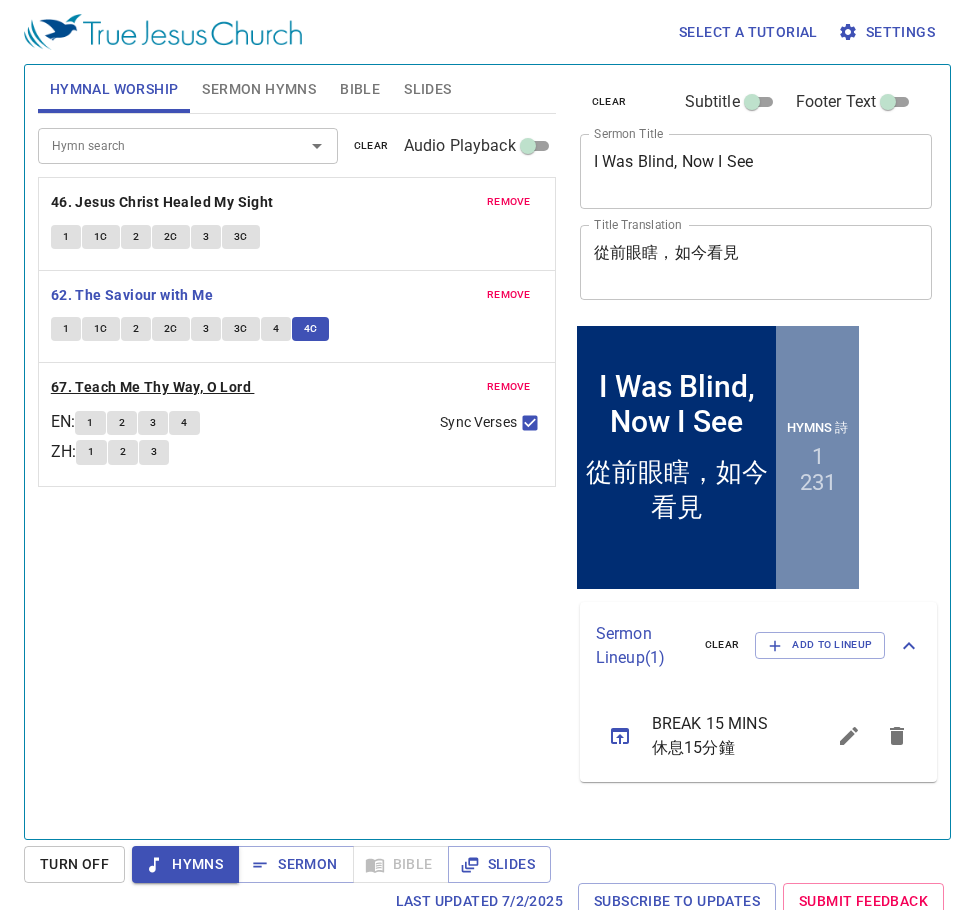 click on "67. Teach Me Thy Way, O Lord" at bounding box center (151, 387) 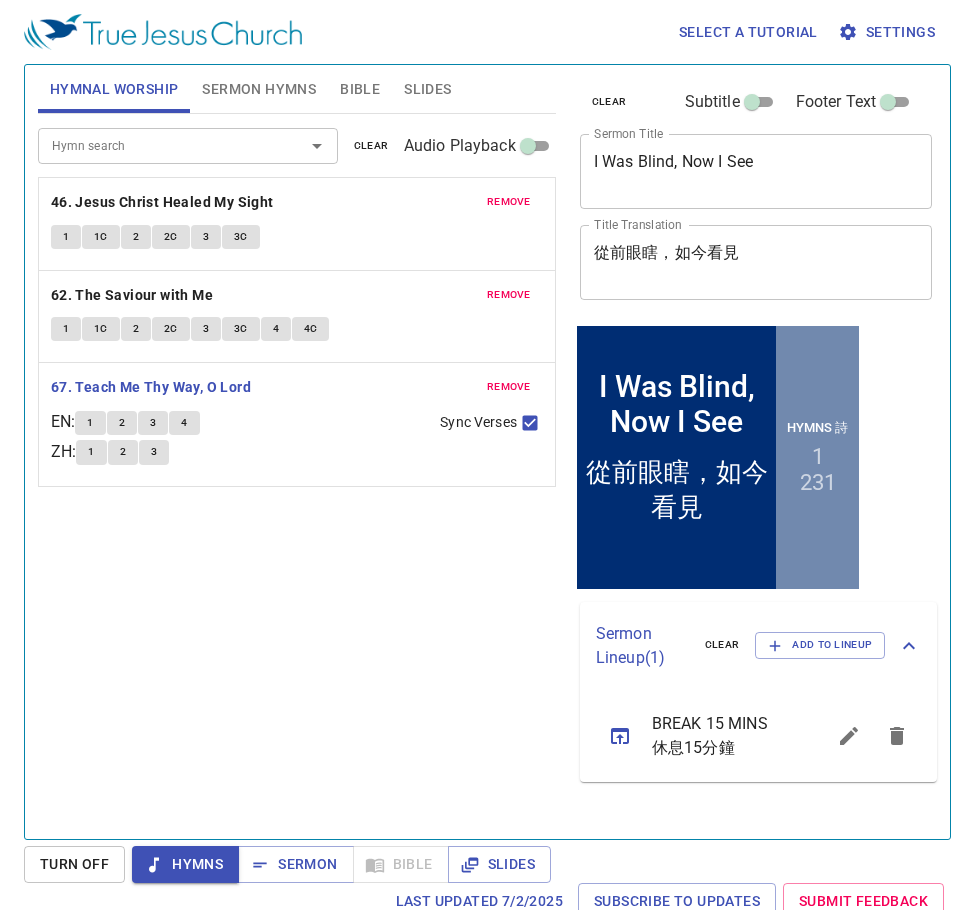 click on "1" at bounding box center [90, 423] 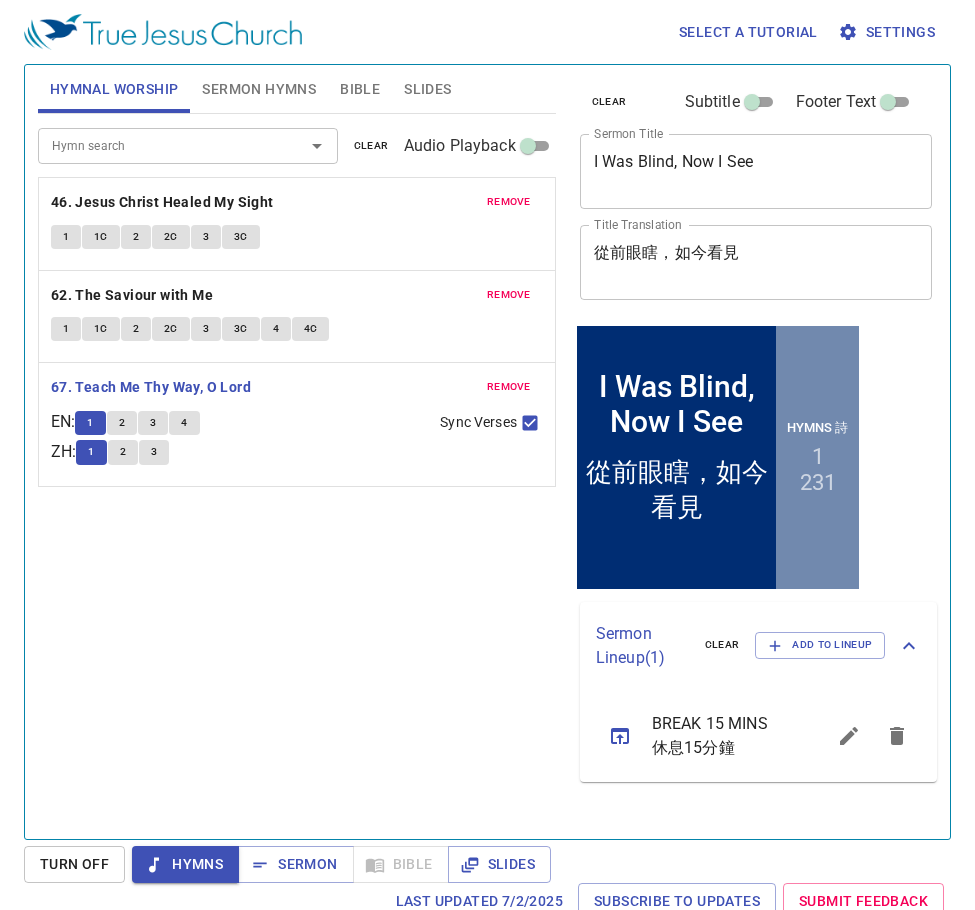 click on "2" at bounding box center [122, 423] 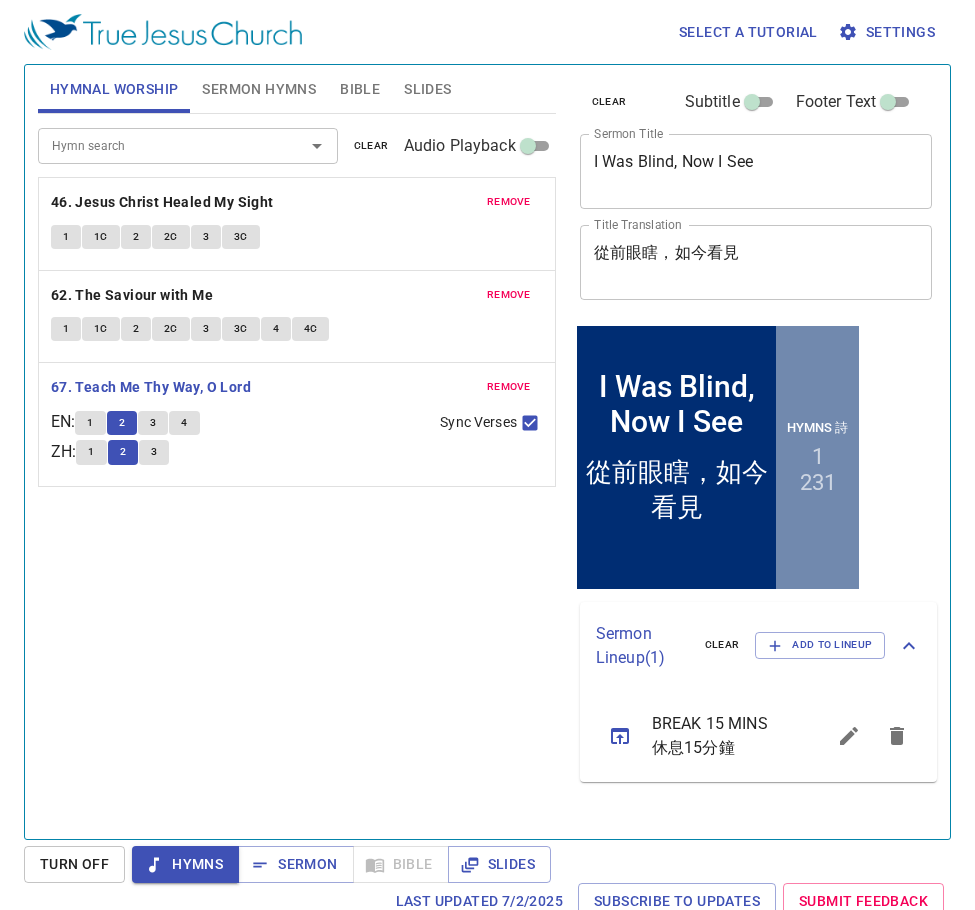 click on "Slides" at bounding box center [427, 89] 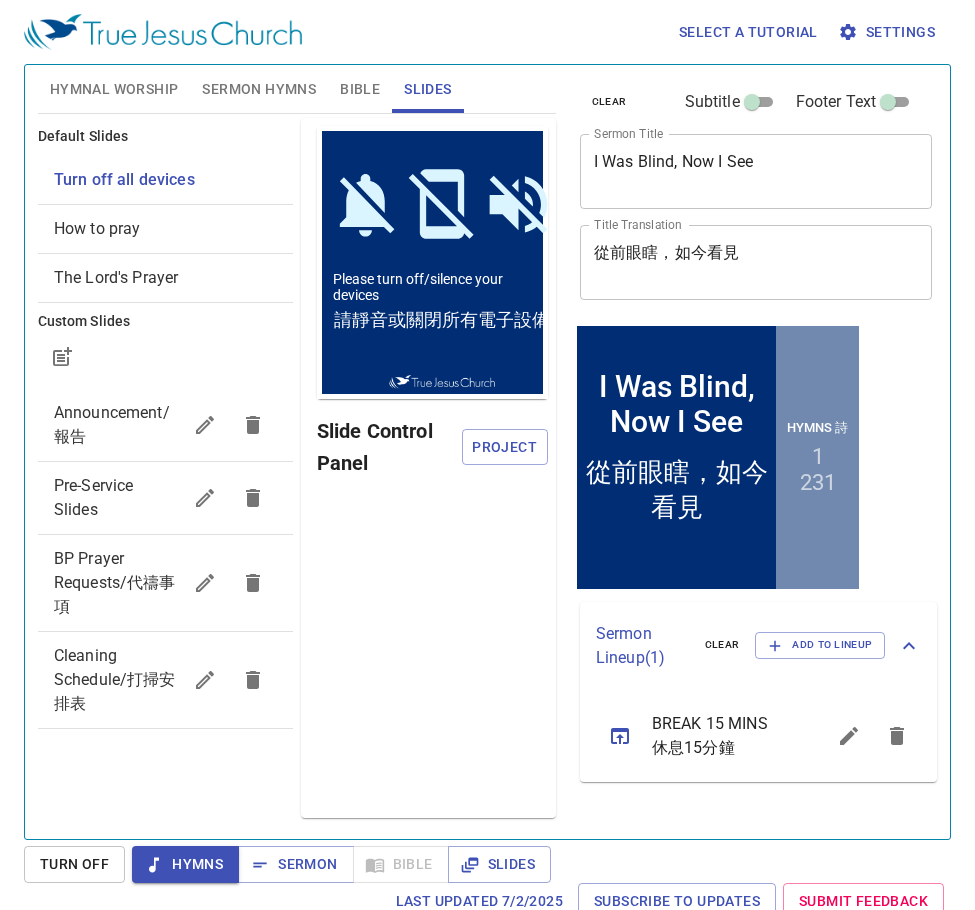 click on "Hymnal Worship" at bounding box center (114, 89) 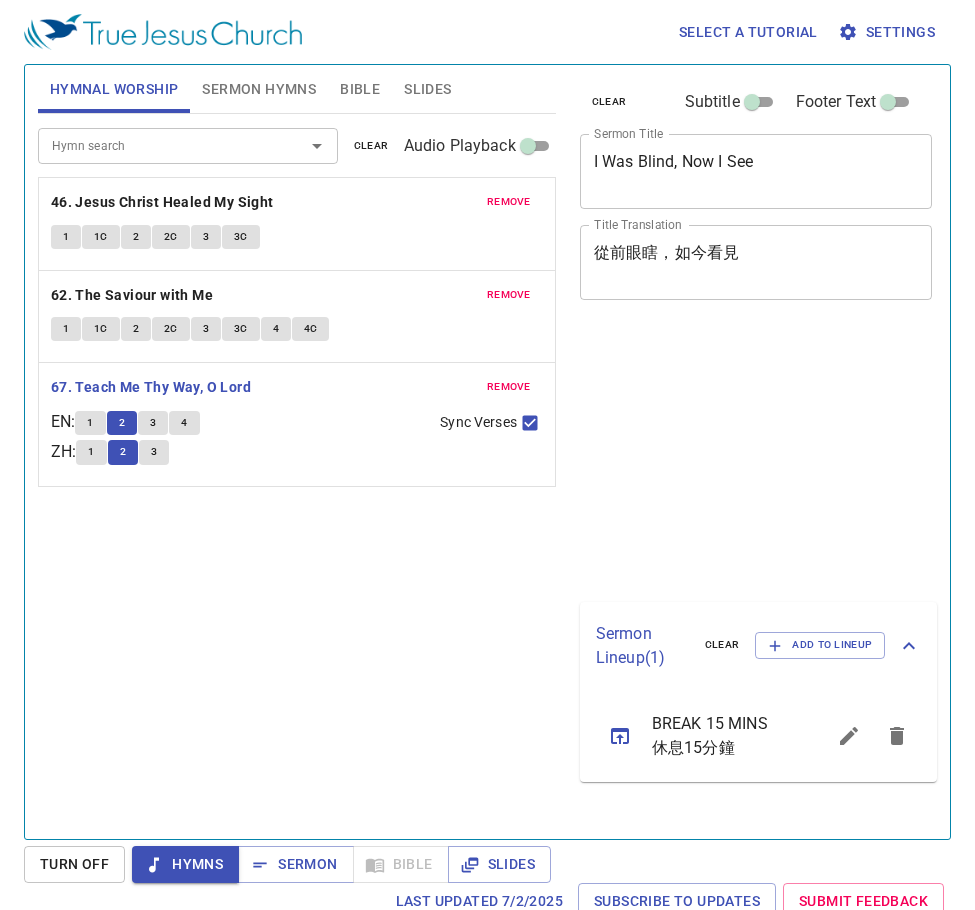 scroll, scrollTop: 0, scrollLeft: 0, axis: both 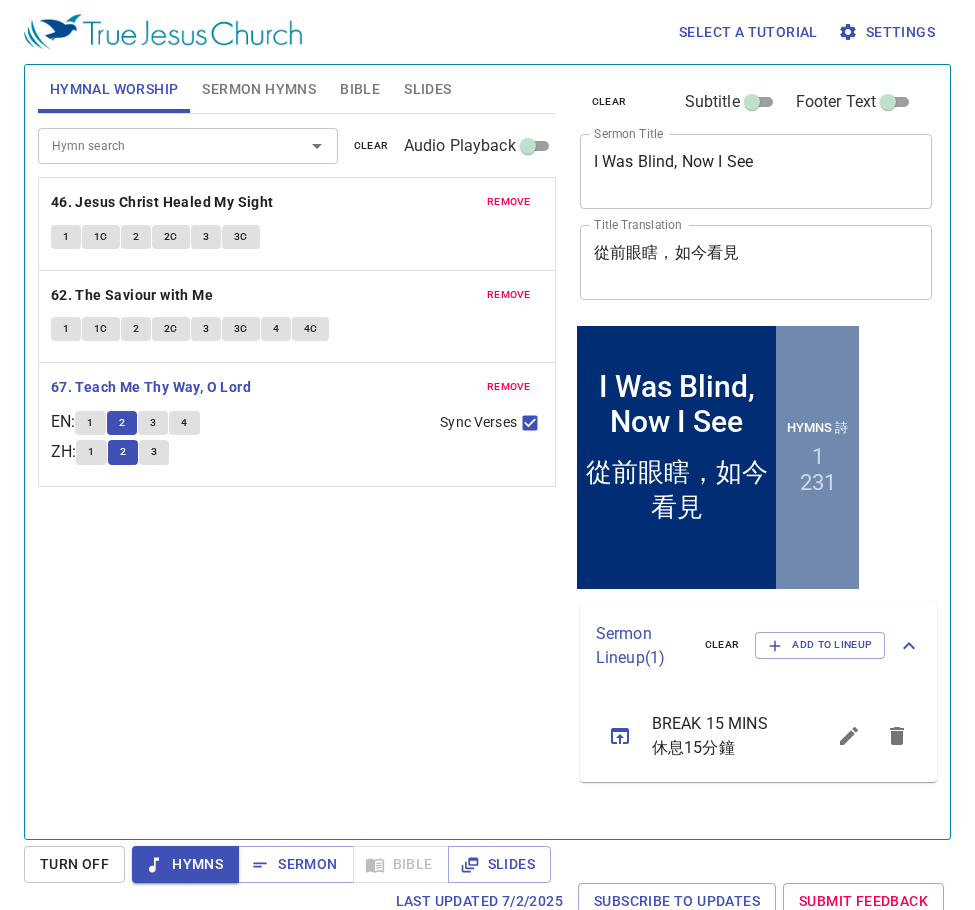 click on "3" at bounding box center [153, 423] 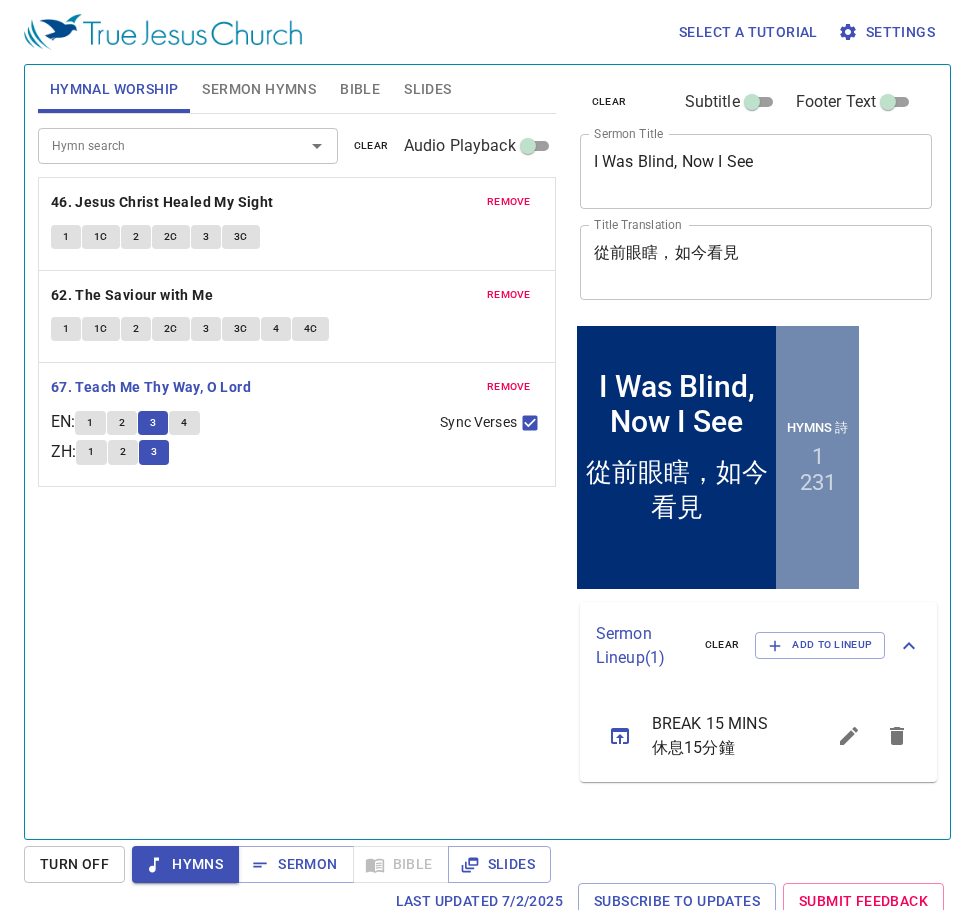click on "Sync Verses" at bounding box center (530, 427) 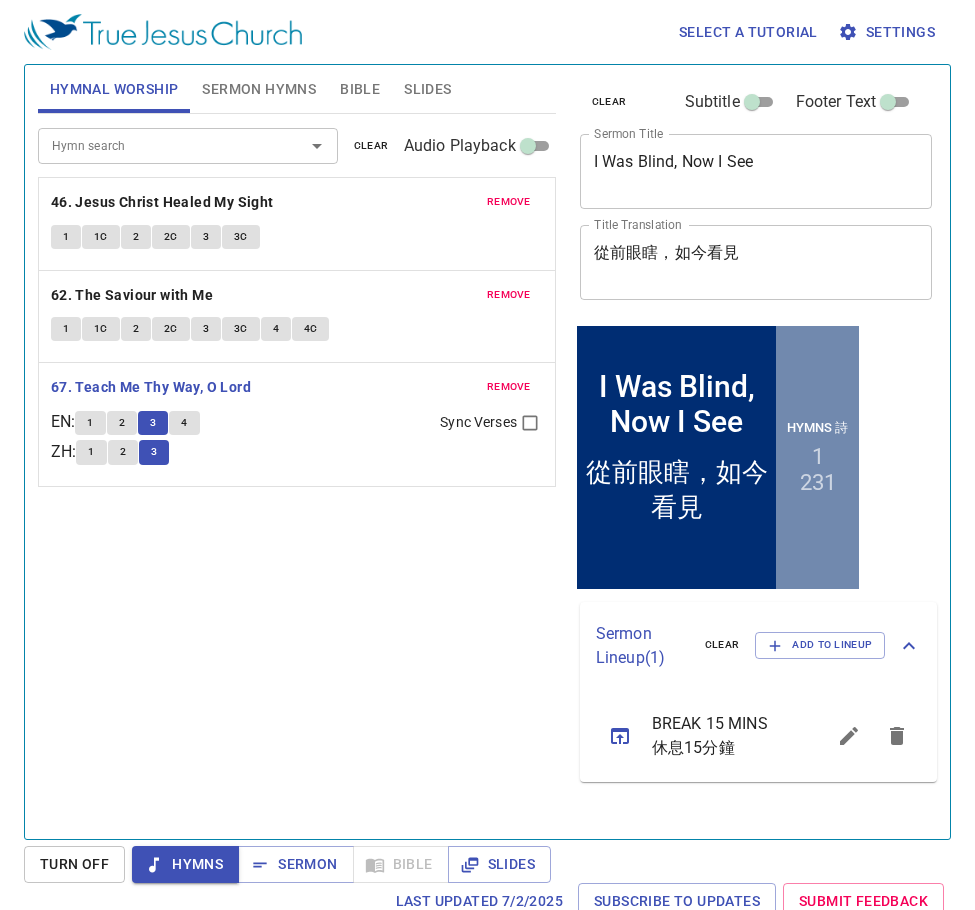 click on "4" at bounding box center [184, 423] 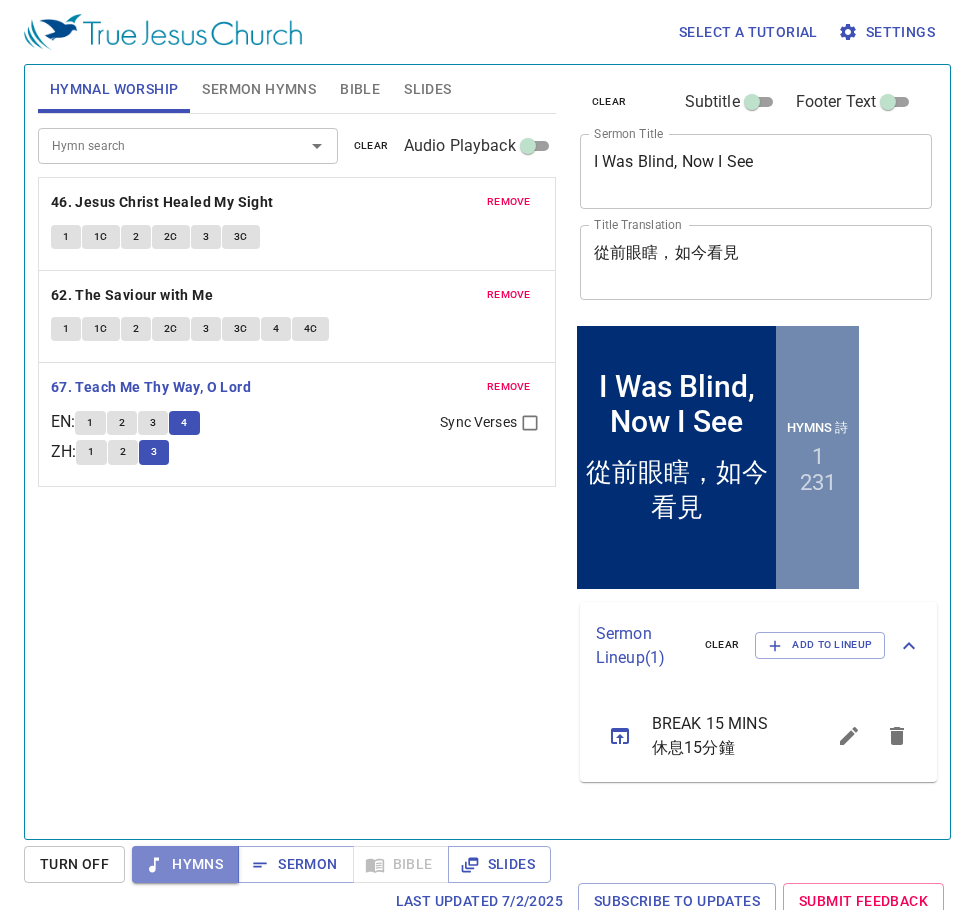 click on "Hymns" at bounding box center [185, 864] 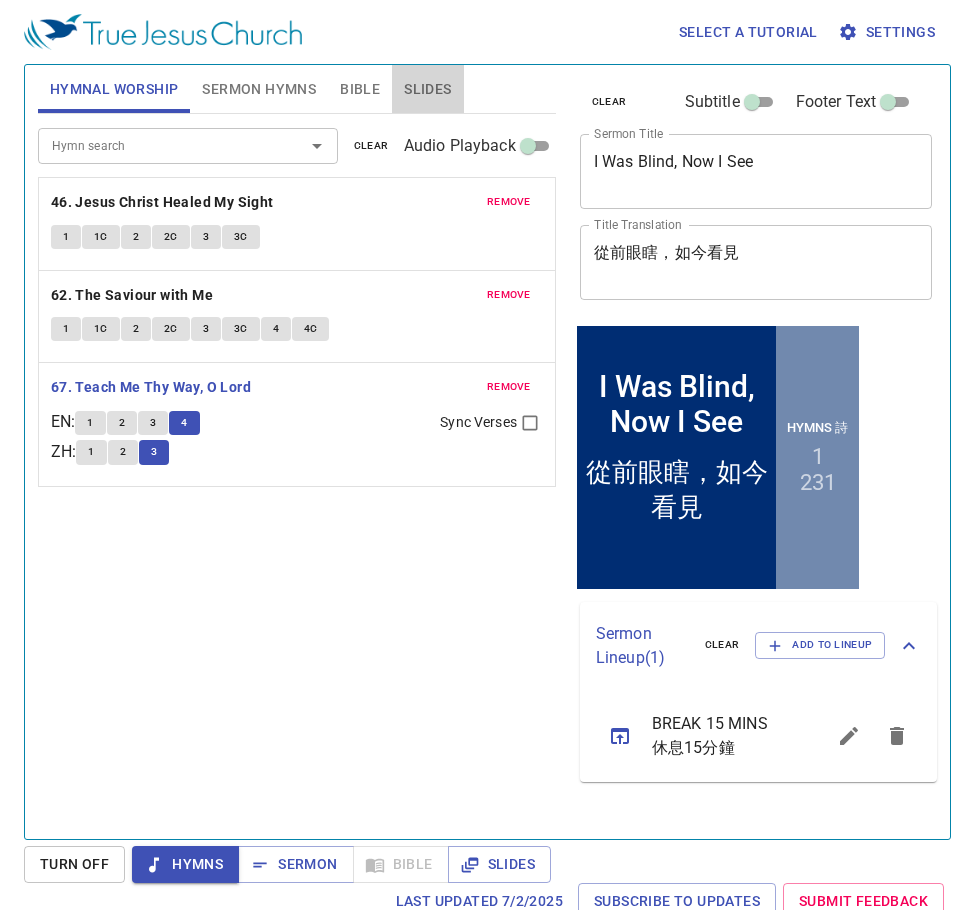 click on "Slides" at bounding box center (427, 89) 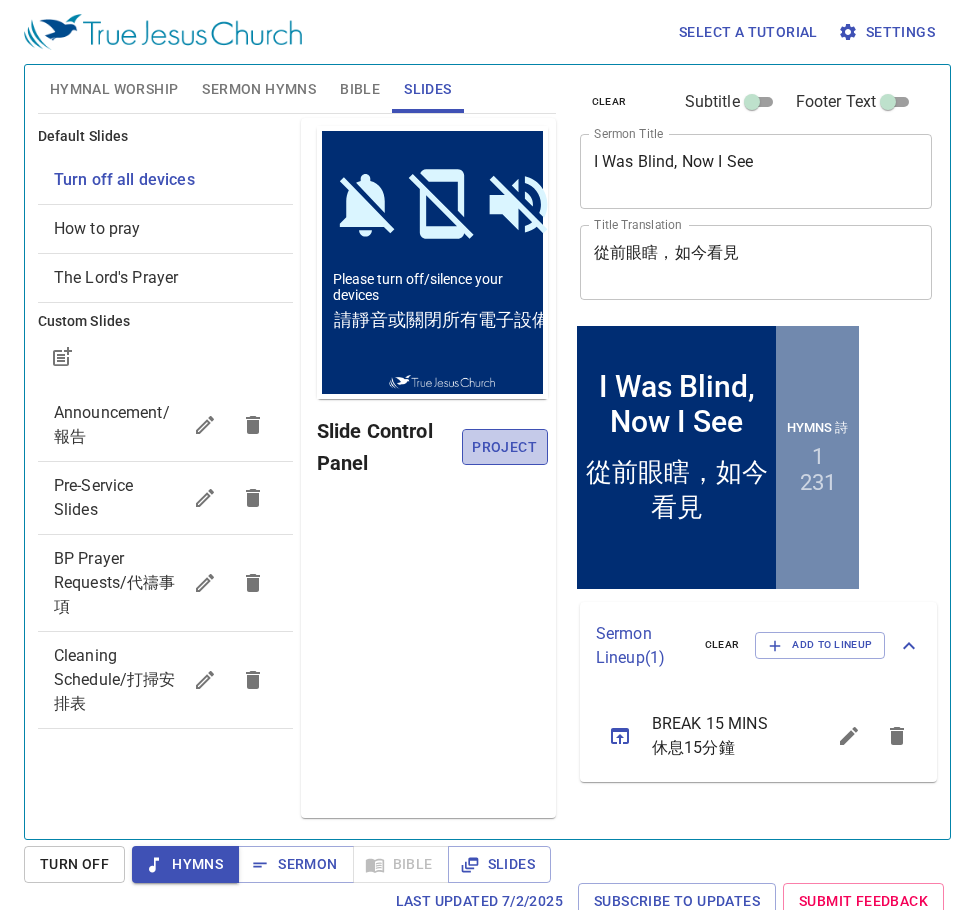 click on "Project" at bounding box center [505, 447] 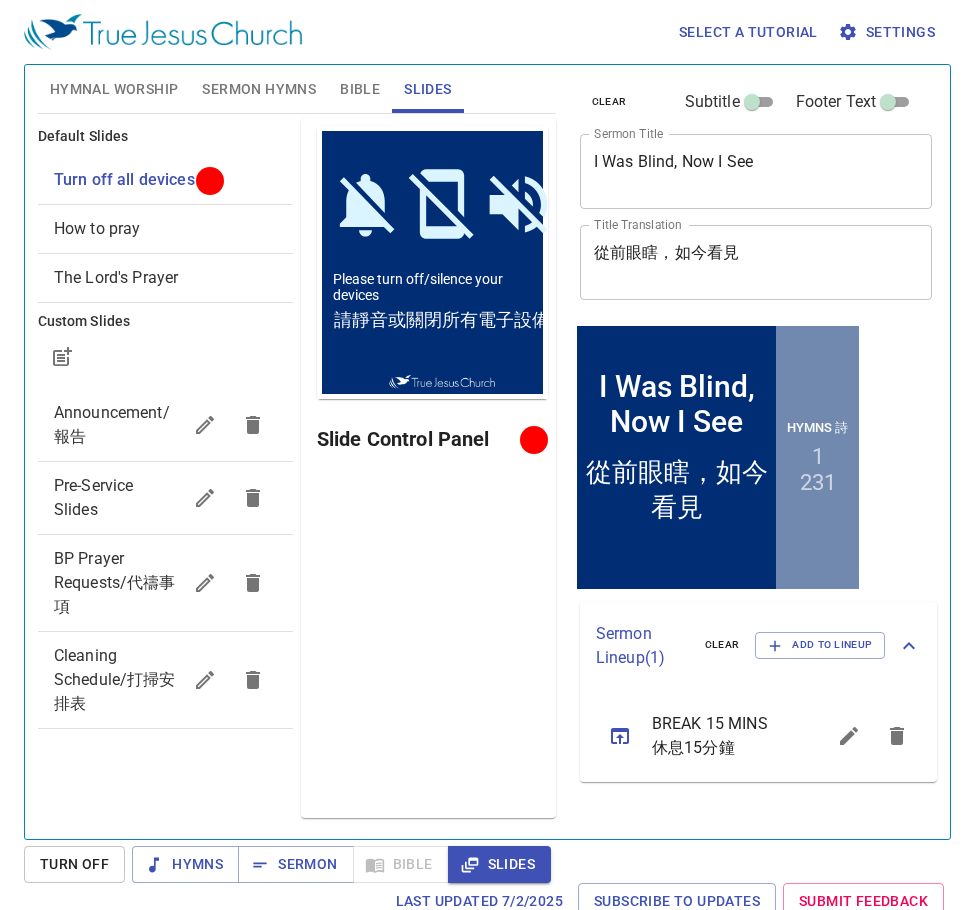 scroll, scrollTop: 0, scrollLeft: 0, axis: both 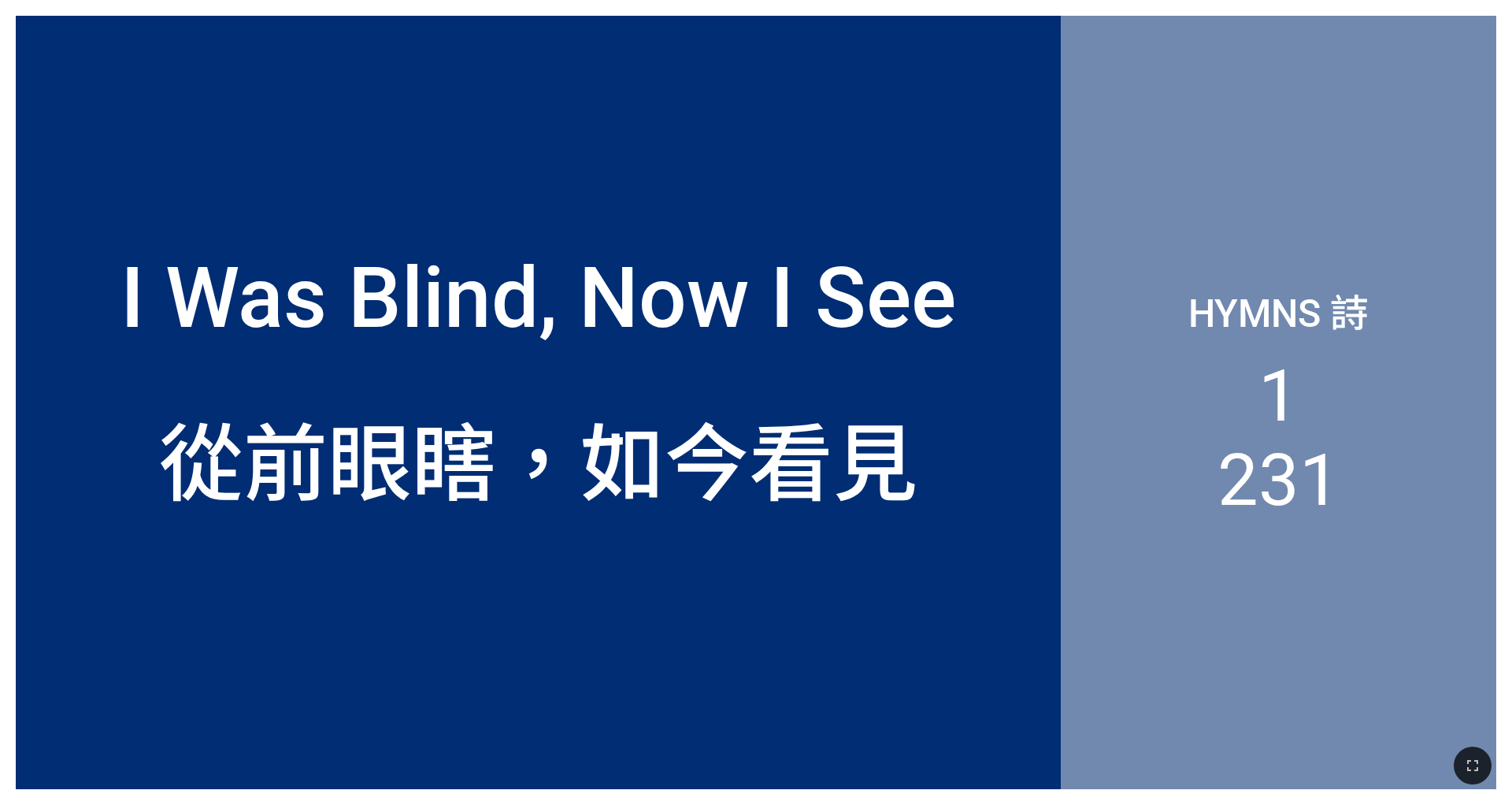 click on "從前眼瞎，如今看見" at bounding box center [538, 457] 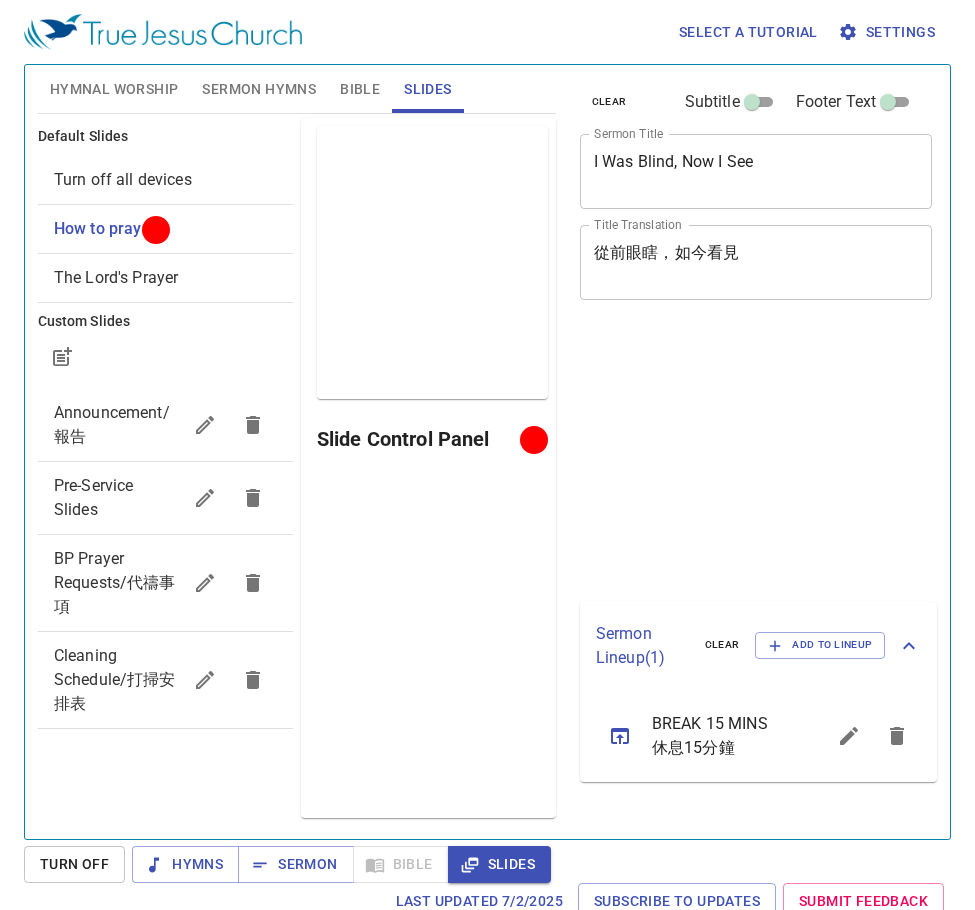 scroll, scrollTop: 0, scrollLeft: 0, axis: both 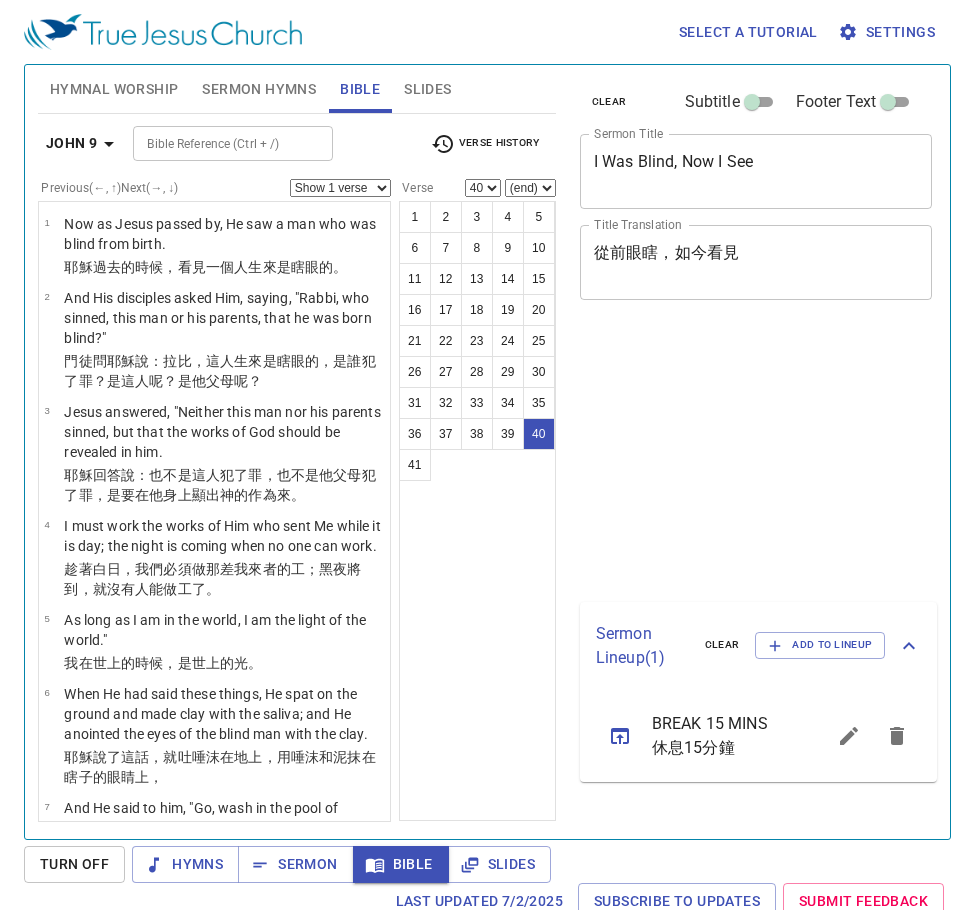 select on "40" 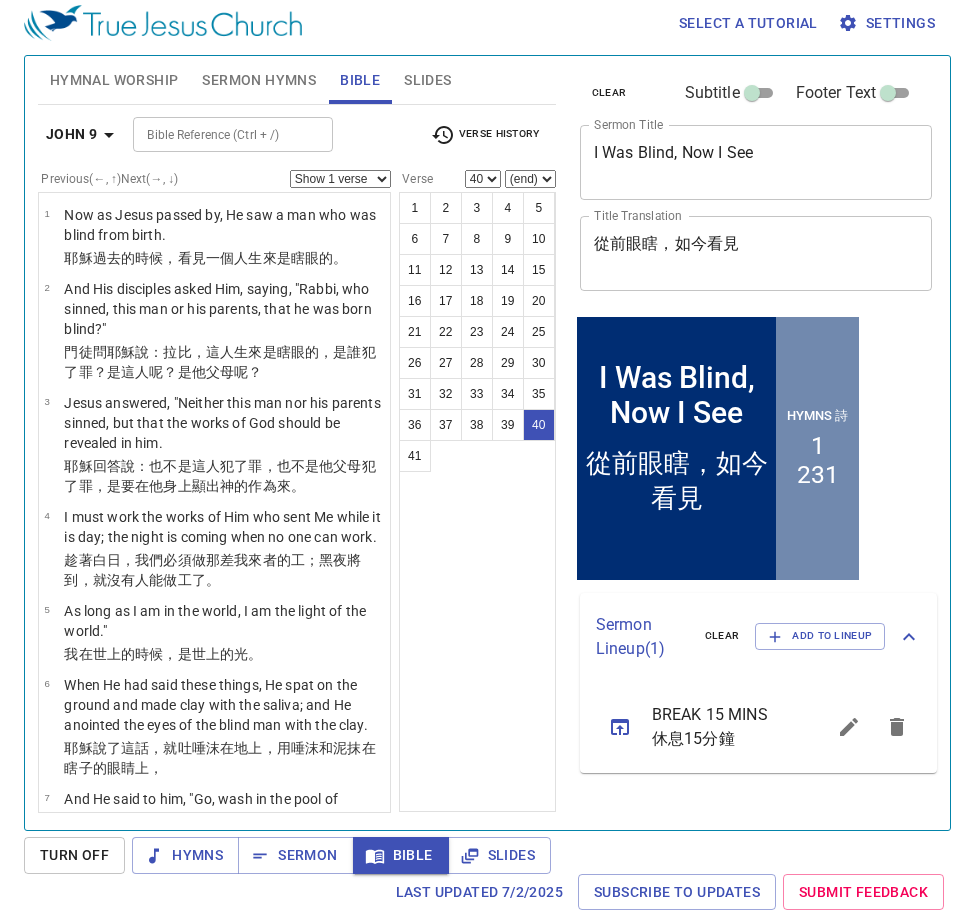 scroll, scrollTop: 0, scrollLeft: 0, axis: both 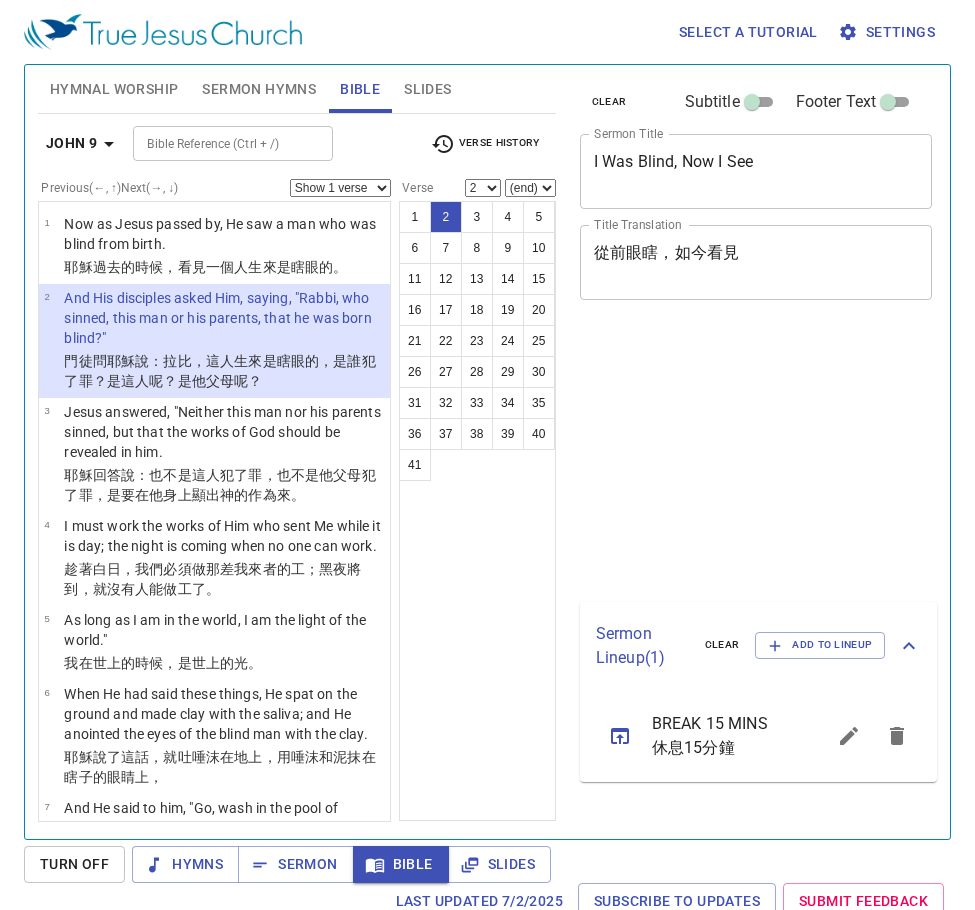 select on "2" 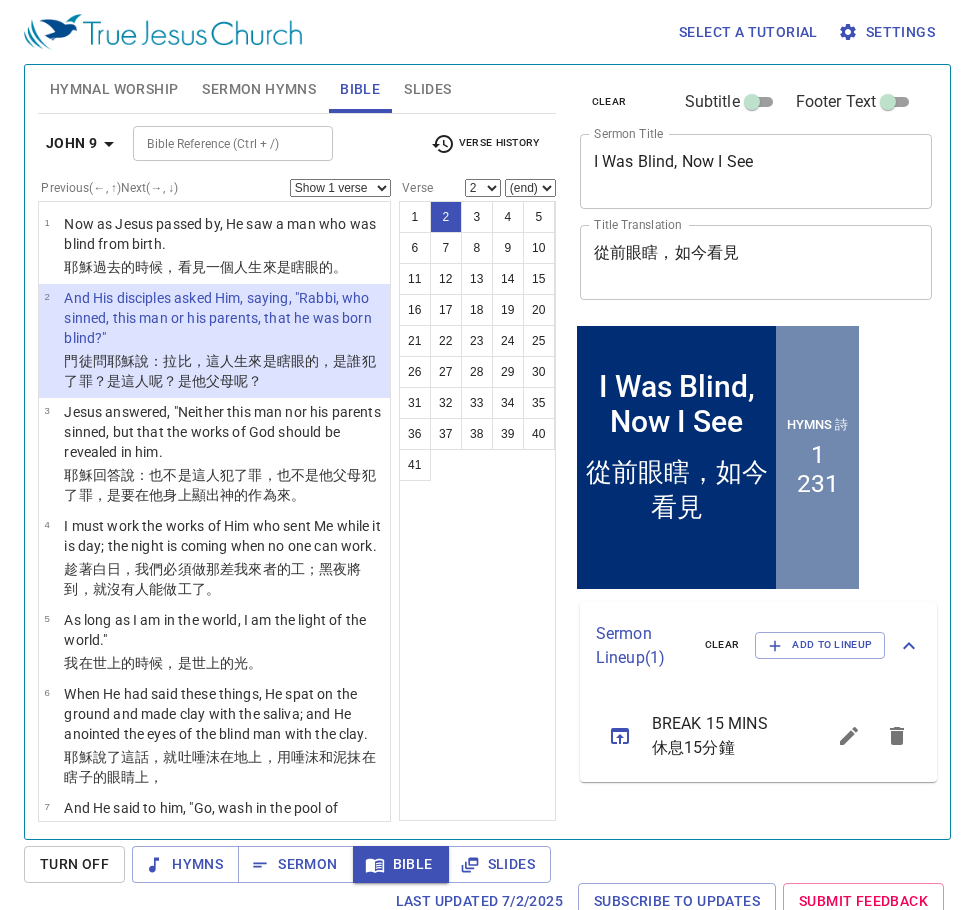 scroll, scrollTop: 0, scrollLeft: 0, axis: both 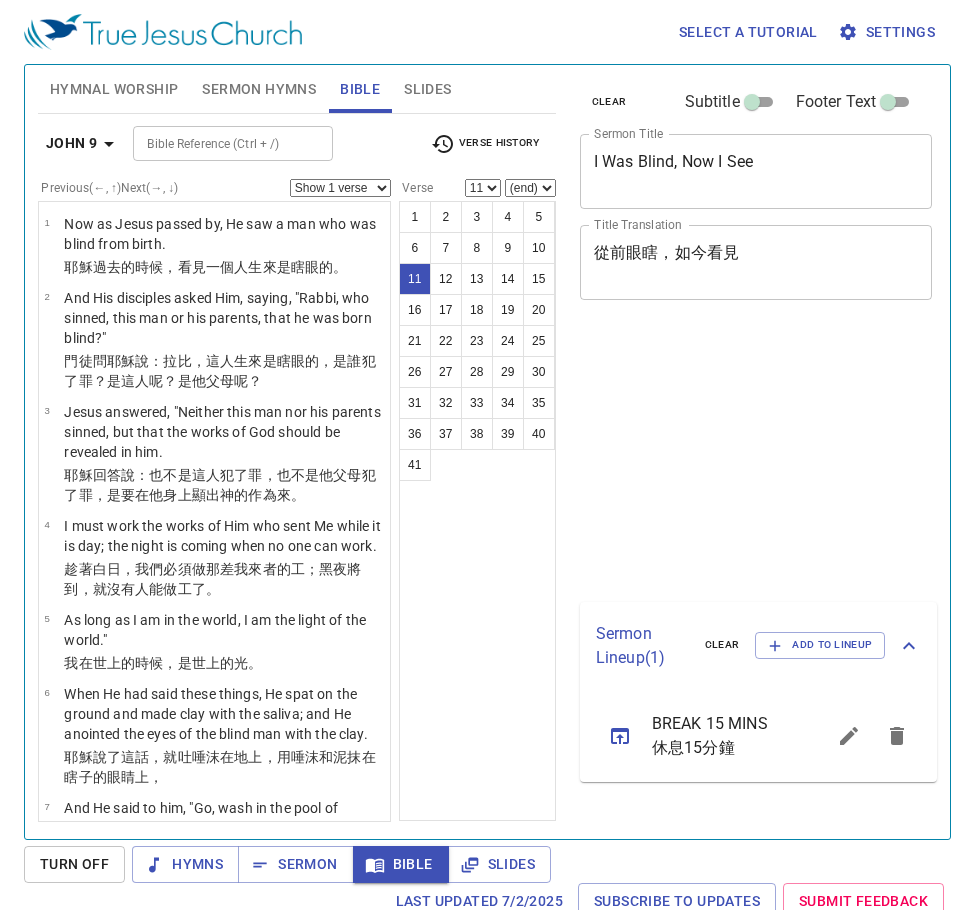 select on "11" 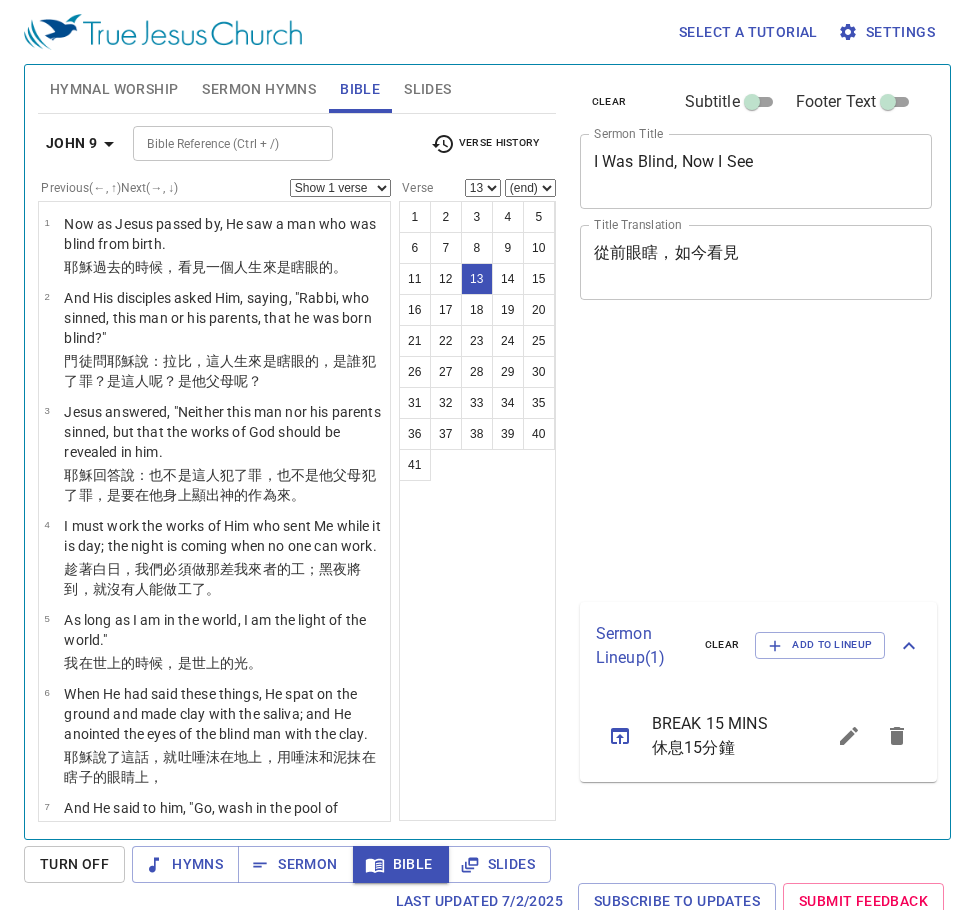 select on "13" 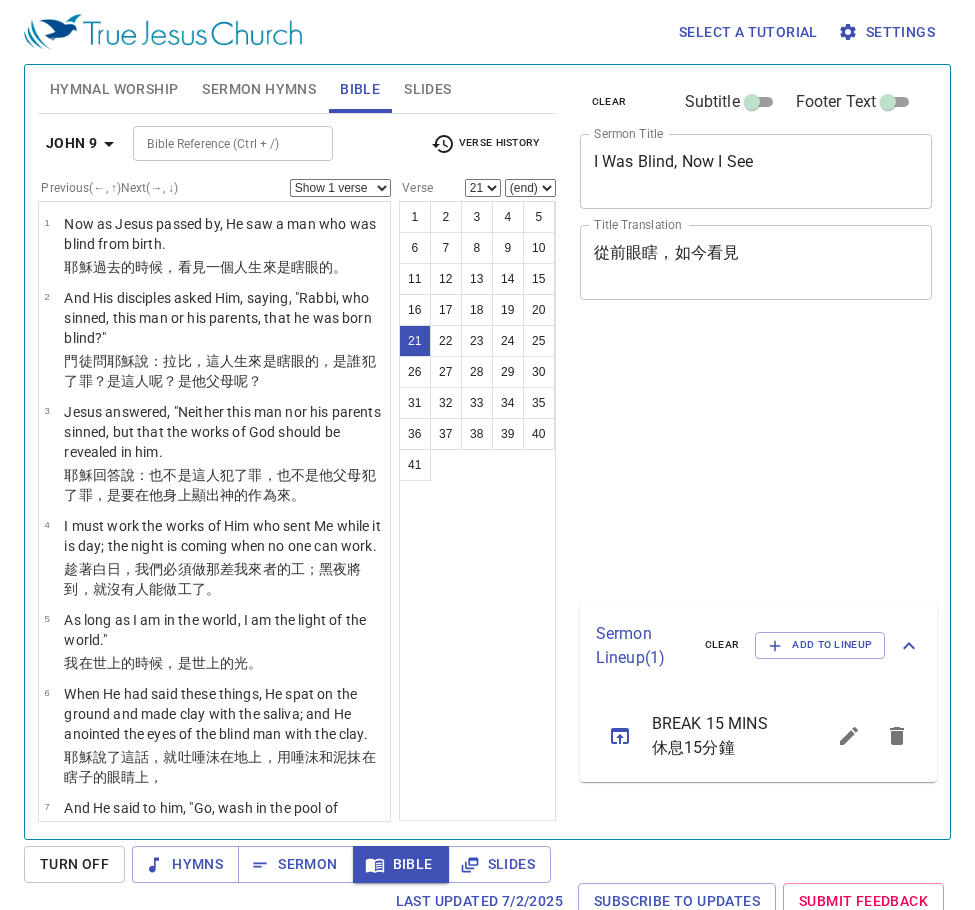 select on "21" 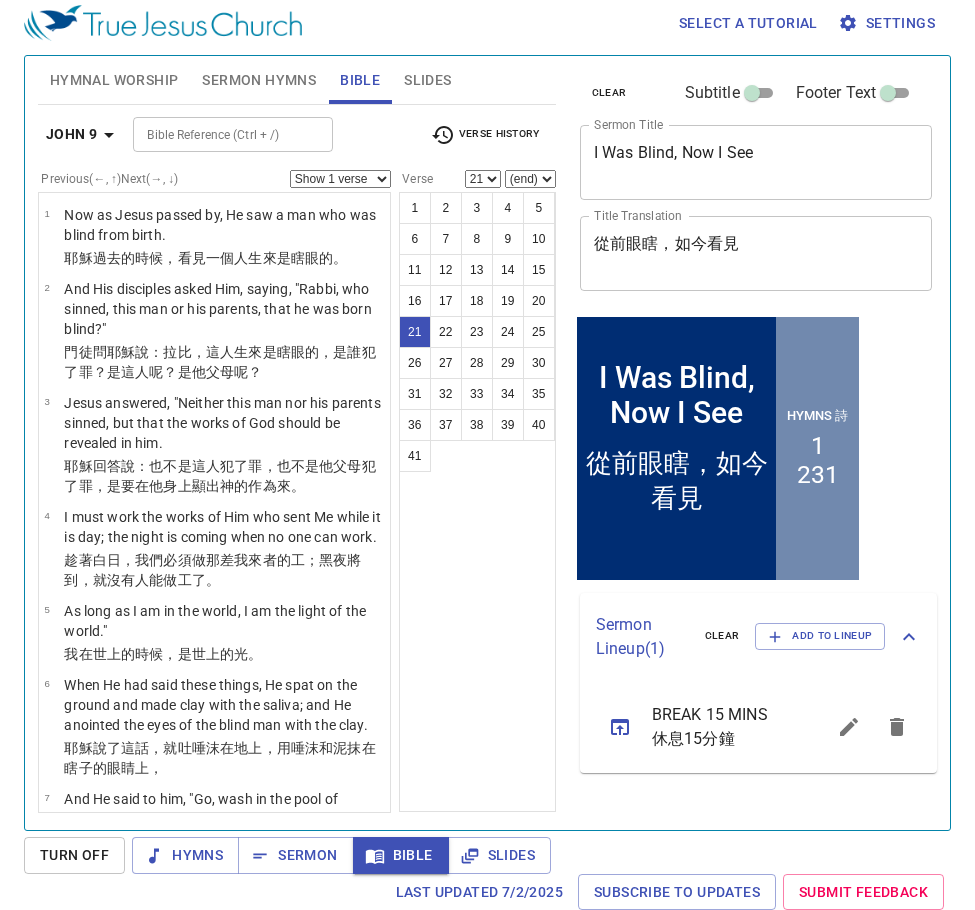scroll, scrollTop: 9, scrollLeft: 0, axis: vertical 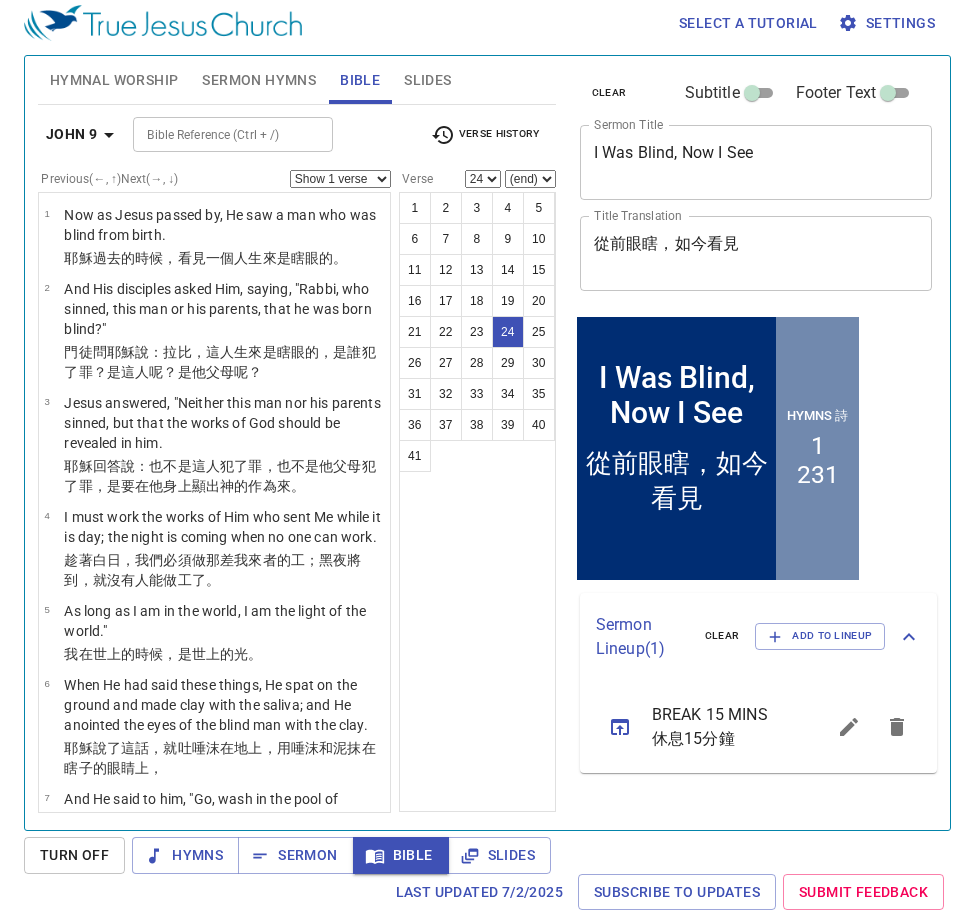 click on "他們就問 他 說：他 向你 做甚麼 ？是怎麼 開了 你的 眼睛 呢？" at bounding box center (224, 2919) 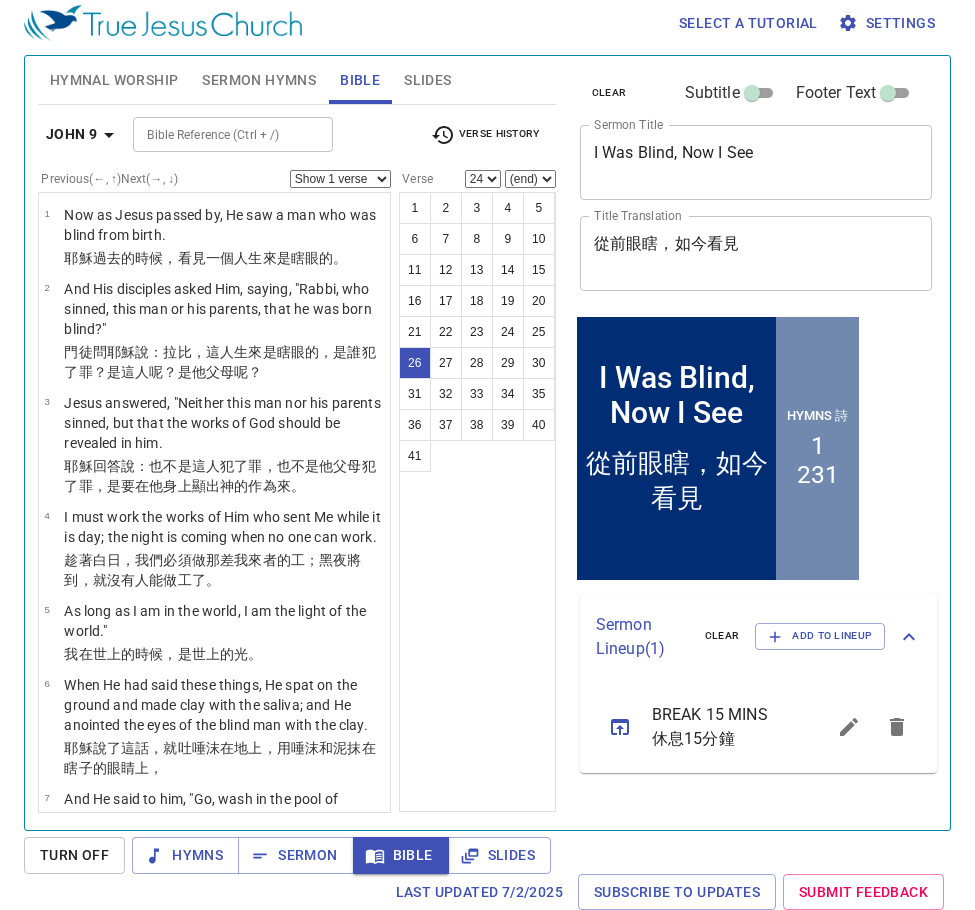 select on "26" 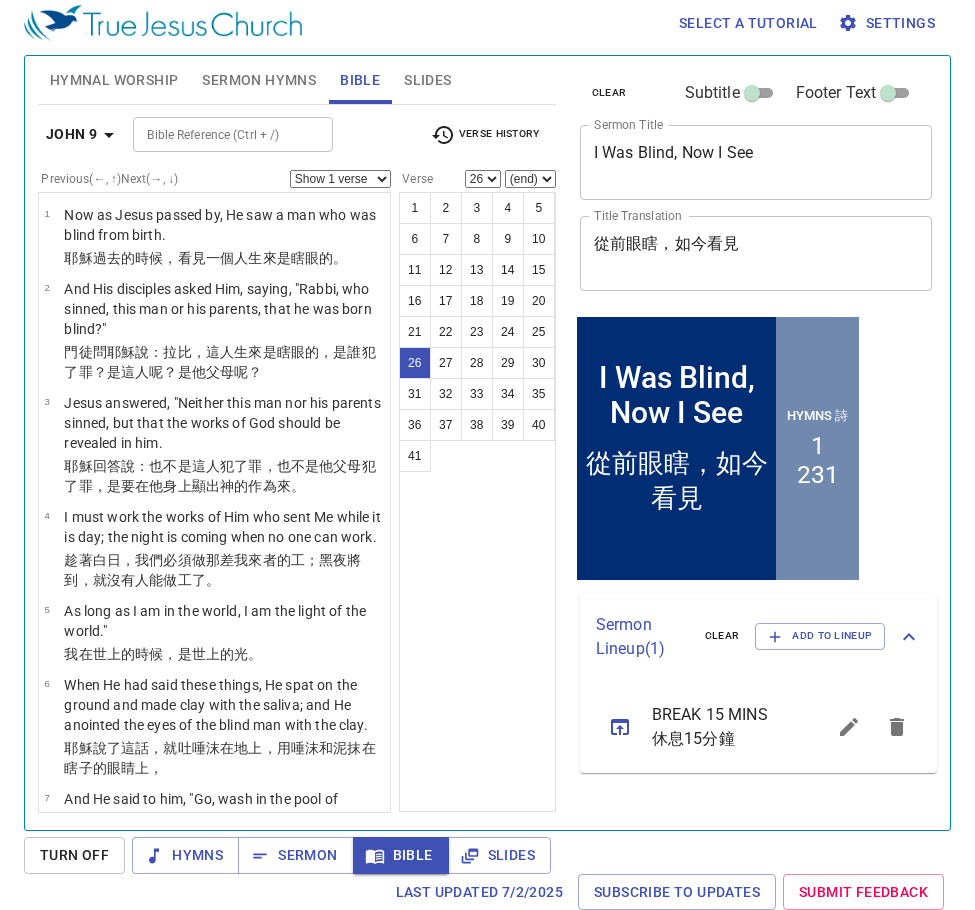 scroll, scrollTop: 9, scrollLeft: 0, axis: vertical 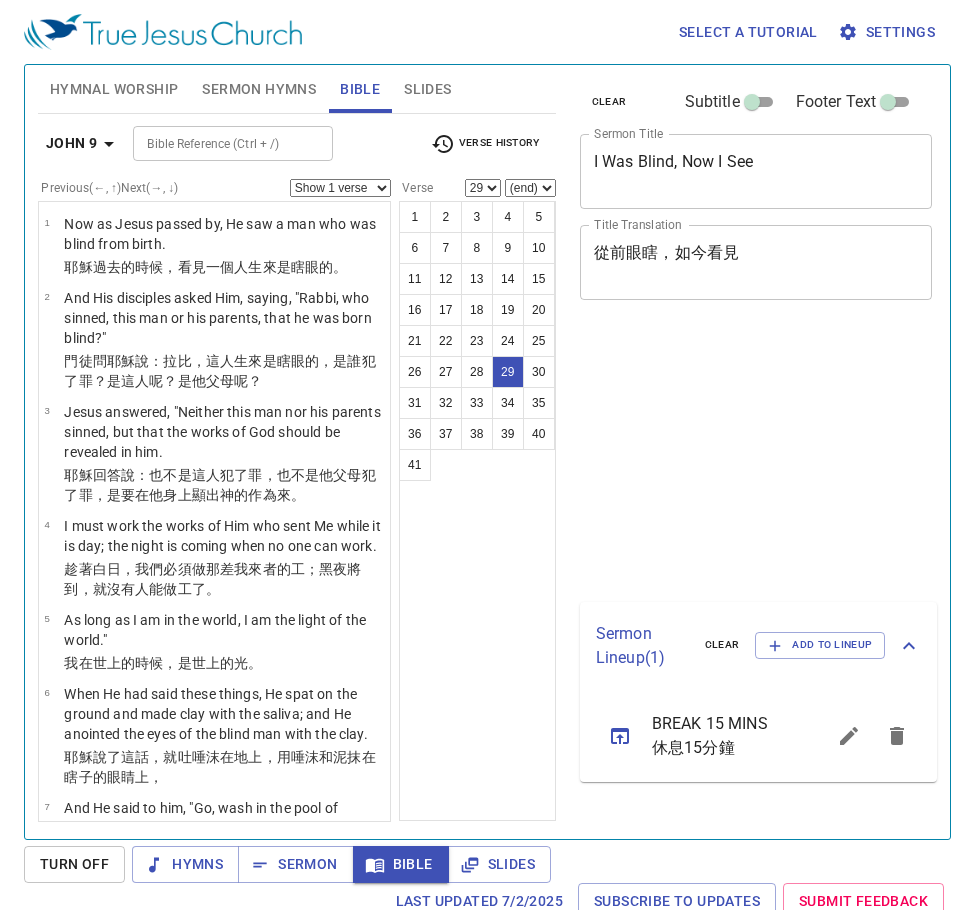 select on "29" 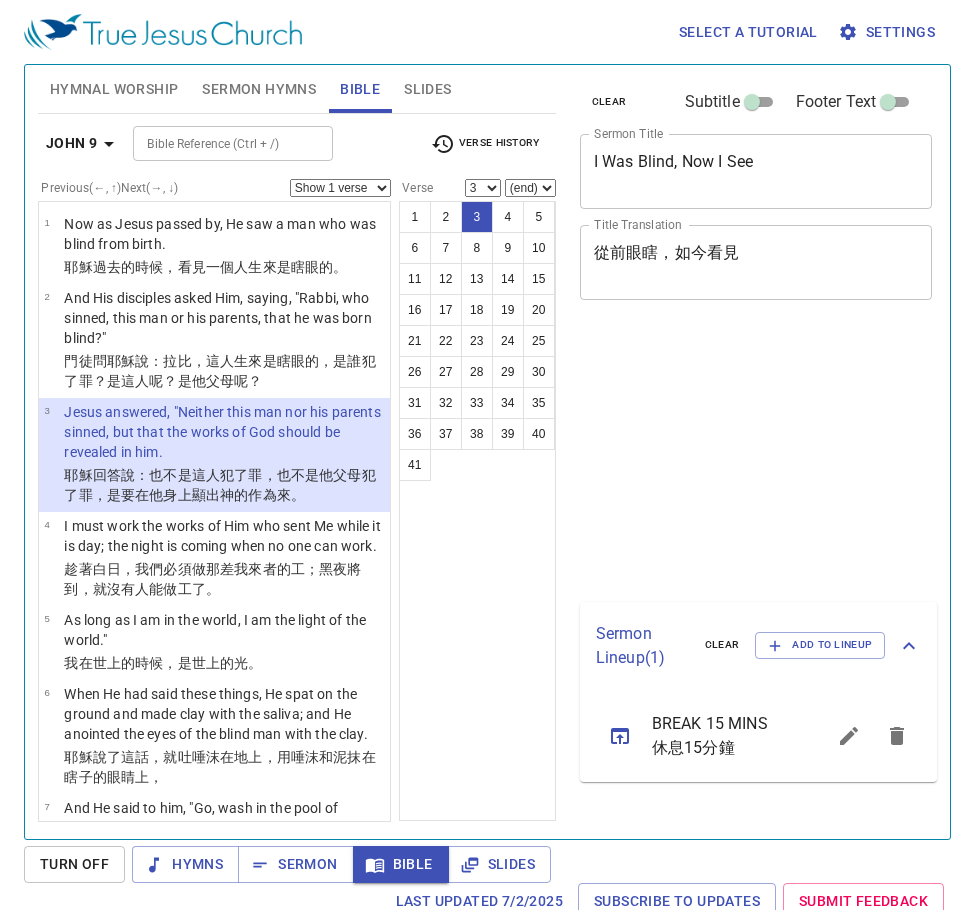 select on "3" 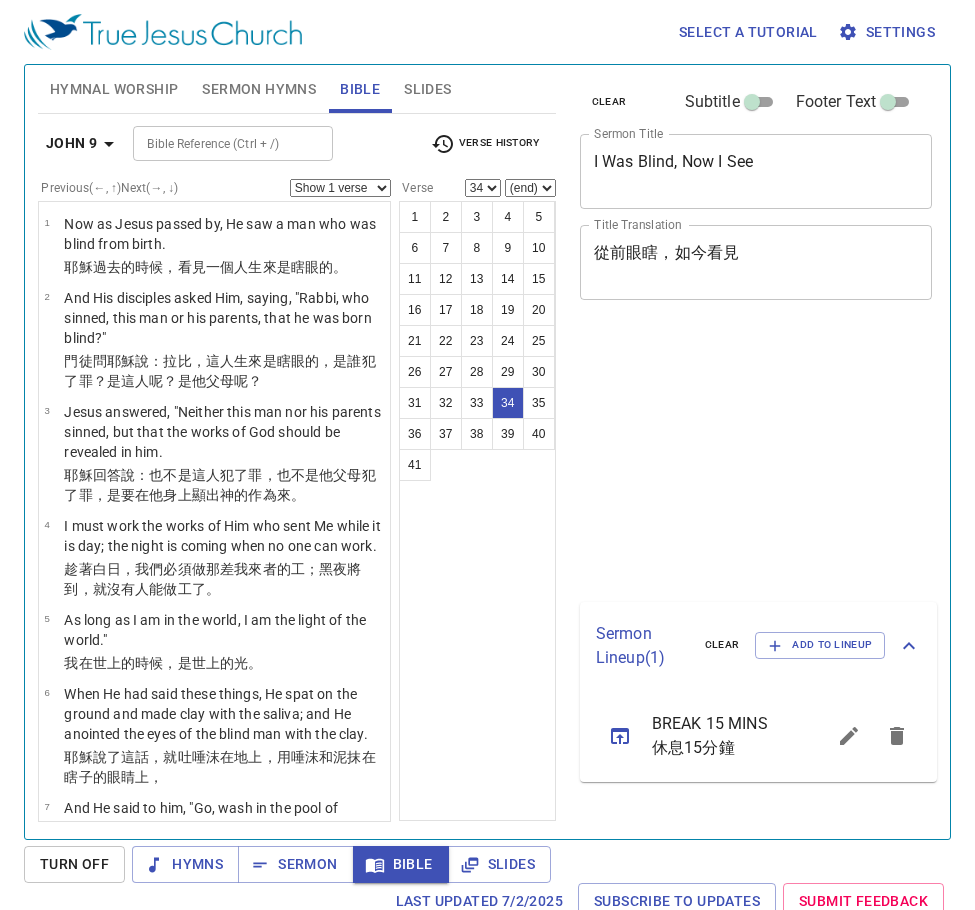 select on "34" 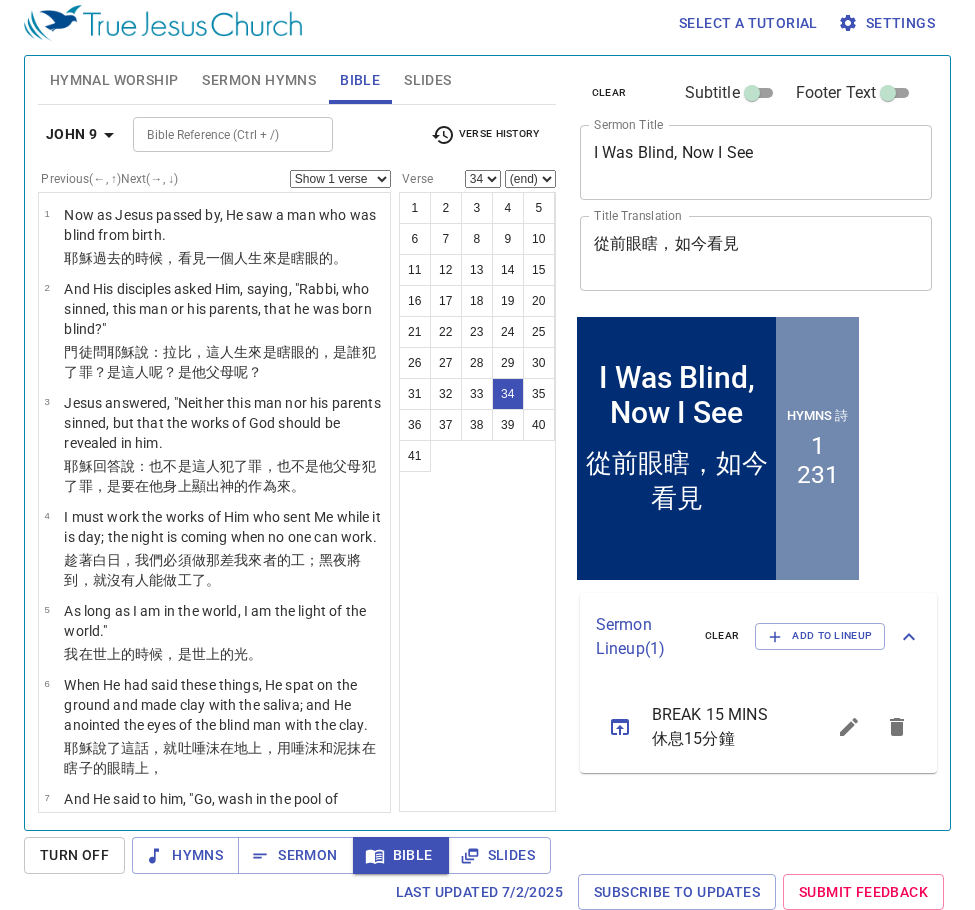 scroll, scrollTop: 9, scrollLeft: 0, axis: vertical 